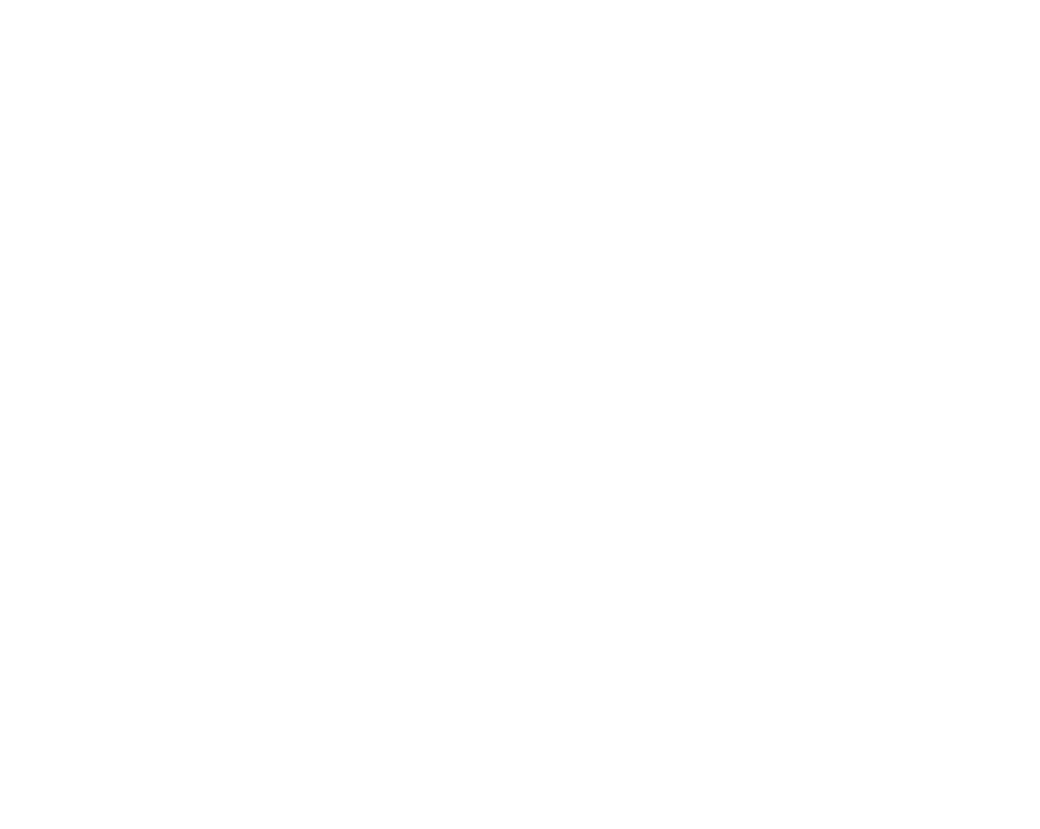 scroll, scrollTop: 0, scrollLeft: 0, axis: both 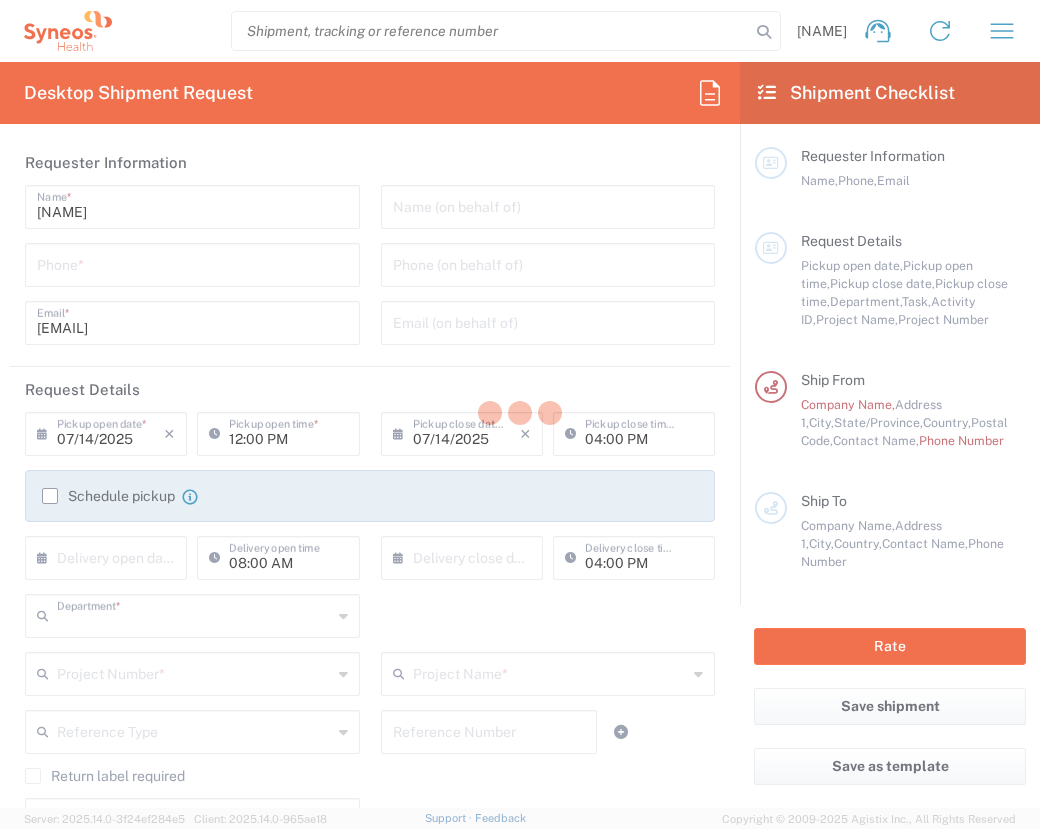 type on "3212" 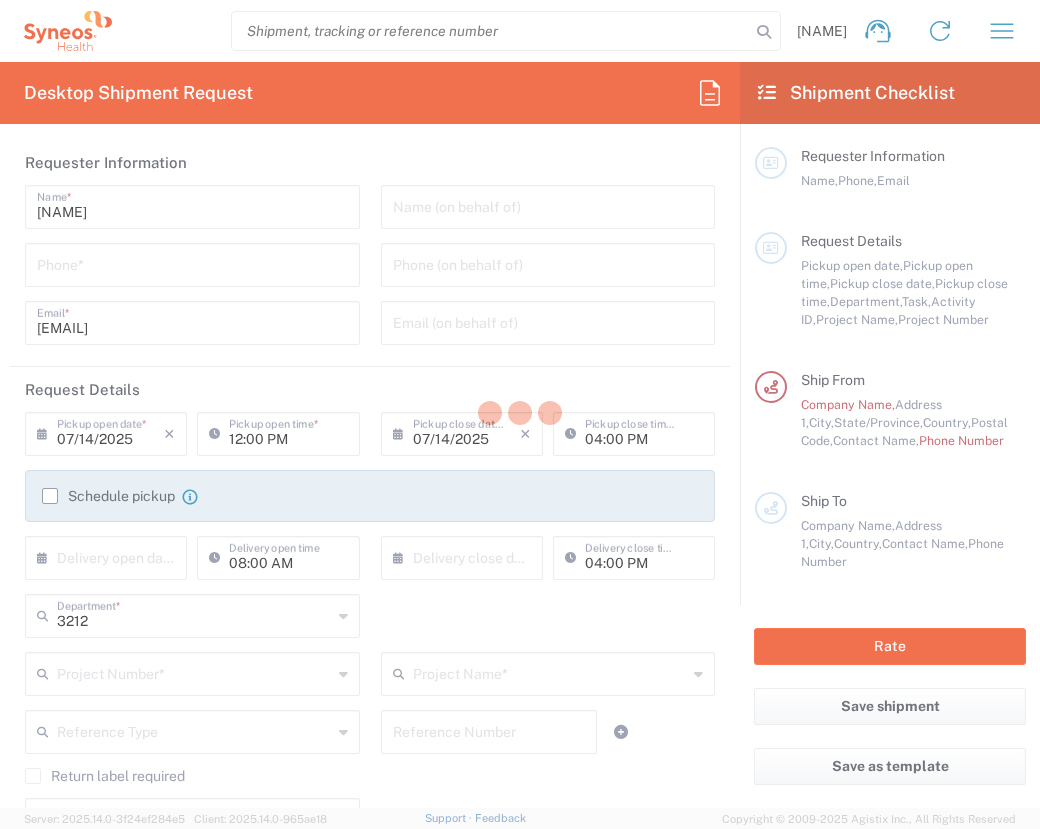 type on "North Carolina" 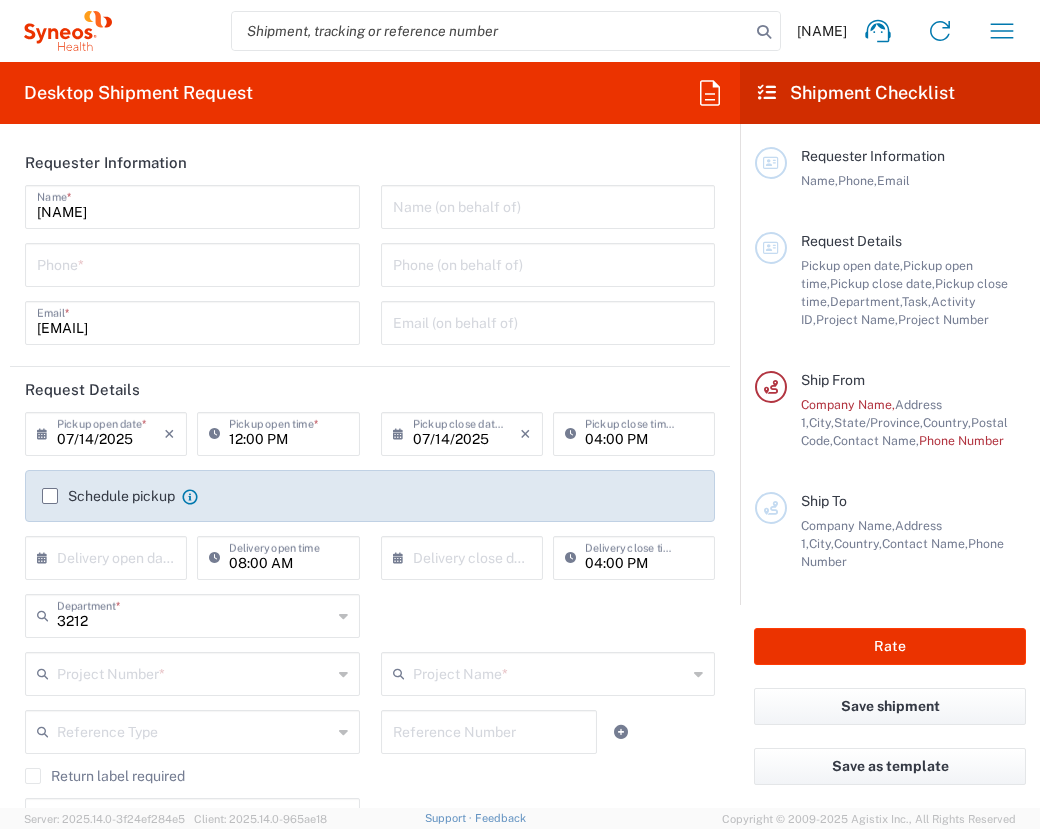 type on "Syneos Health, LLC-[CITY] [STATE] US" 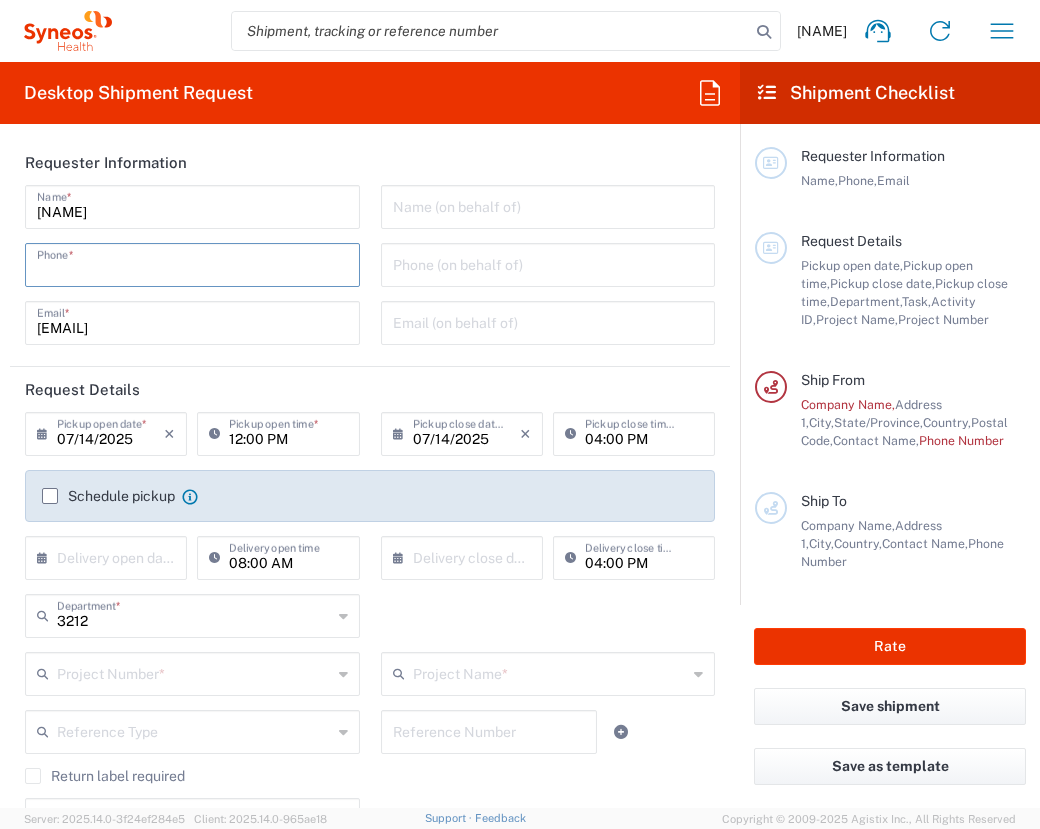 click at bounding box center (192, 263) 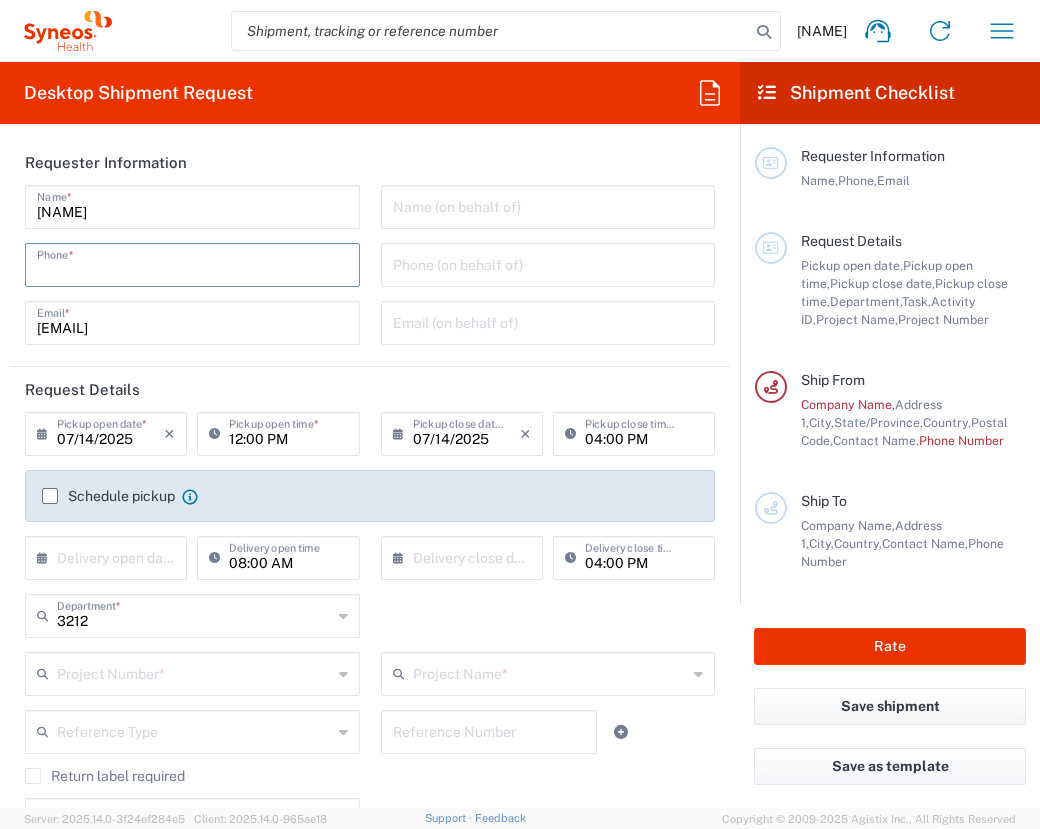 type on "[PHONE]" 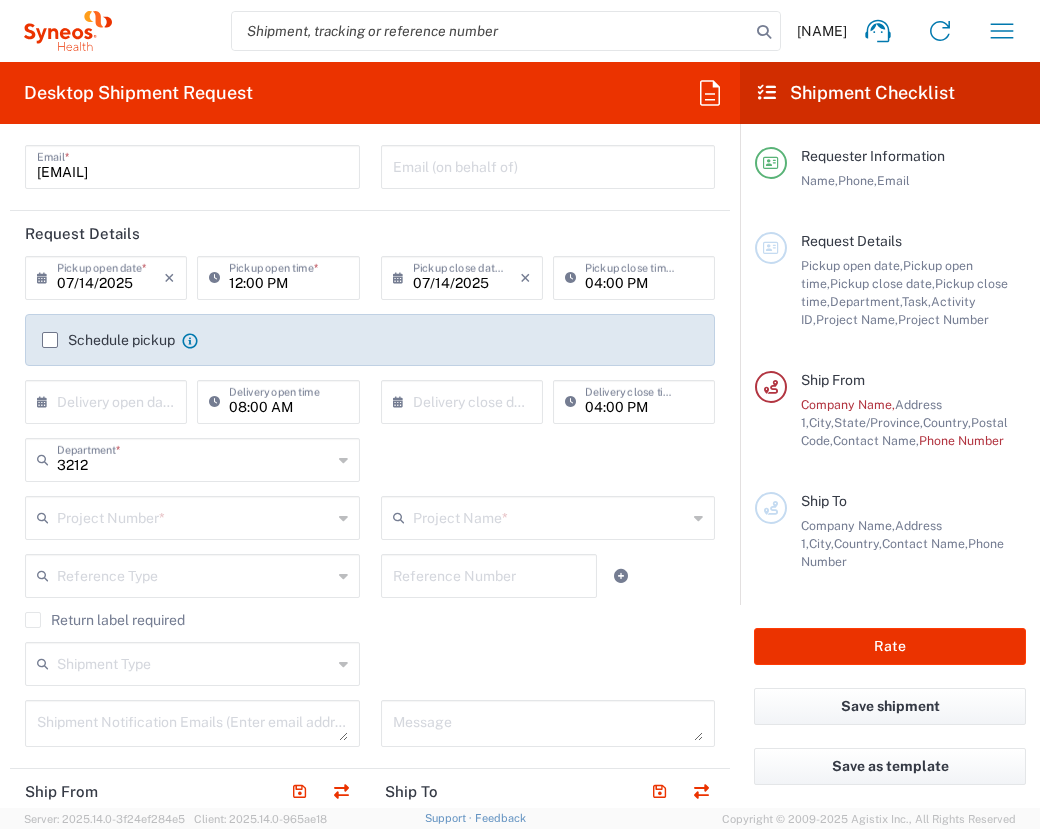 scroll, scrollTop: 186, scrollLeft: 0, axis: vertical 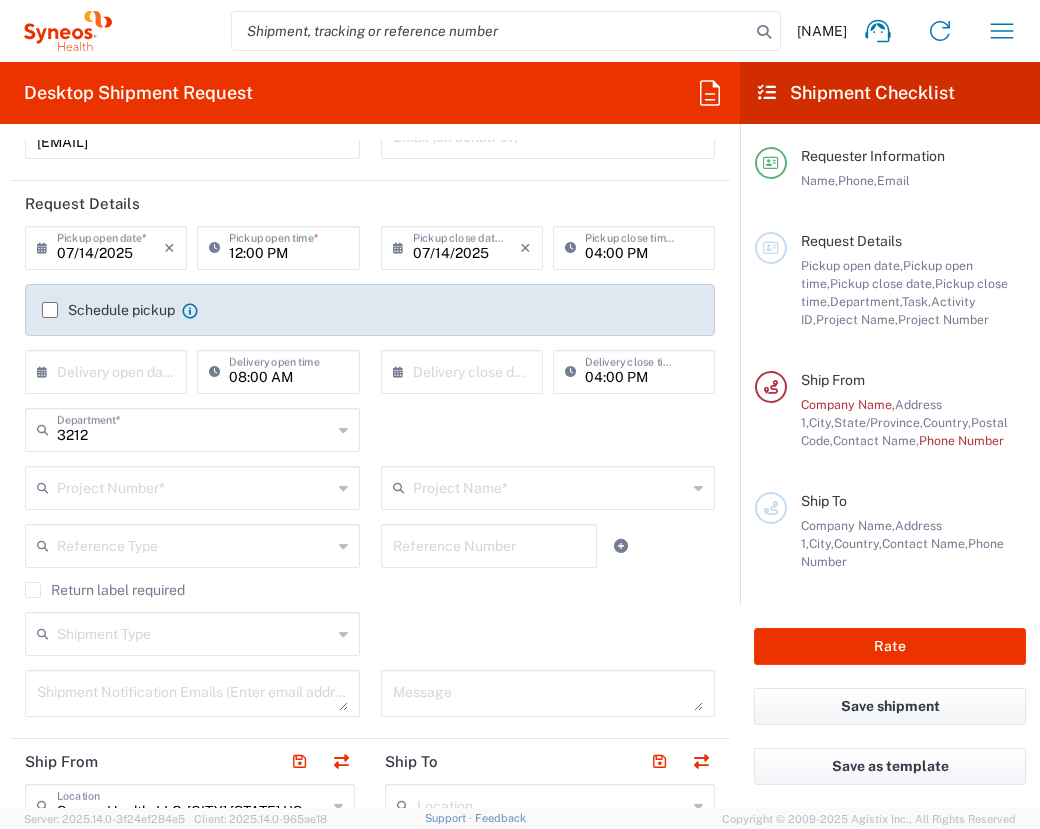 click 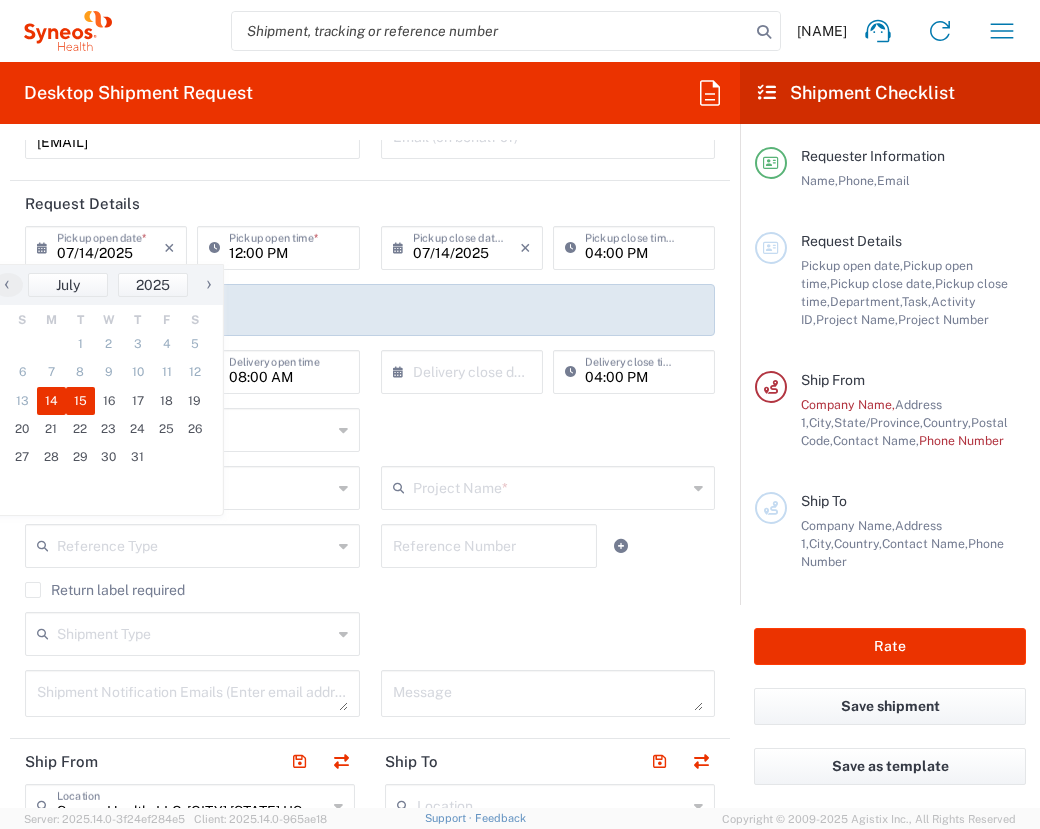 click on "15" 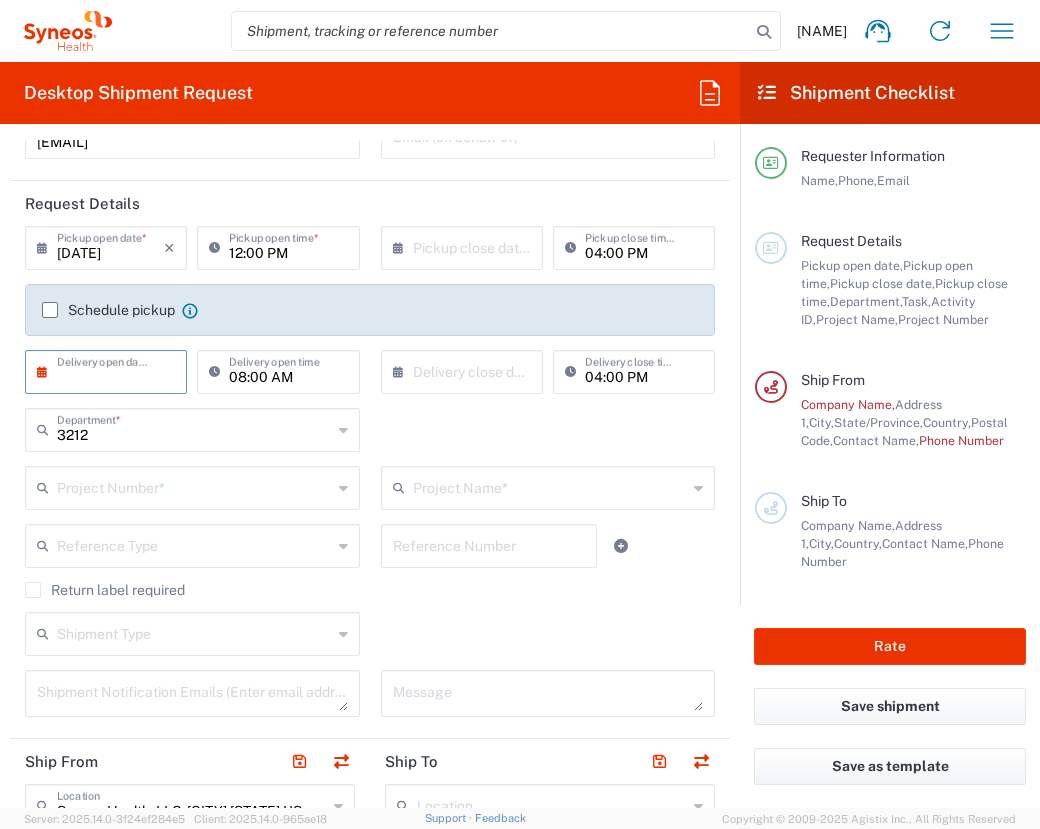 click at bounding box center (110, 370) 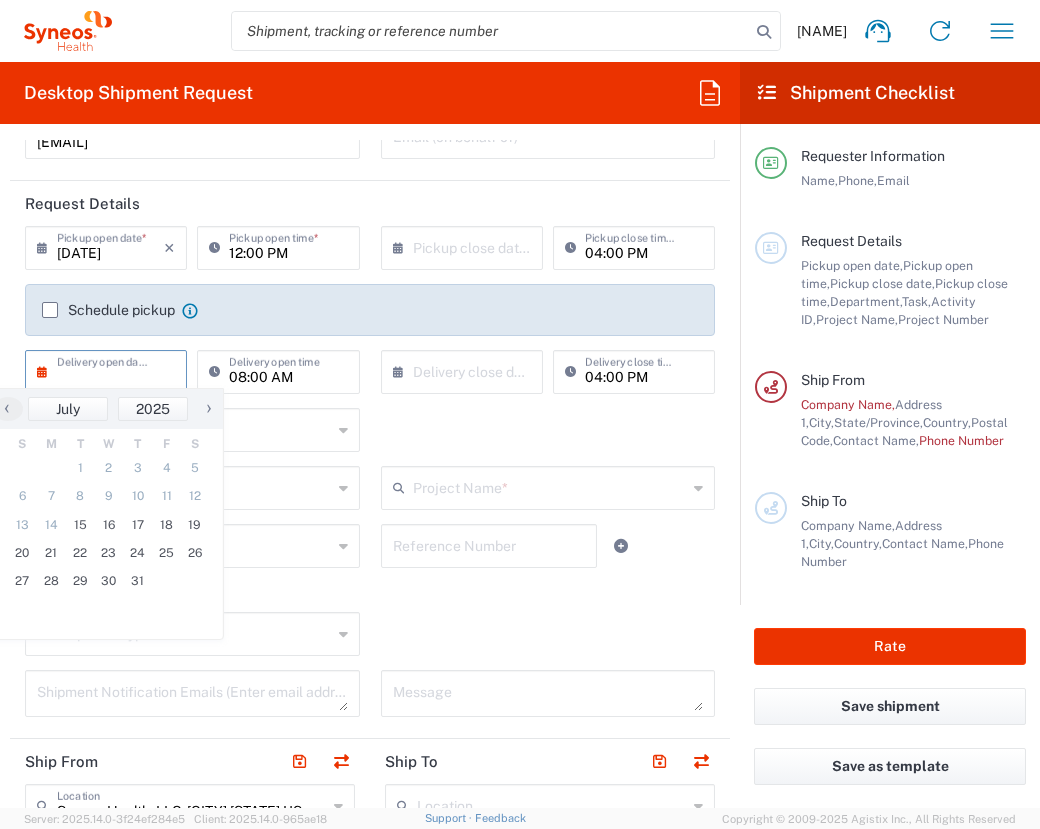 click on "3212  Department  * 3212 3000 3100 3109 3110 3111 3112 3125 3130 3135 3136 3150 3155 3165 3171 3172 3190 3191 3192 3193 3194 3200 3201 3202 3210 3211 Dept 3213 3214 3215 3216 3218 3220 3221 3222 3223 3225 3226 3227 3228 3229 3230 3231 3232 3233 3234 3235 3236 3237 3238 3240 3241" 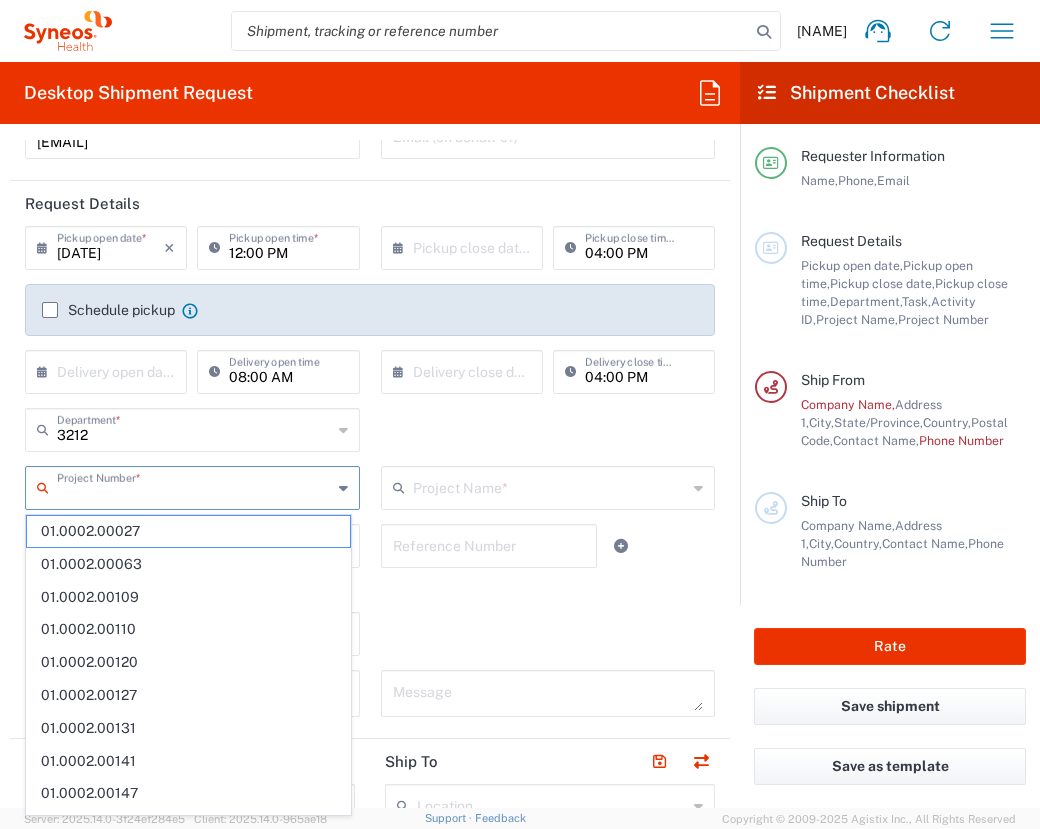 click at bounding box center (194, 486) 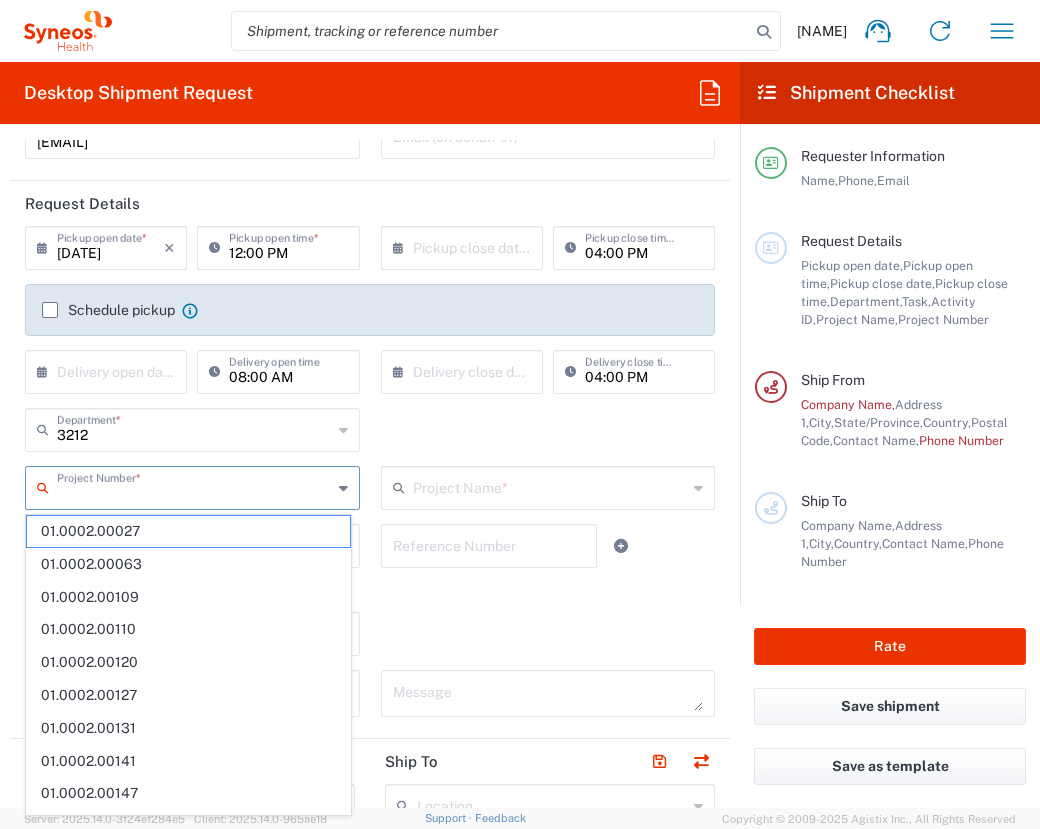 click on "3212  Department  * 3212 3000 3100 3109 3110 3111 3112 3125 3130 3135 3136 3150 3155 3165 3171 3172 3190 3191 3192 3193 3194 3200 3201 3202 3210 3211 Dept 3213 3214 3215 3216 3218 3220 3221 3222 3223 3225 3226 3227 3228 3229 3230 3231 3232 3233 3234 3235 3236 3237 3238 3240 3241" 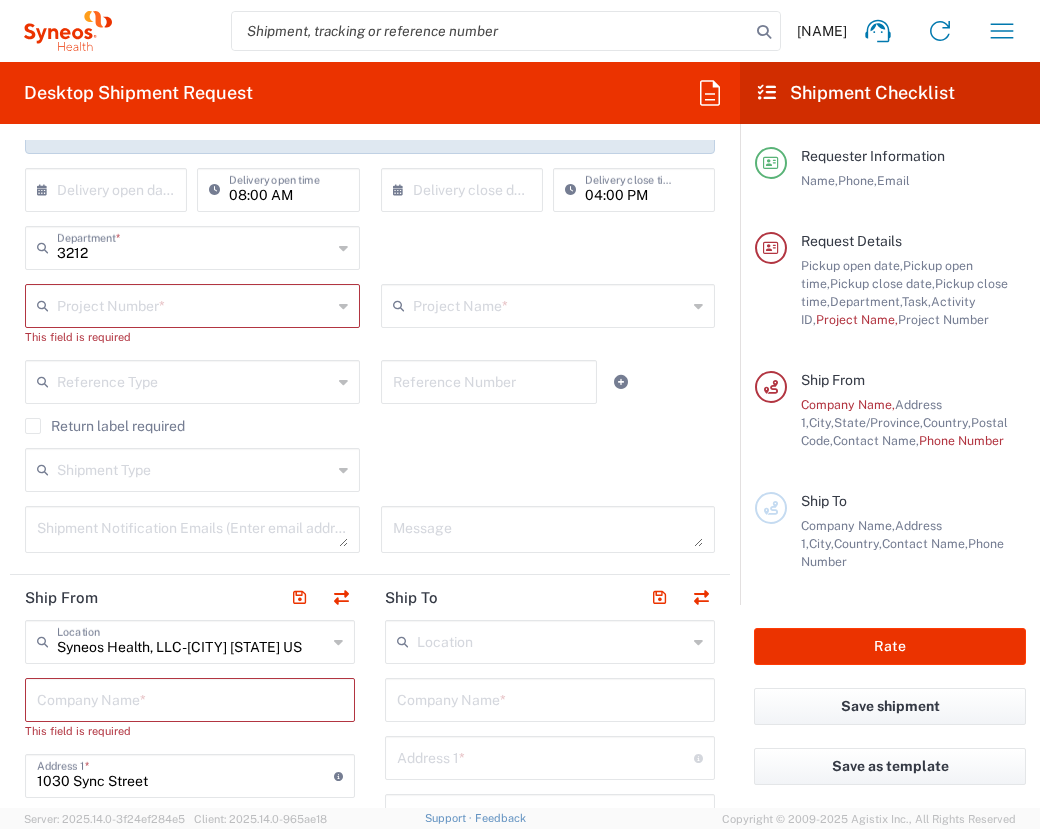 scroll, scrollTop: 409, scrollLeft: 0, axis: vertical 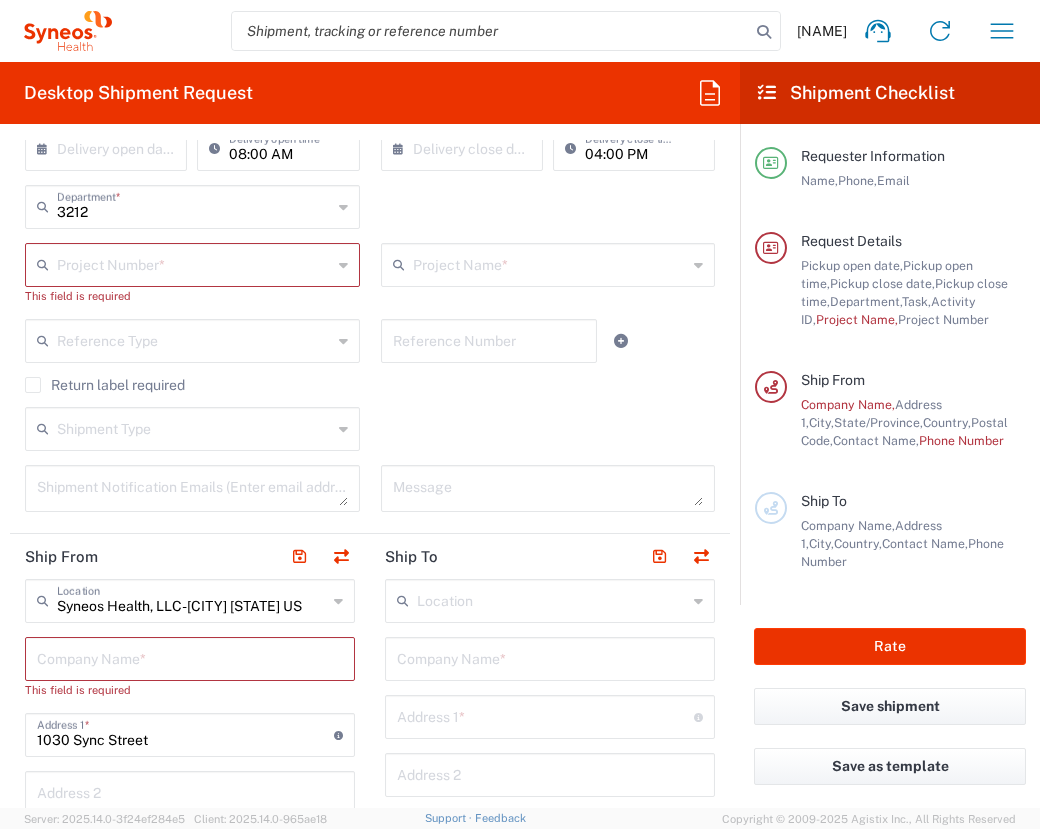 click on "Return label required" 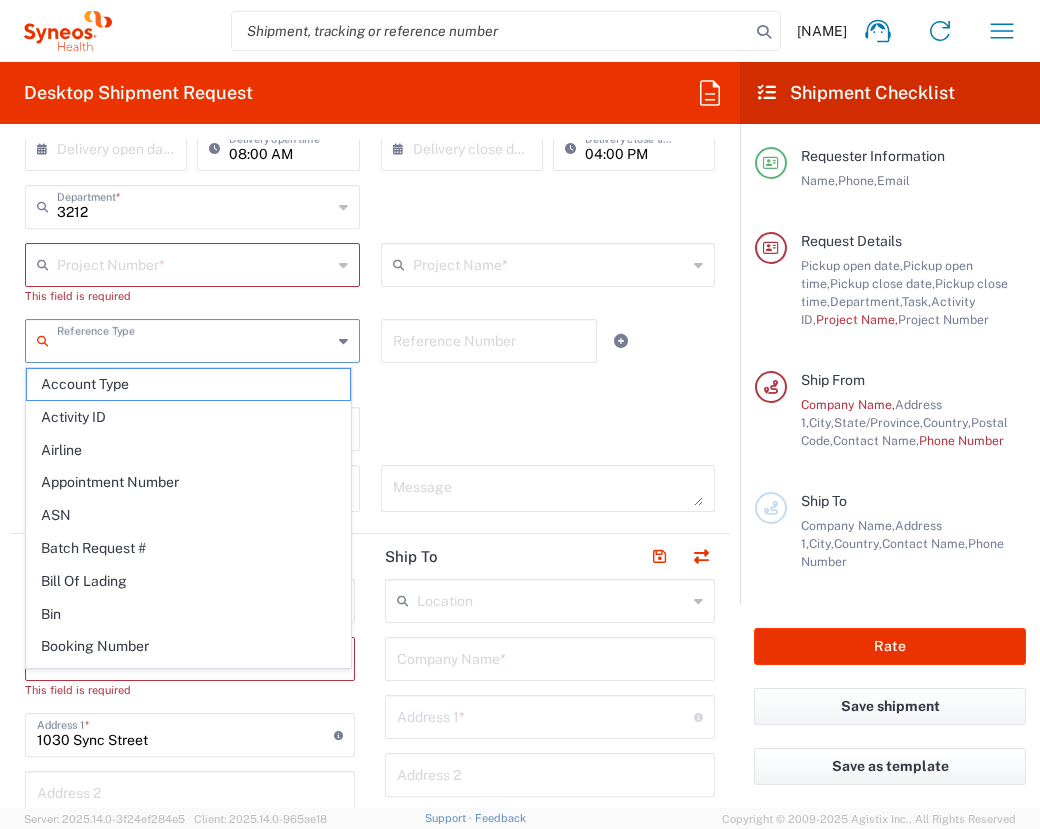 click at bounding box center [194, 339] 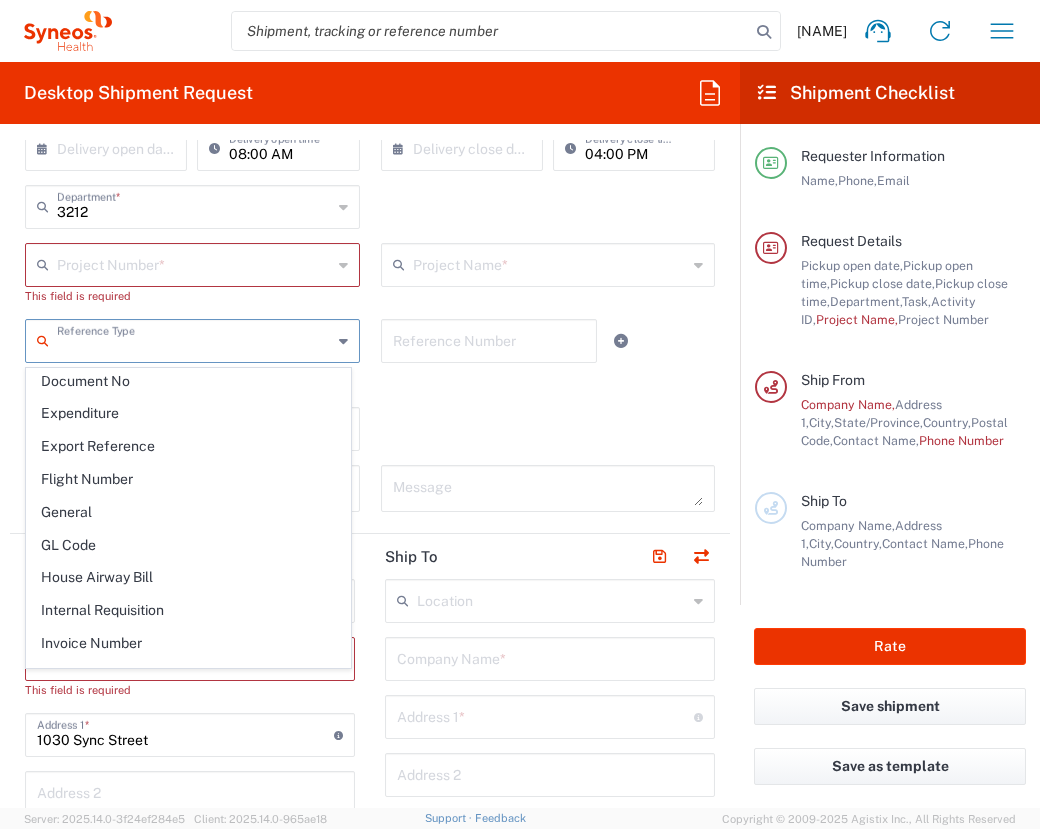 scroll, scrollTop: 569, scrollLeft: 0, axis: vertical 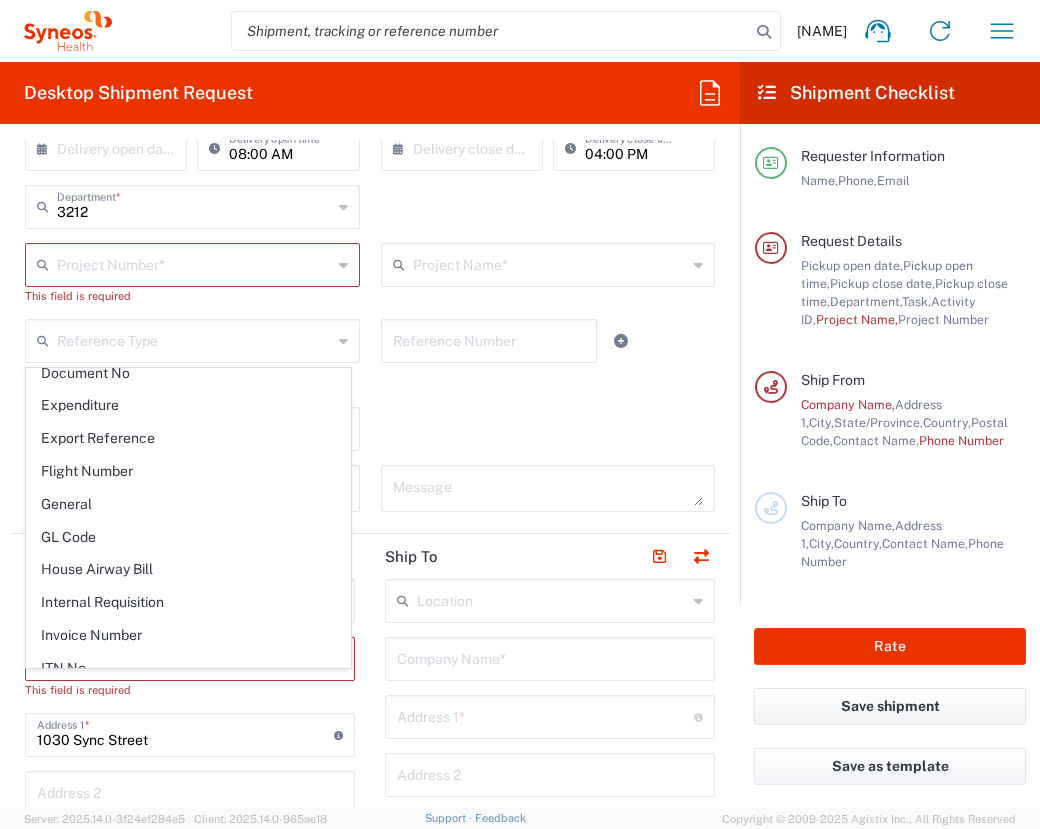 click on "Shipment Type  Batch Regular" 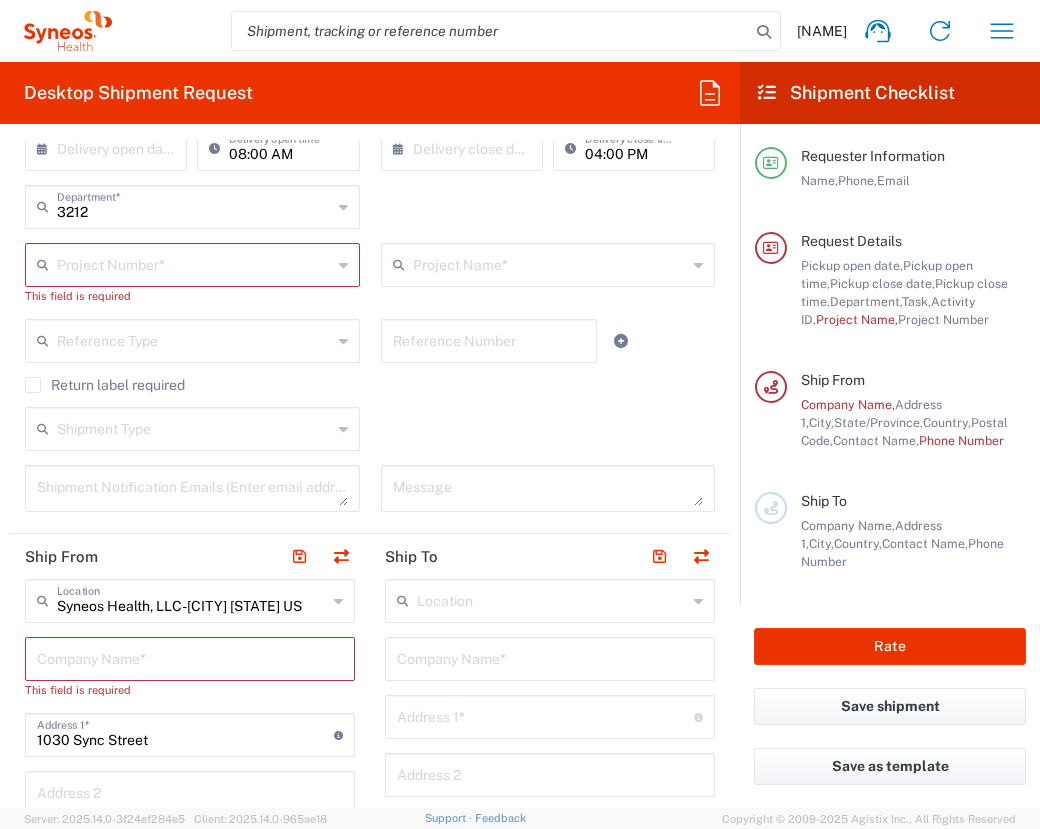 click on "Requester Information  Name,   Phone,   Email" 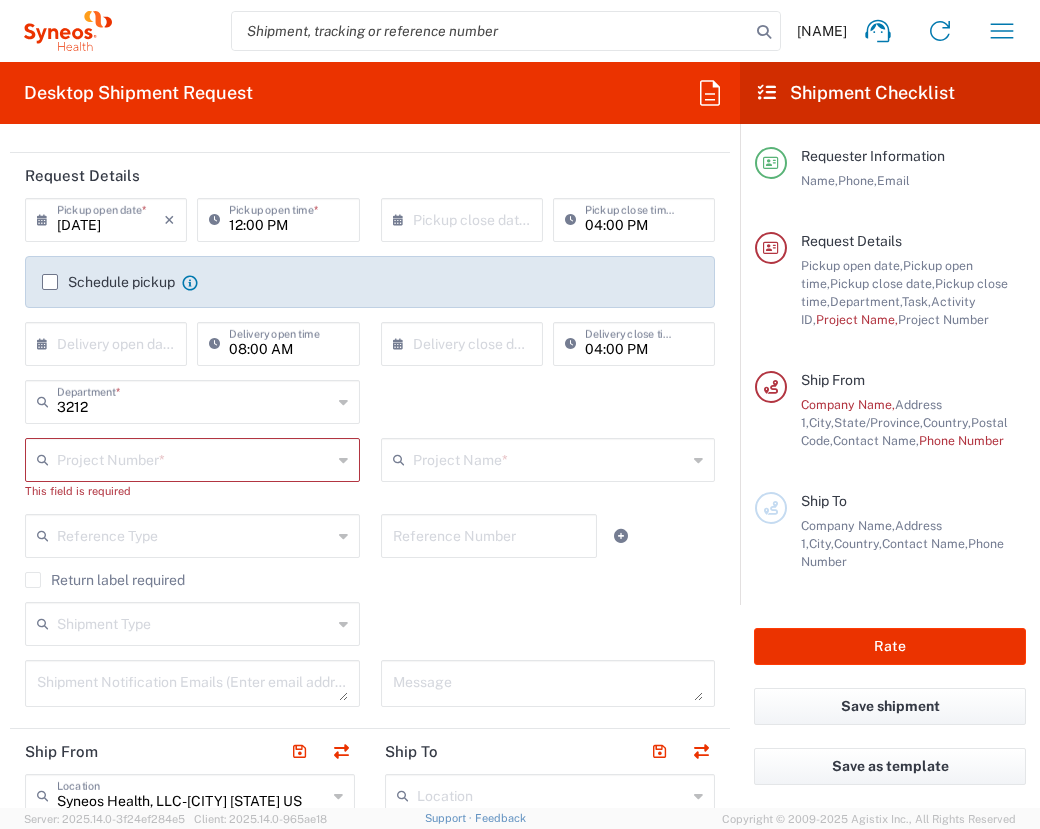 scroll, scrollTop: 212, scrollLeft: 0, axis: vertical 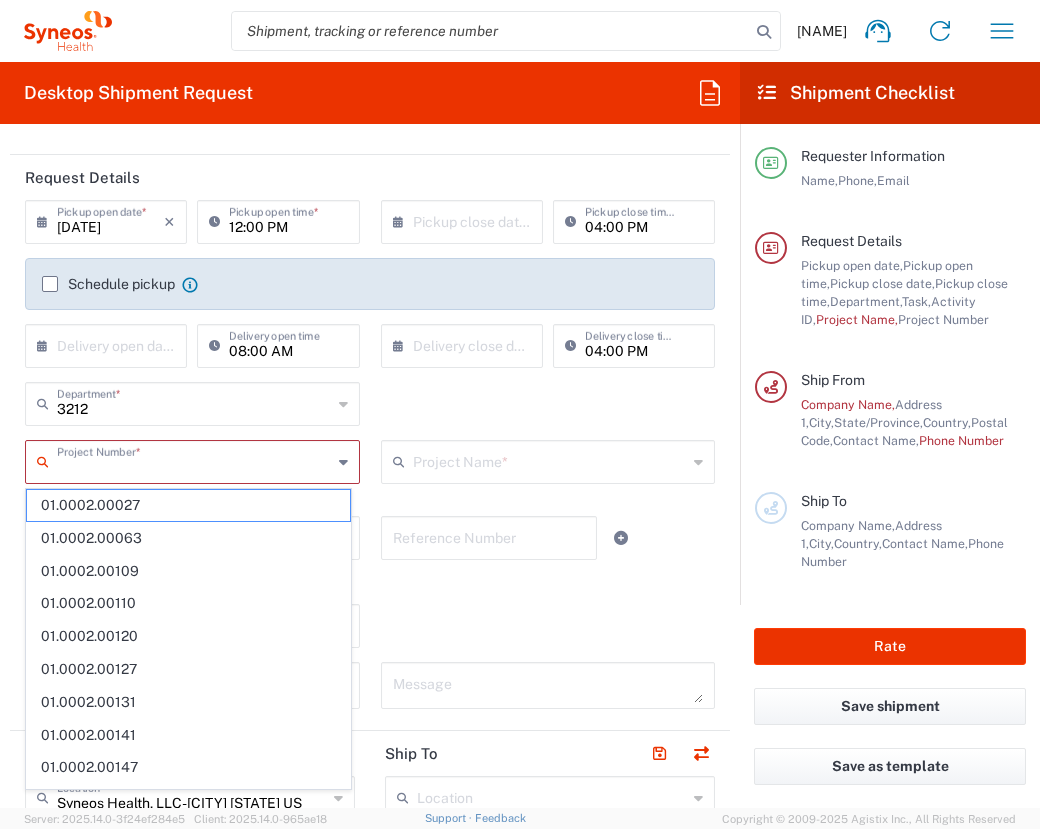 click at bounding box center (194, 460) 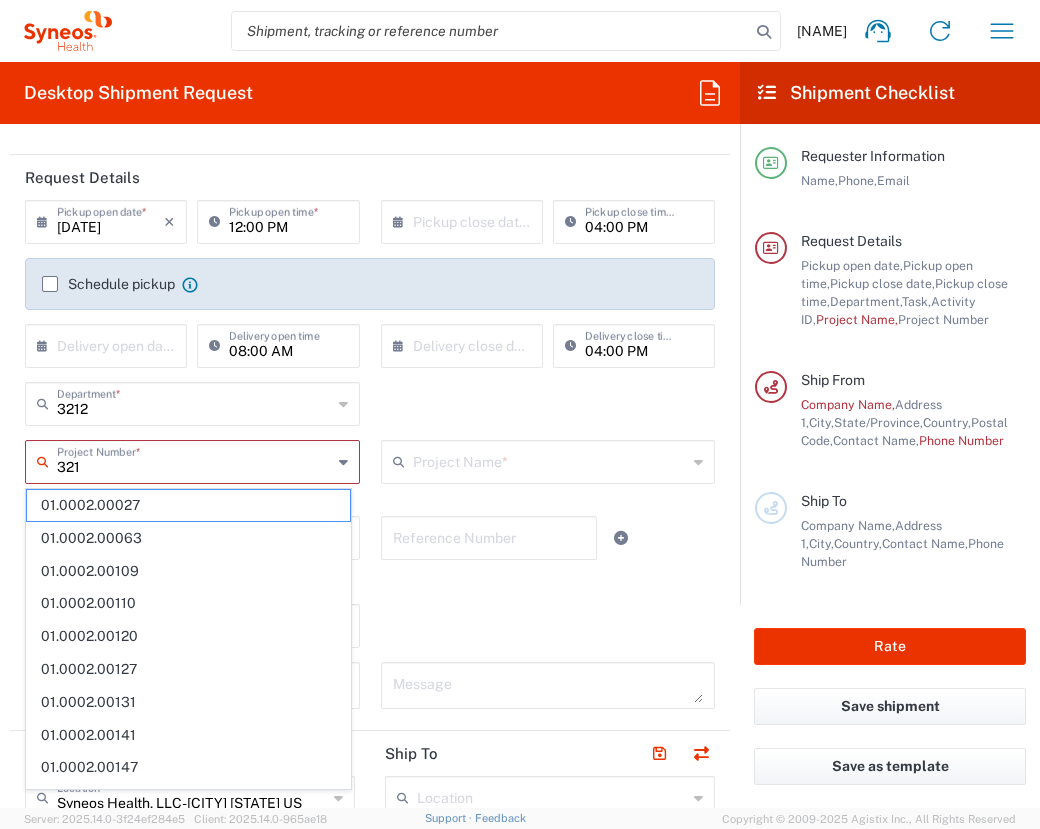 type on "3212" 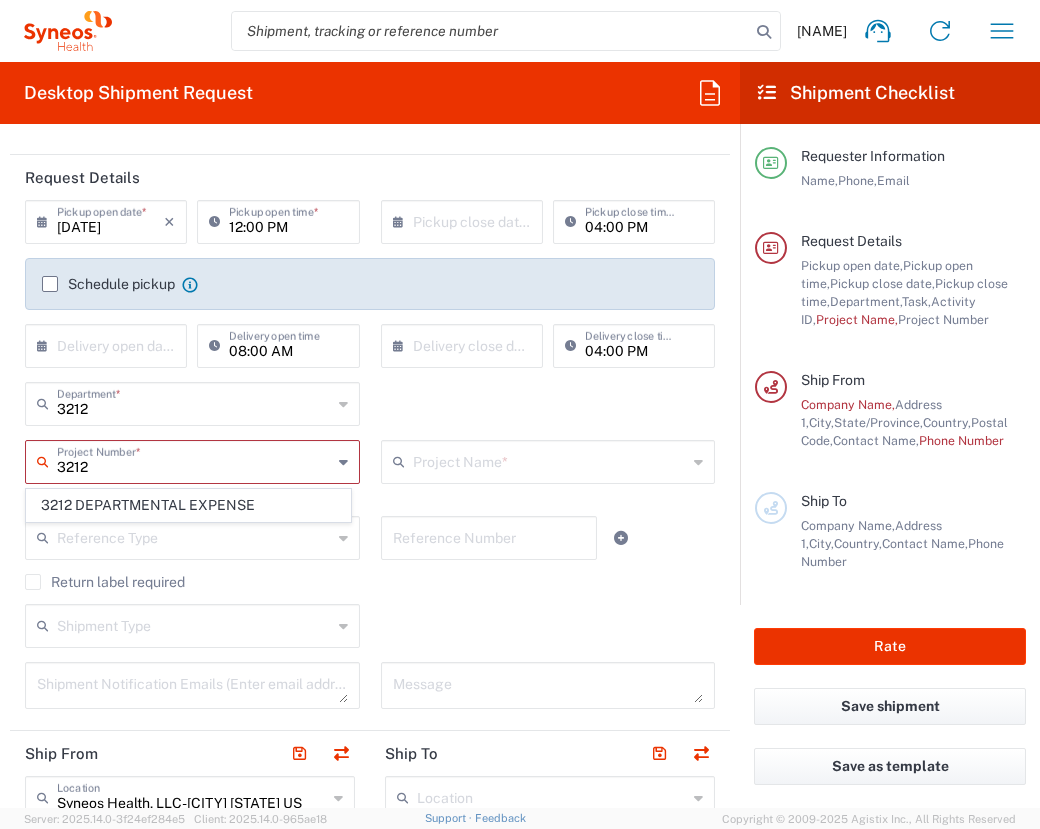 type 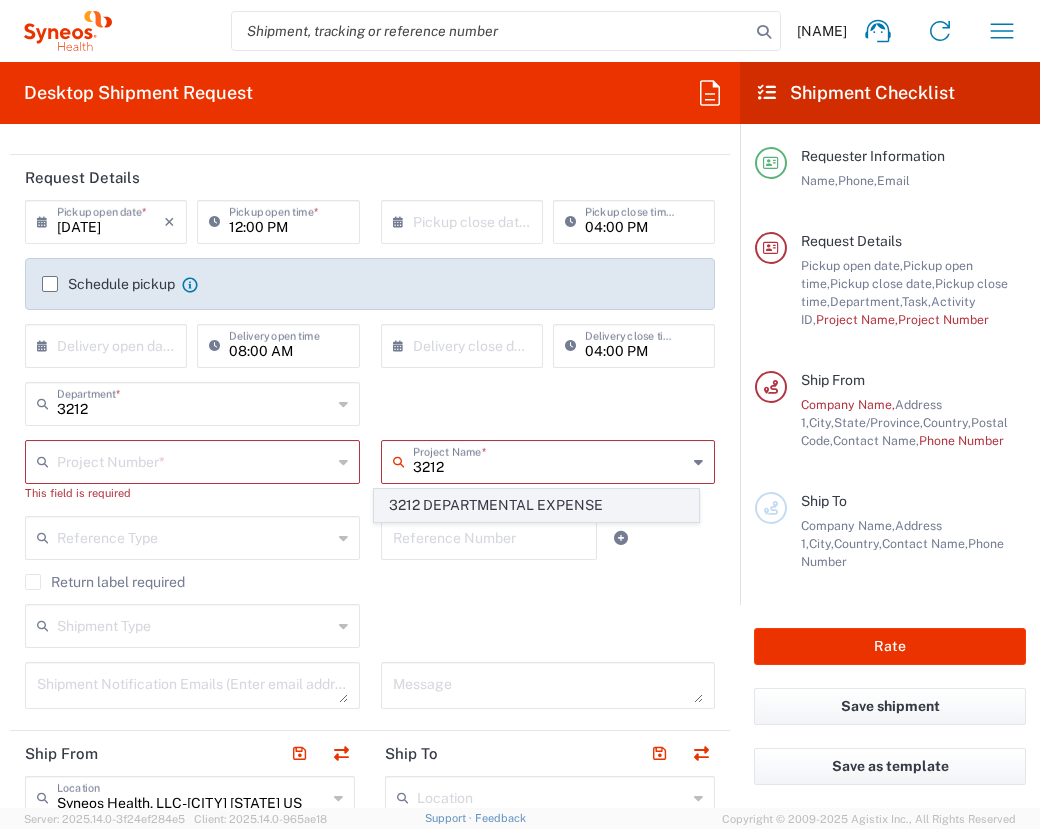 click on "3212 DEPARTMENTAL EXPENSE" 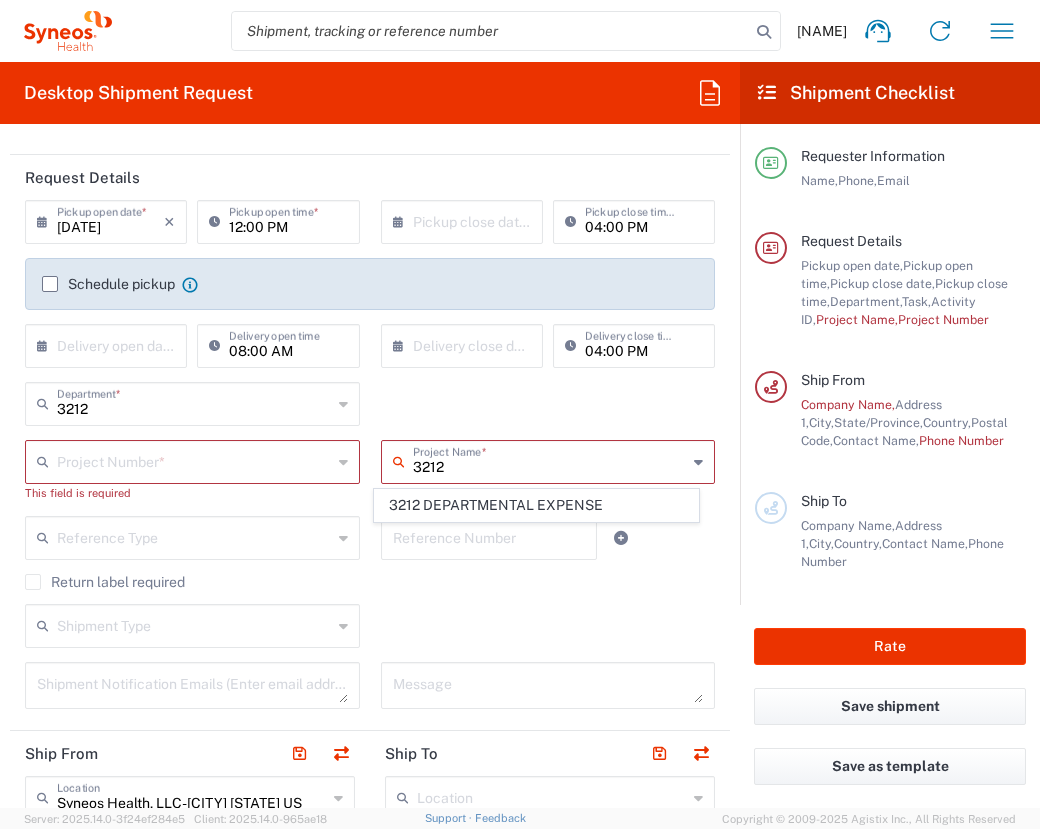 type on "3212 DEPARTMENTAL EXPENSE" 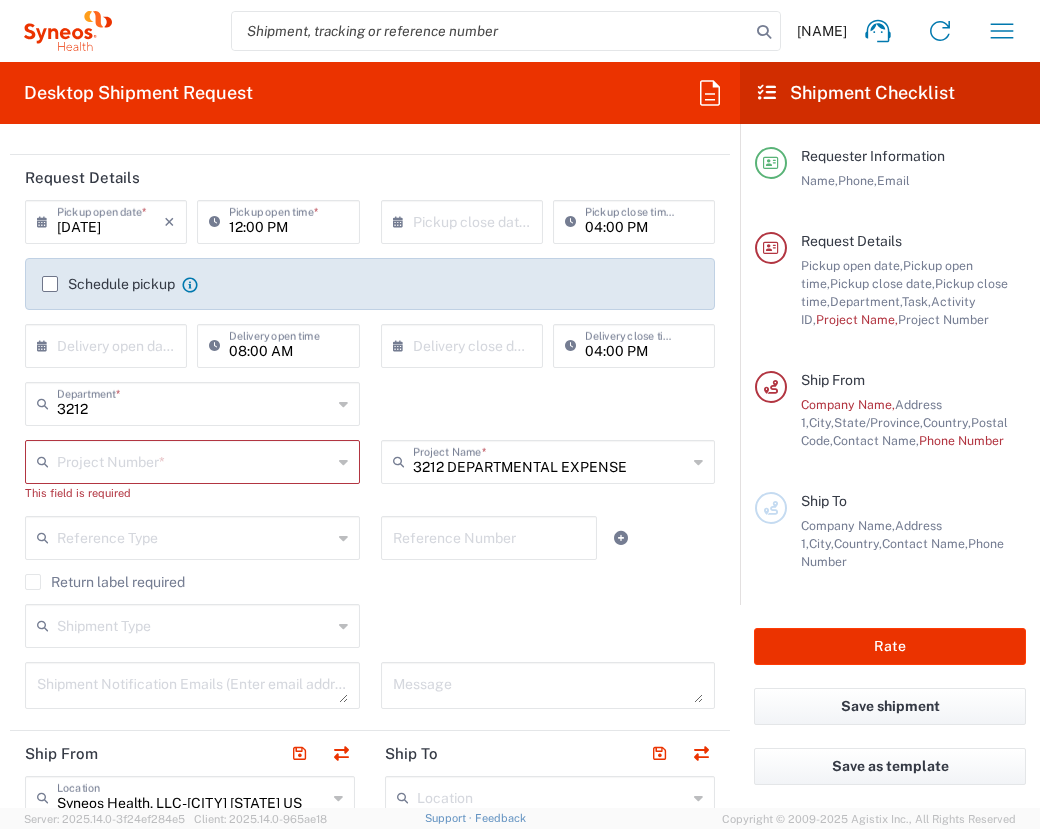 type on "3212 DEPARTMENTAL EXPENSE" 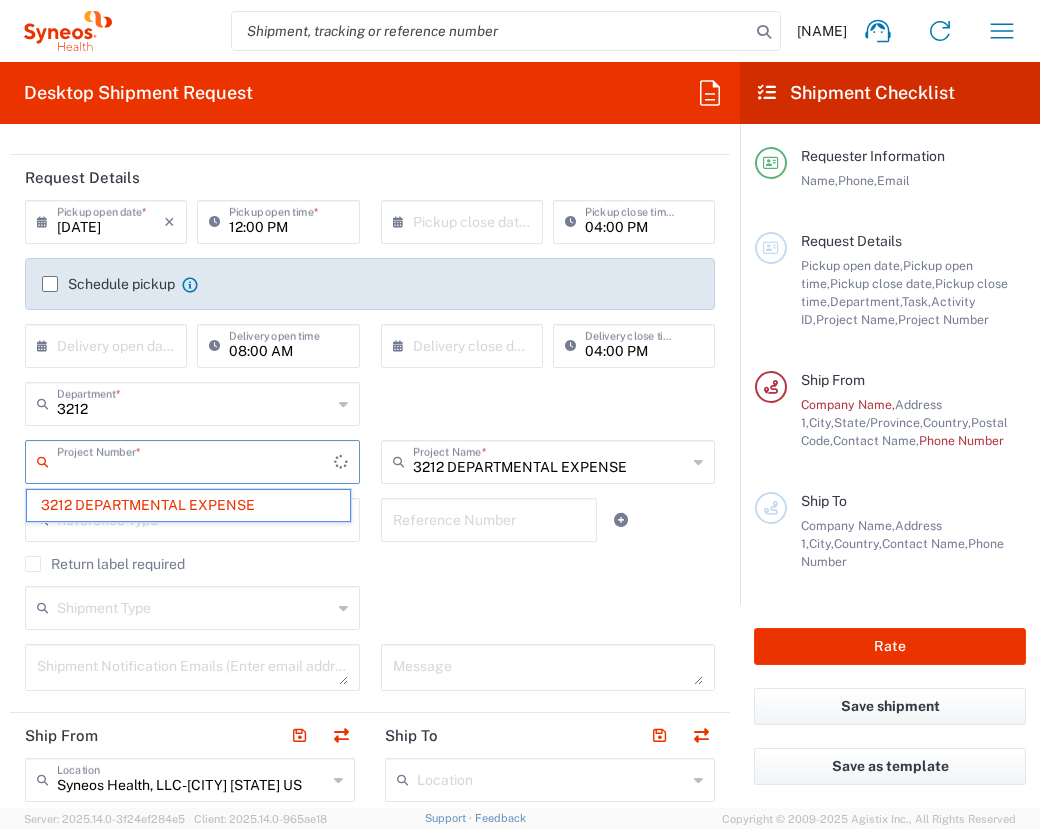 click at bounding box center [195, 460] 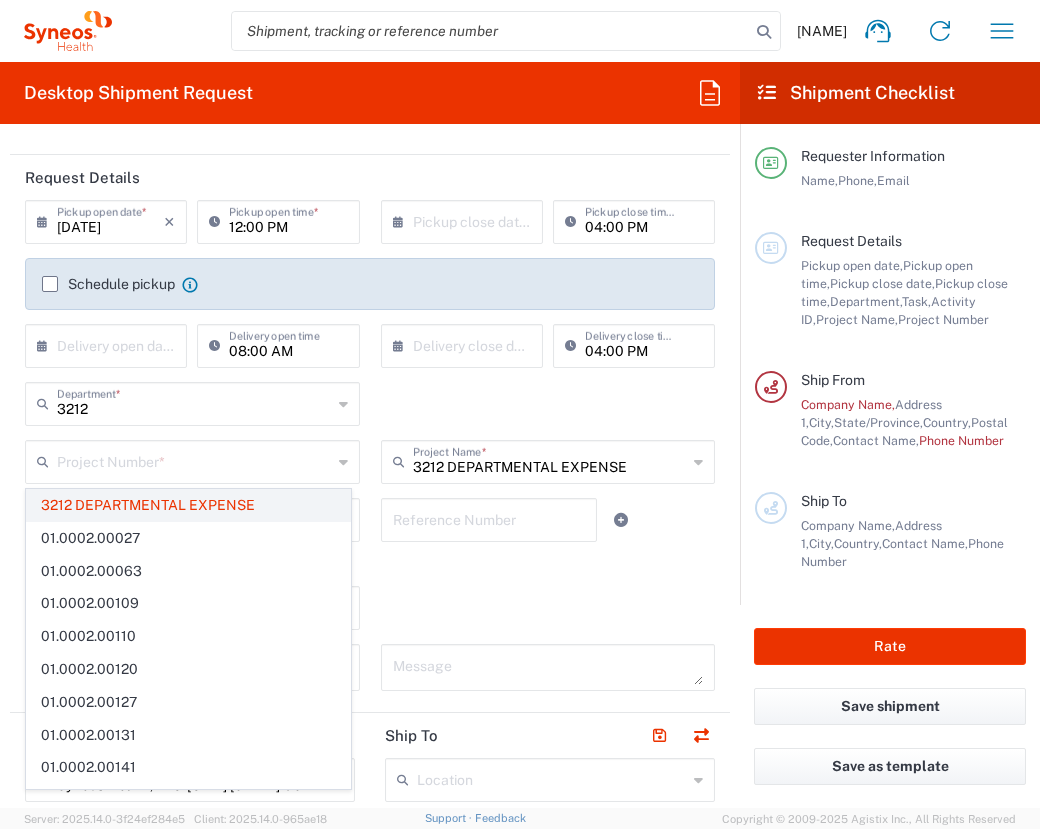 click on "3212 DEPARTMENTAL EXPENSE" 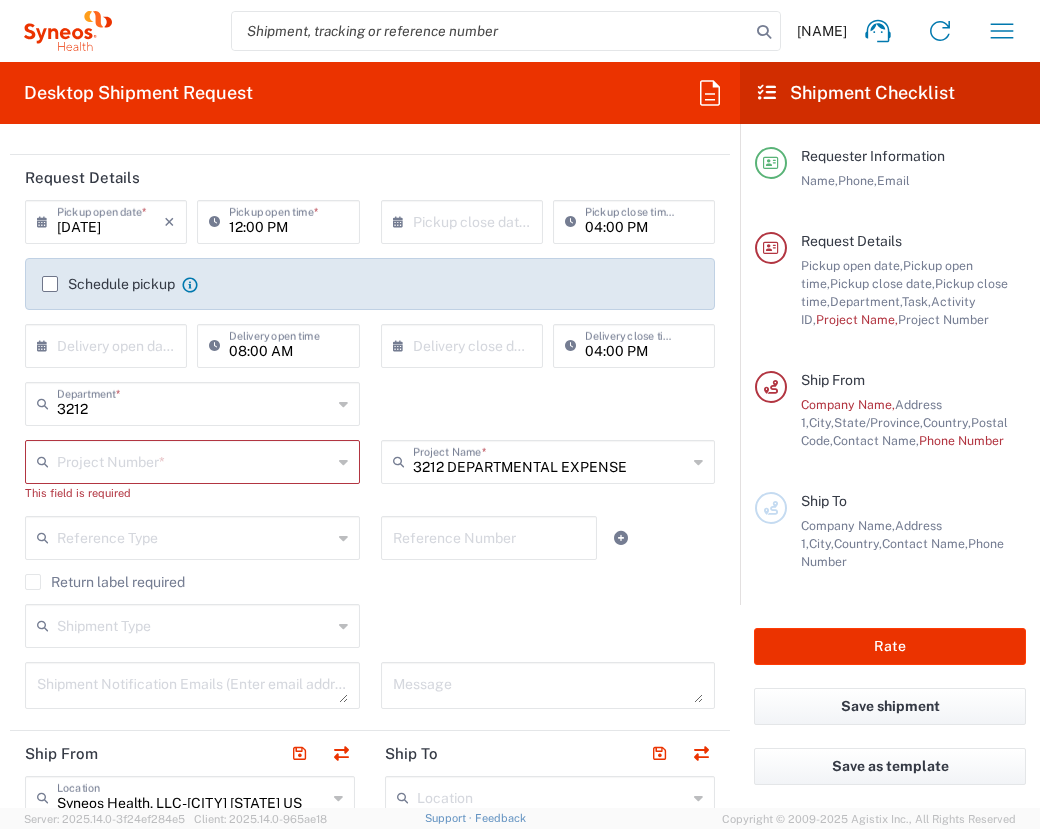 click at bounding box center [194, 460] 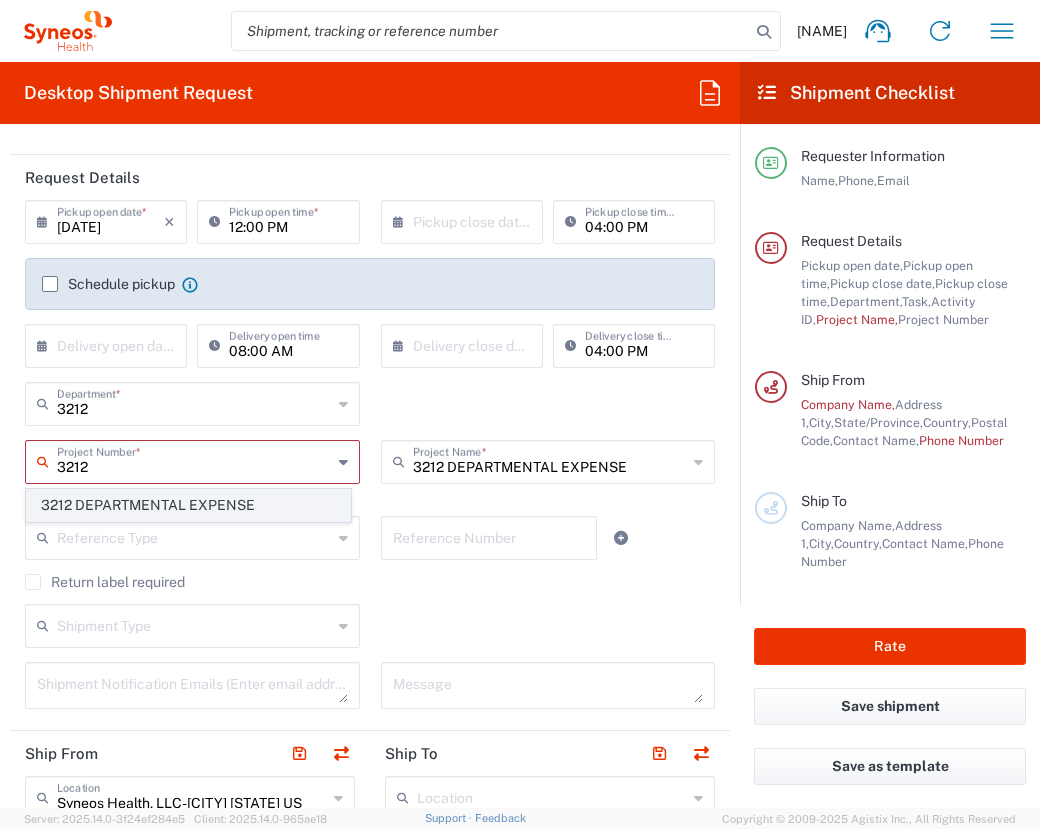 click on "3212 DEPARTMENTAL EXPENSE" 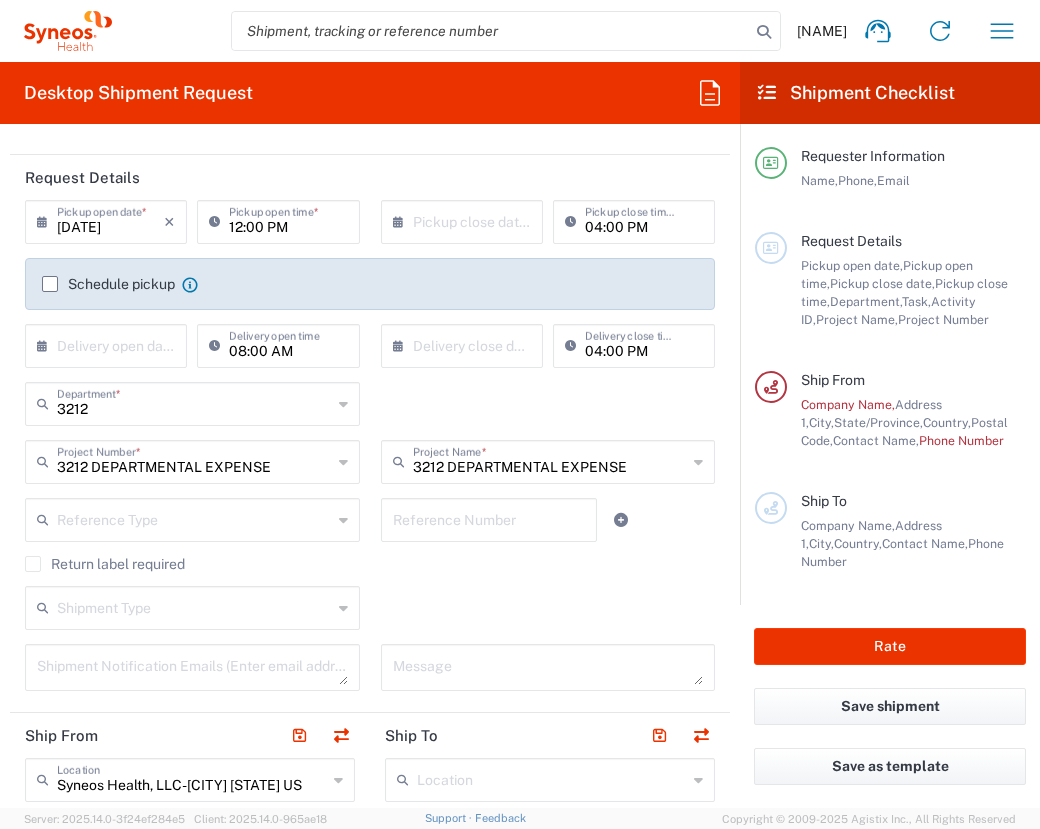 type on "3212 DEPARTMENTAL EXPENSE" 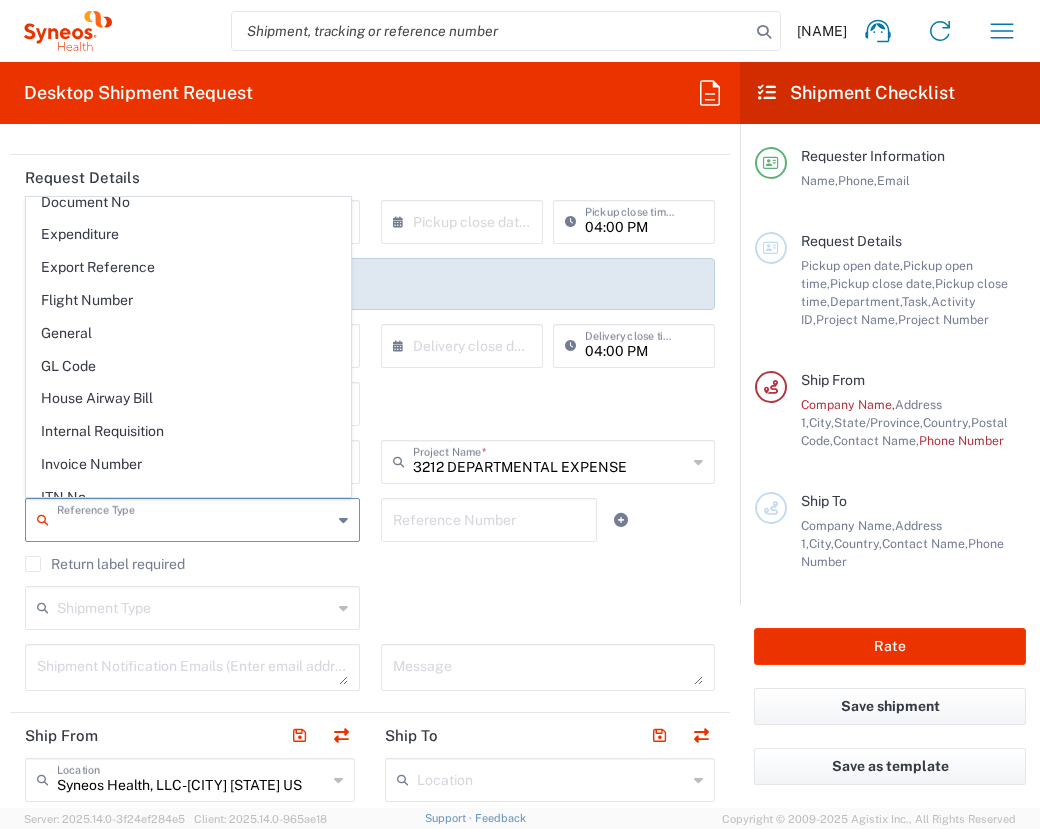 click at bounding box center (194, 518) 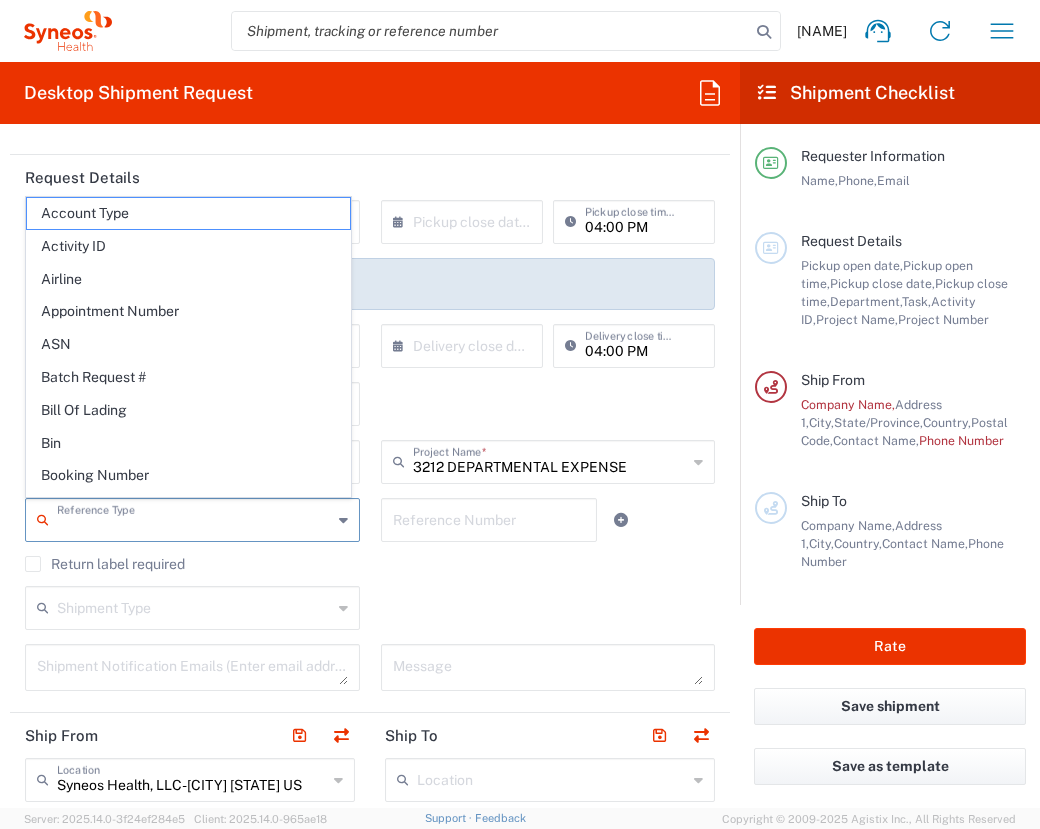 click on "Shipment Type  Batch Regular" 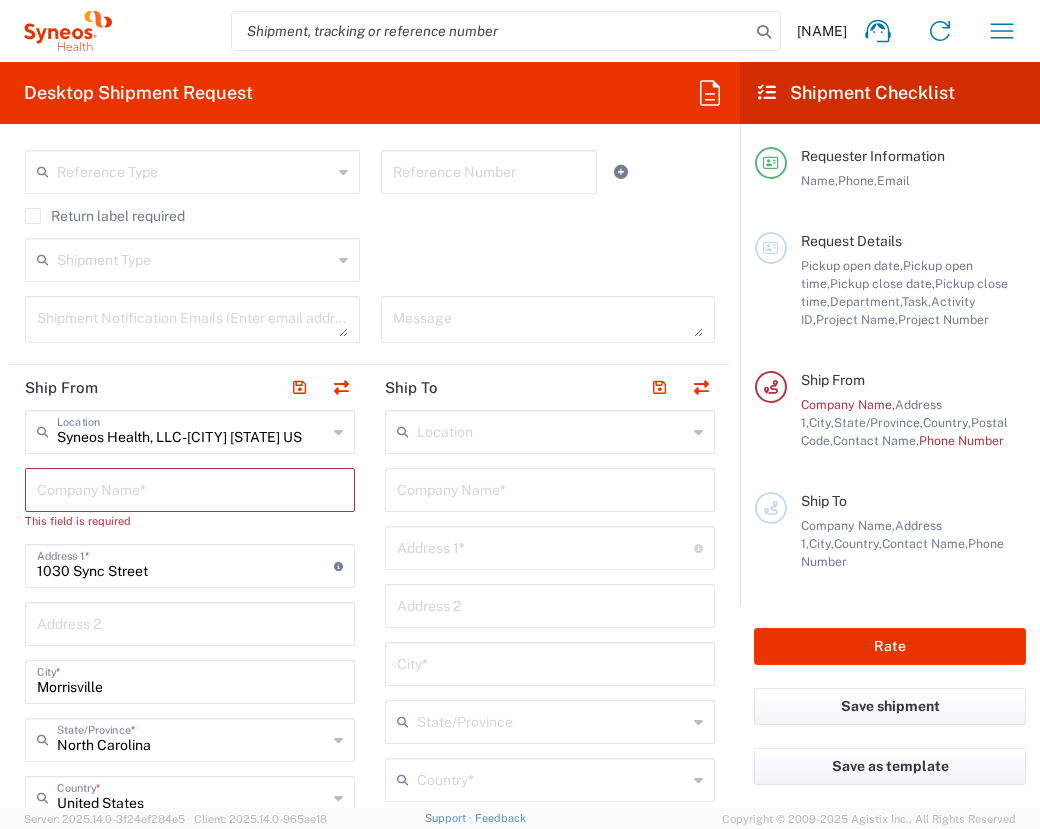 scroll, scrollTop: 562, scrollLeft: 0, axis: vertical 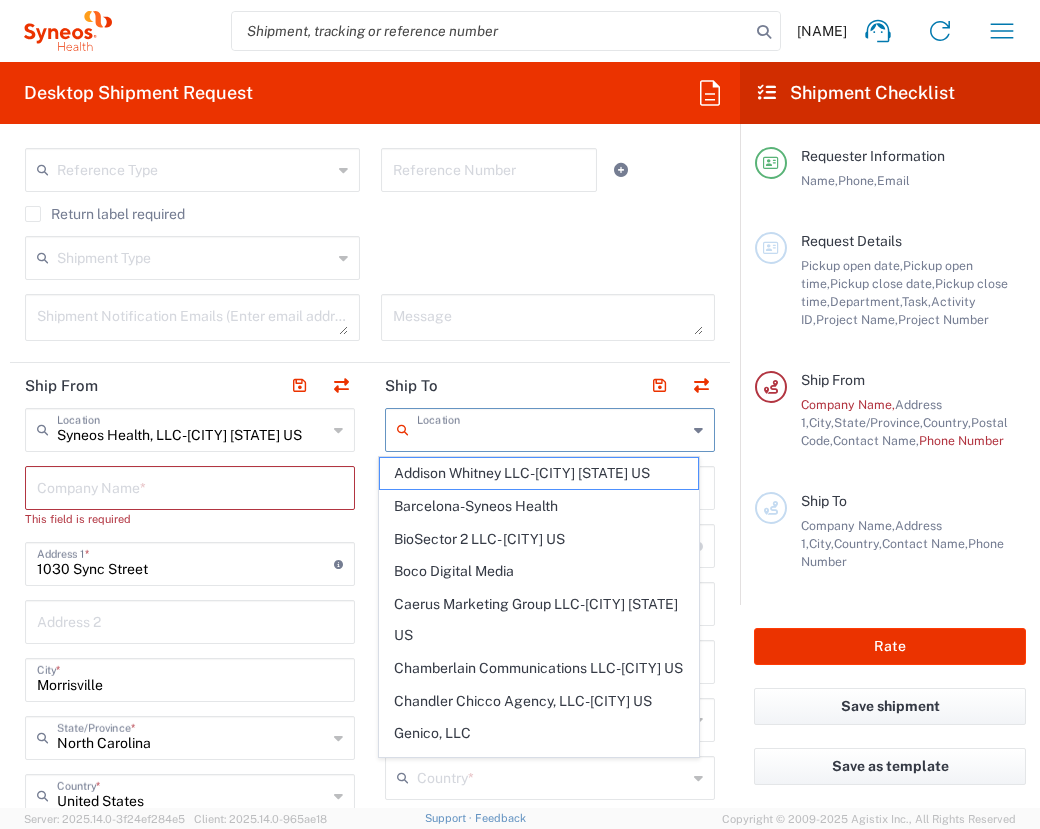 click at bounding box center [552, 428] 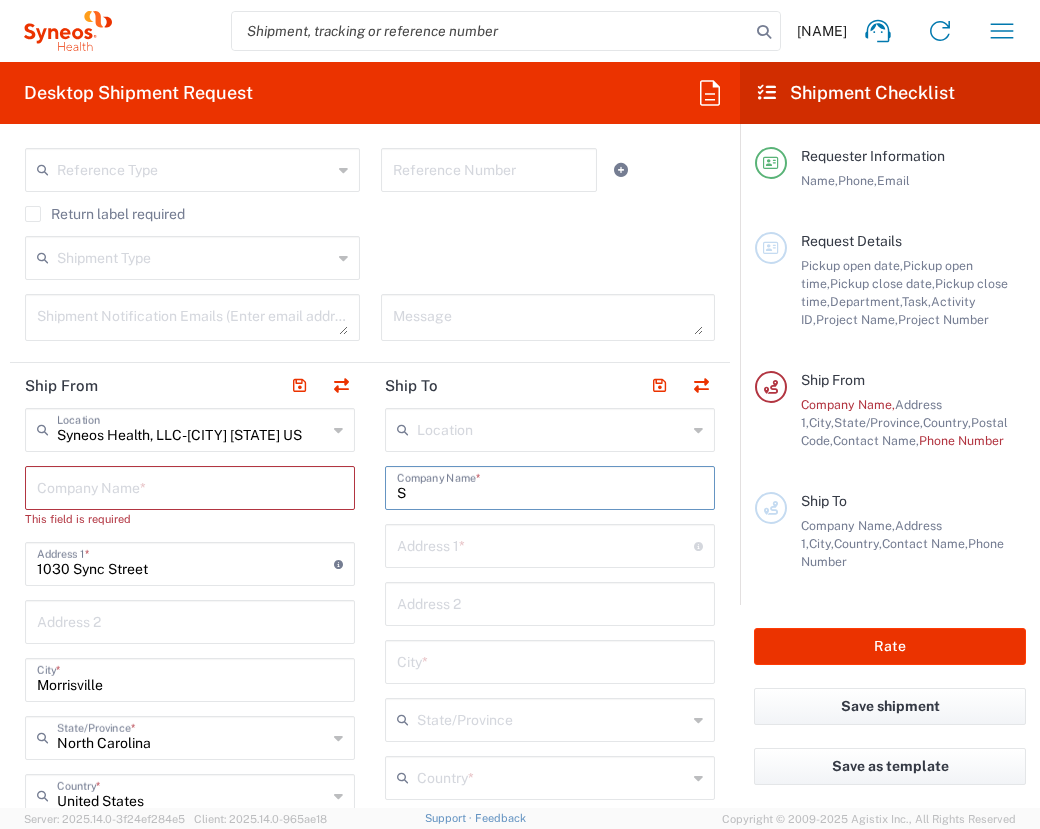 type on "S" 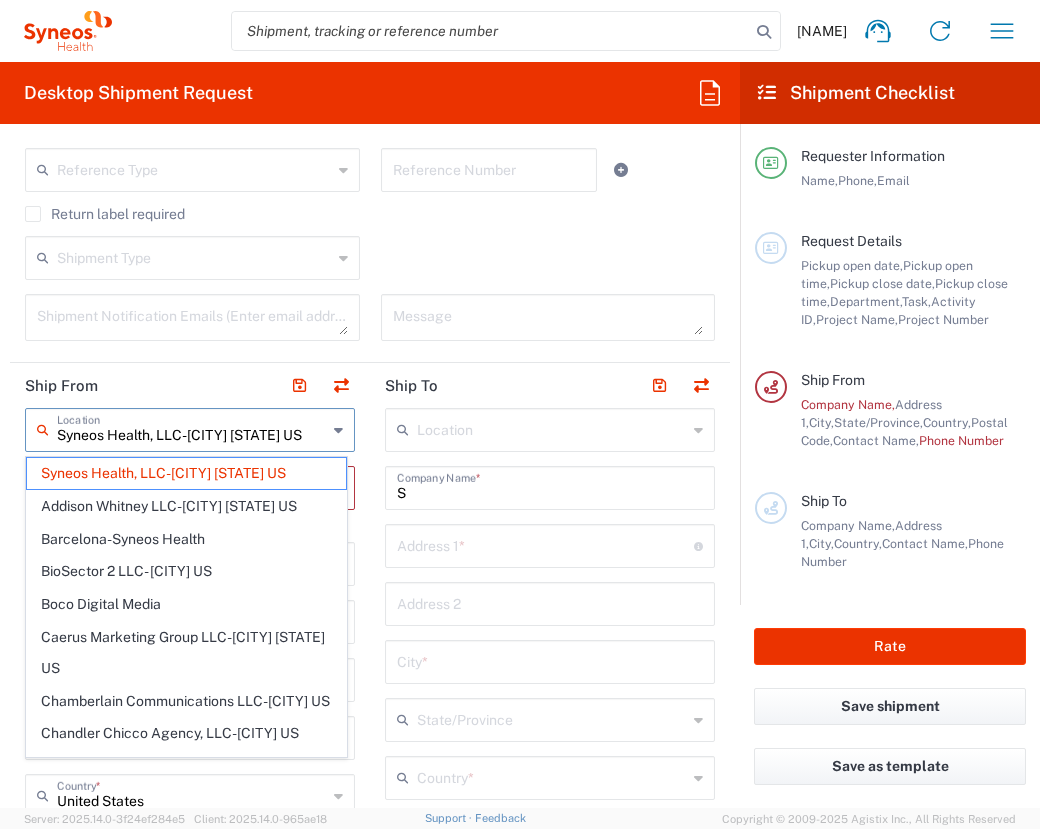 drag, startPoint x: 310, startPoint y: 438, endPoint x: 4, endPoint y: 423, distance: 306.36743 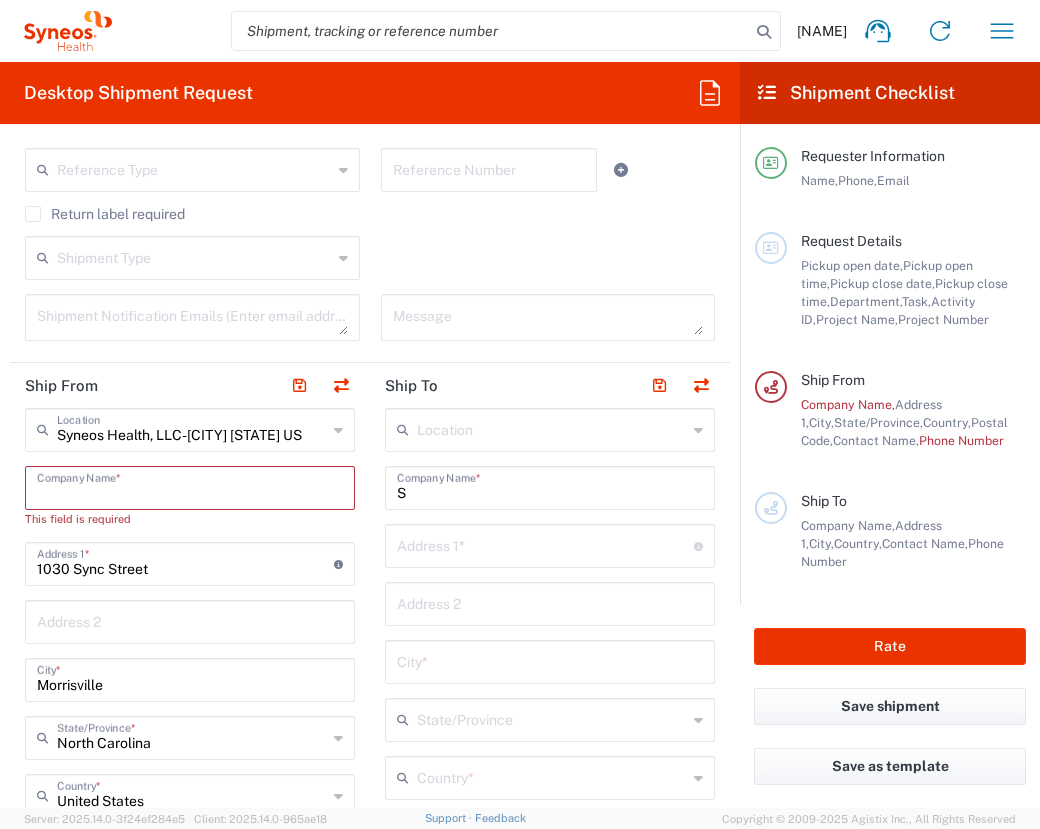 click at bounding box center (190, 486) 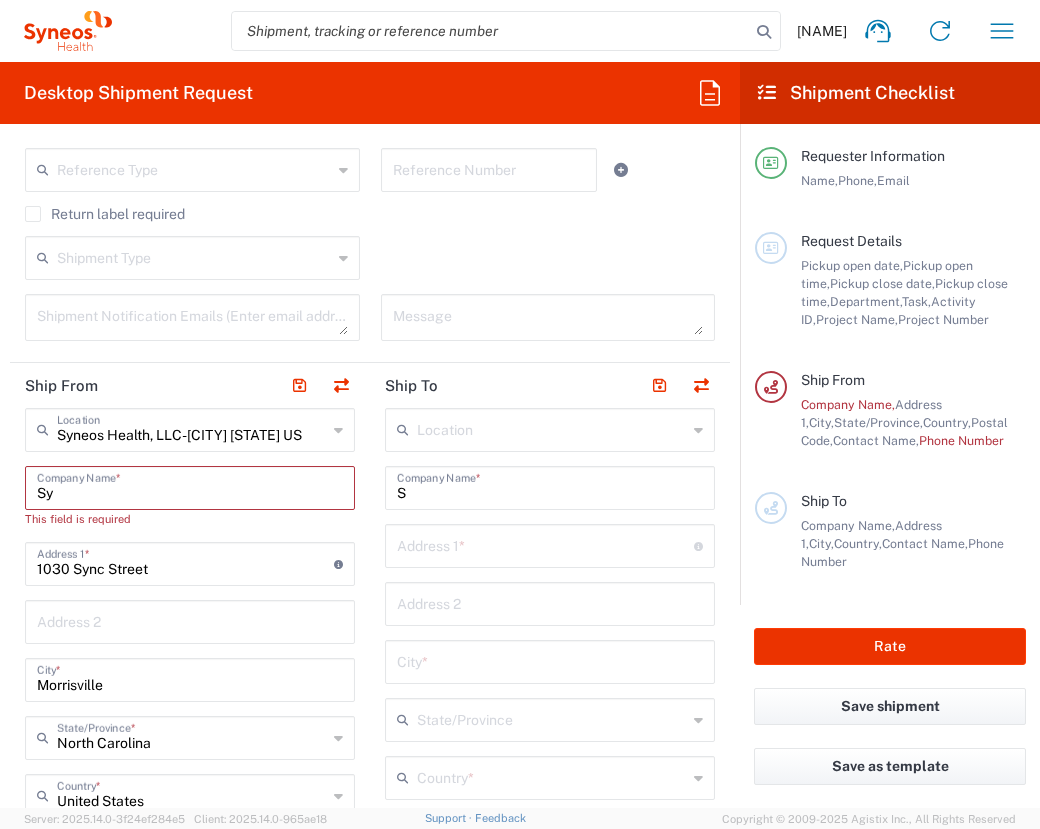 type on "Syn" 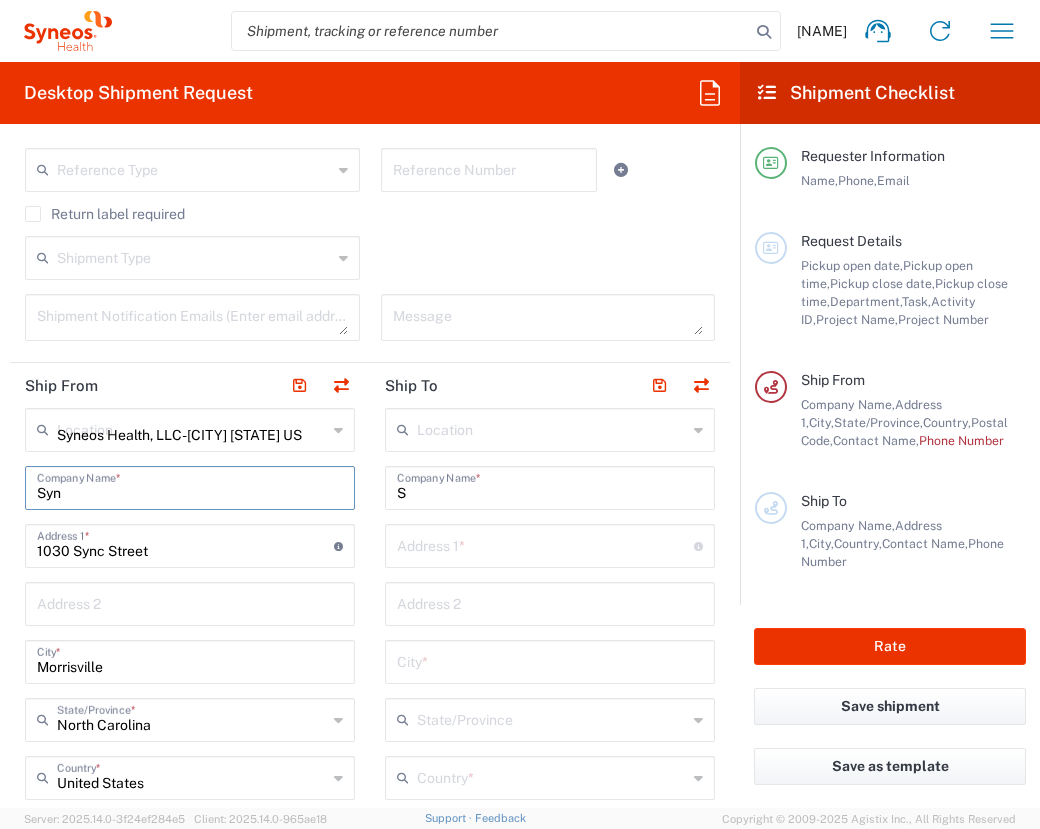 type 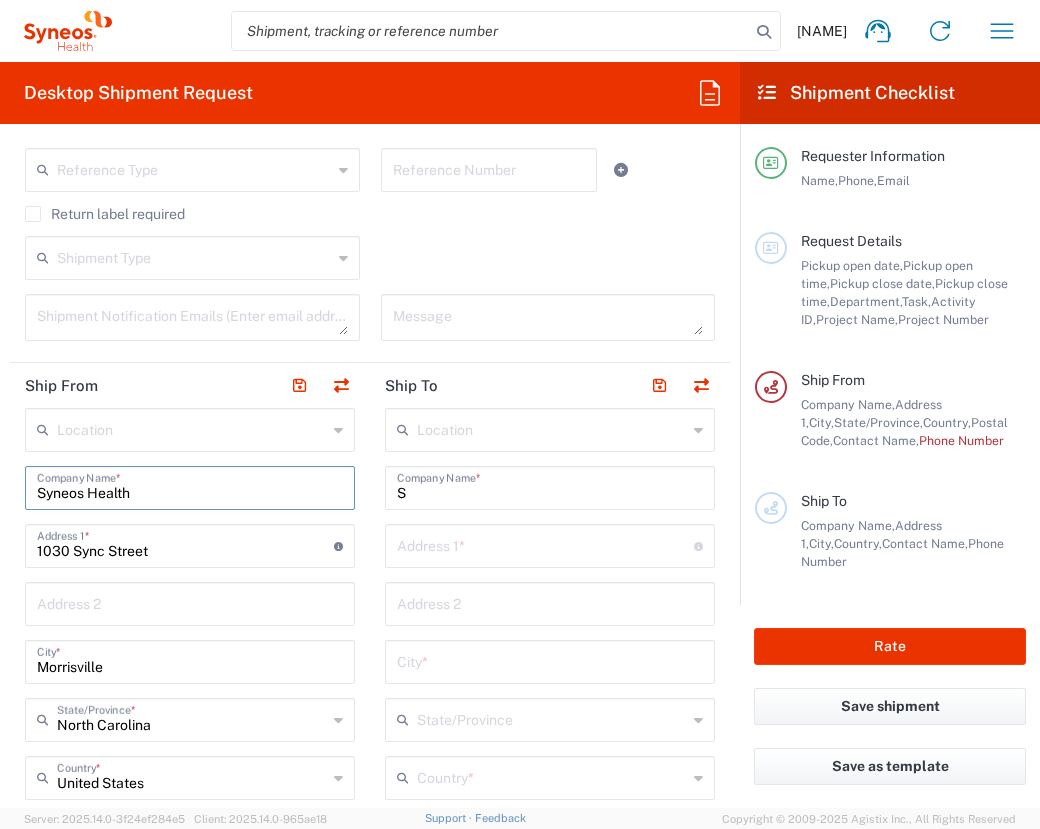 type on "Syneos Health" 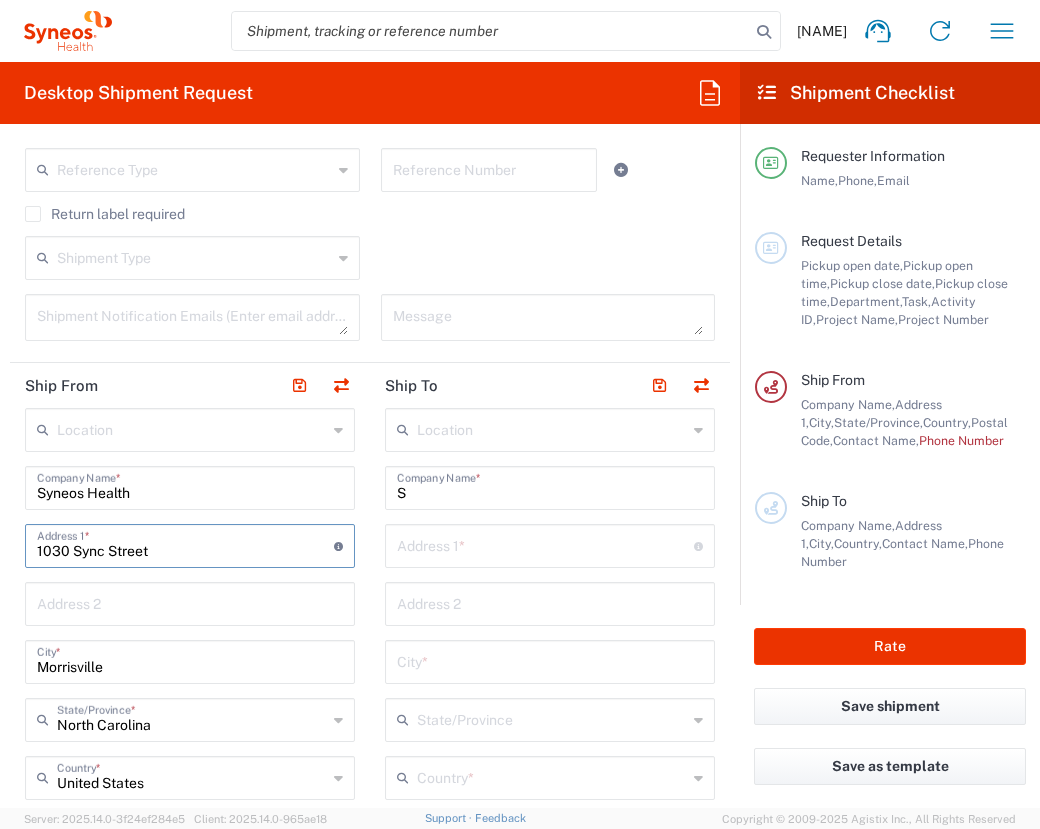 click on "S" at bounding box center [550, 486] 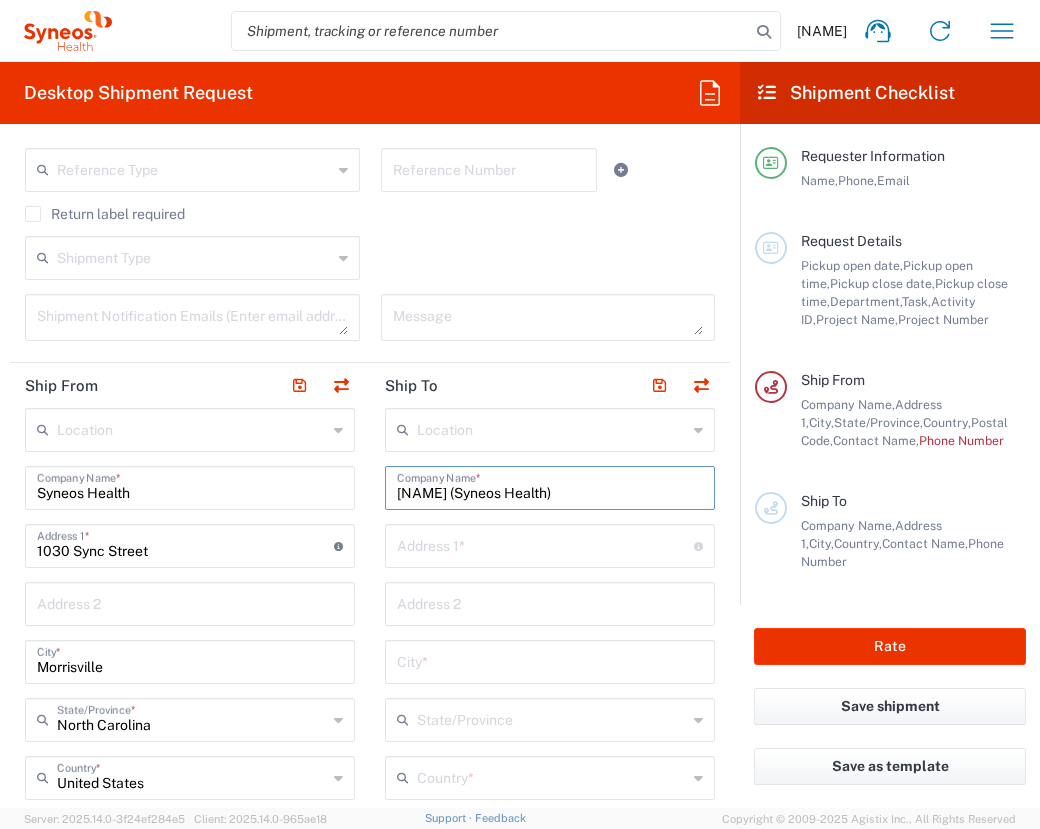 type on "[NAME] (Syneos Health)" 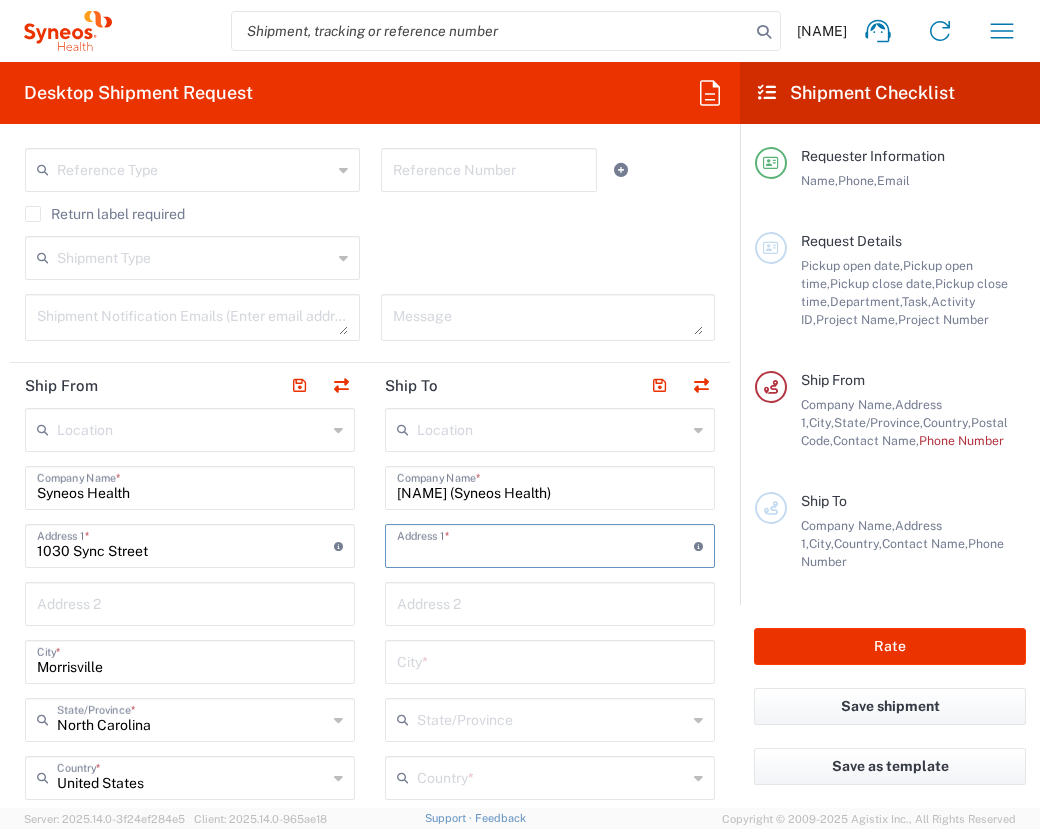 type on "[NUMBER] [STREET], [CITY], [STATE], [POSTAL_CODE]" 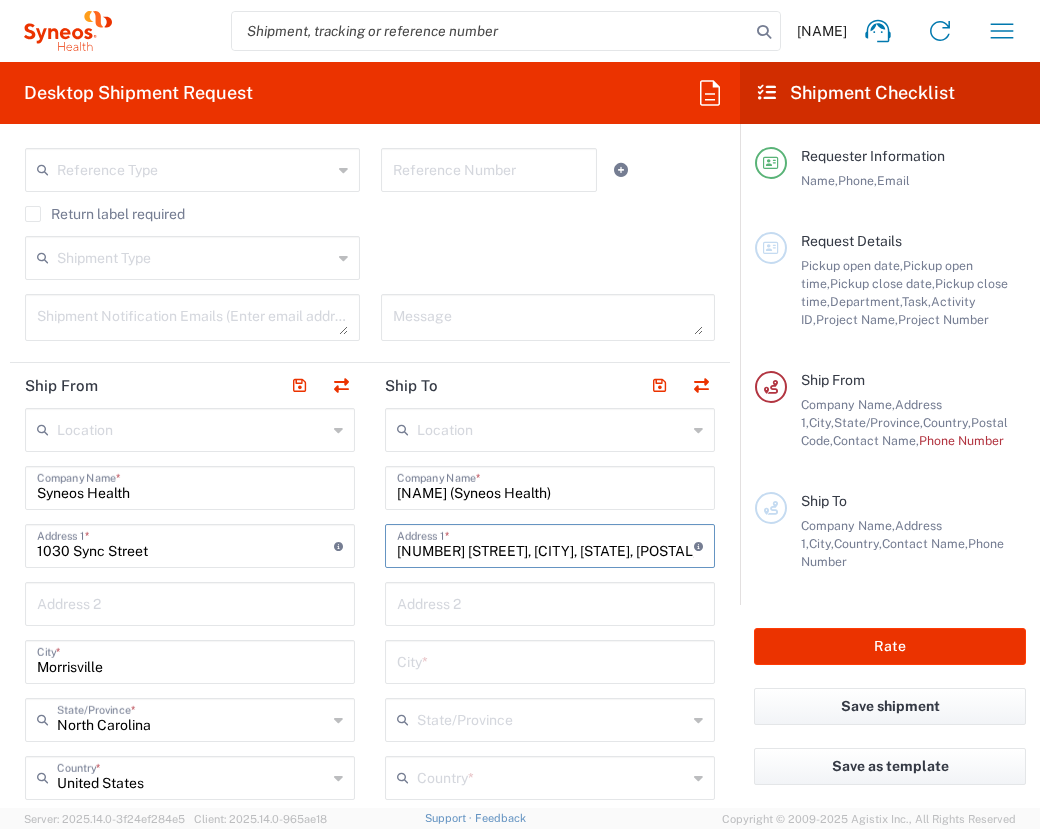type on "Reno" 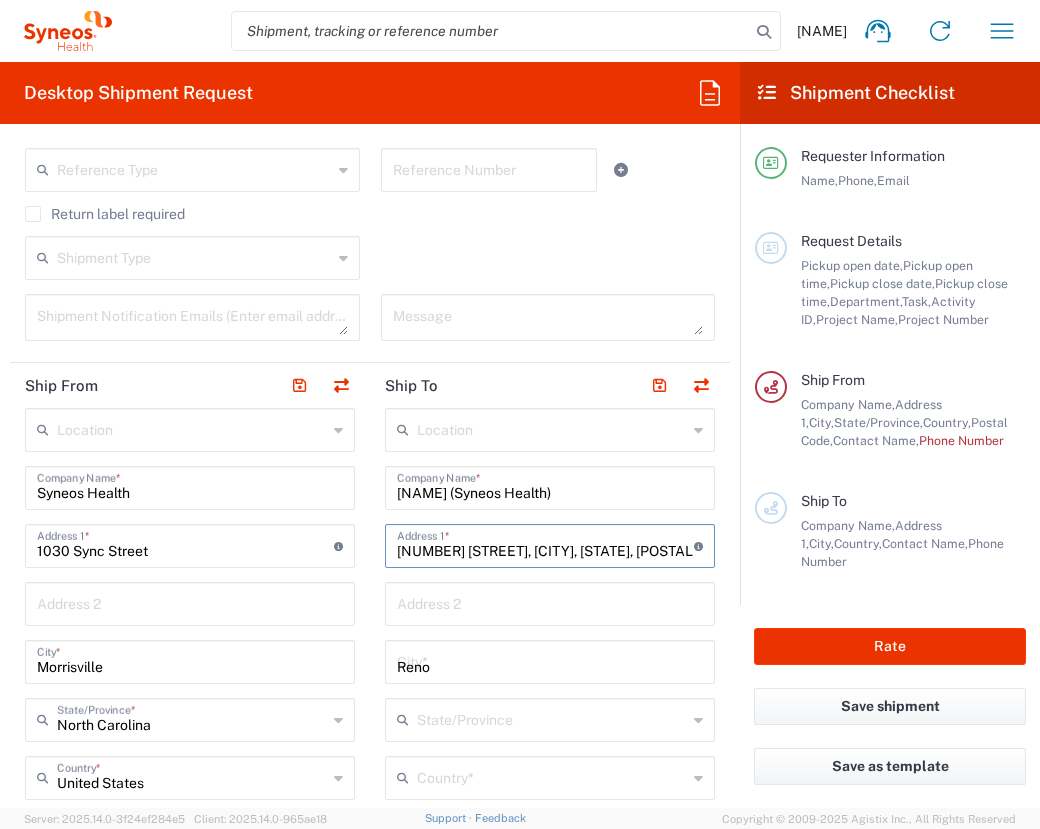 type on "NV" 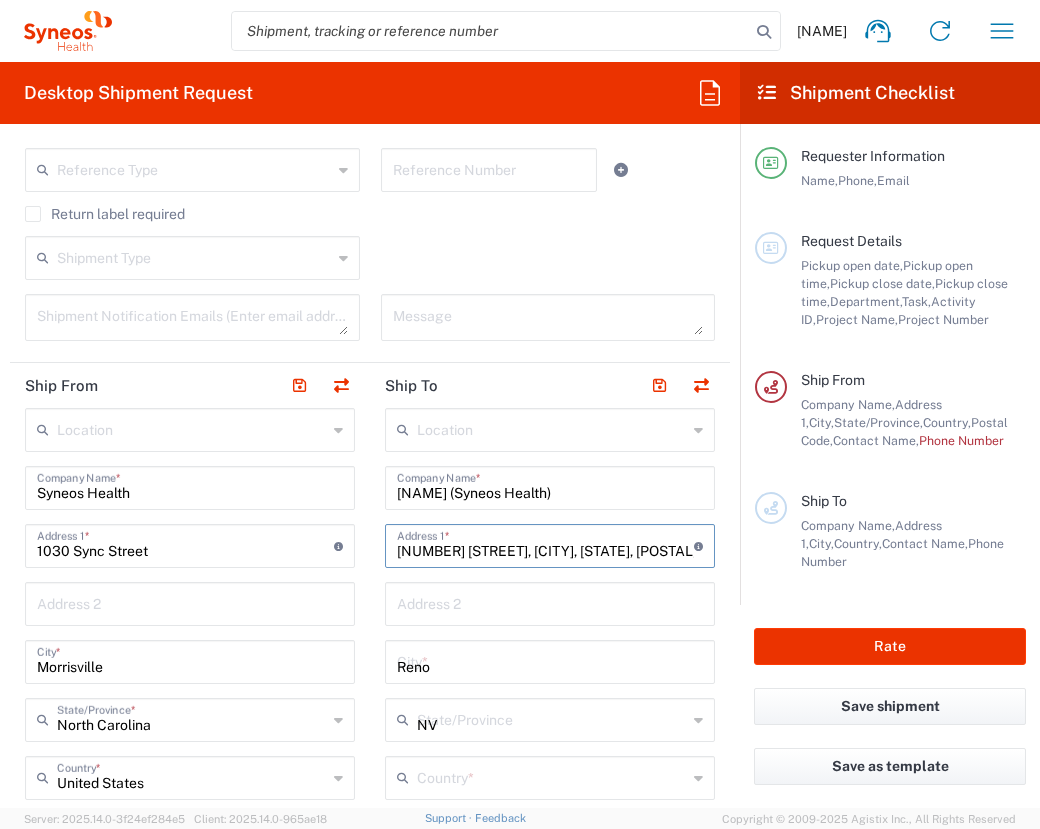 type on "United States" 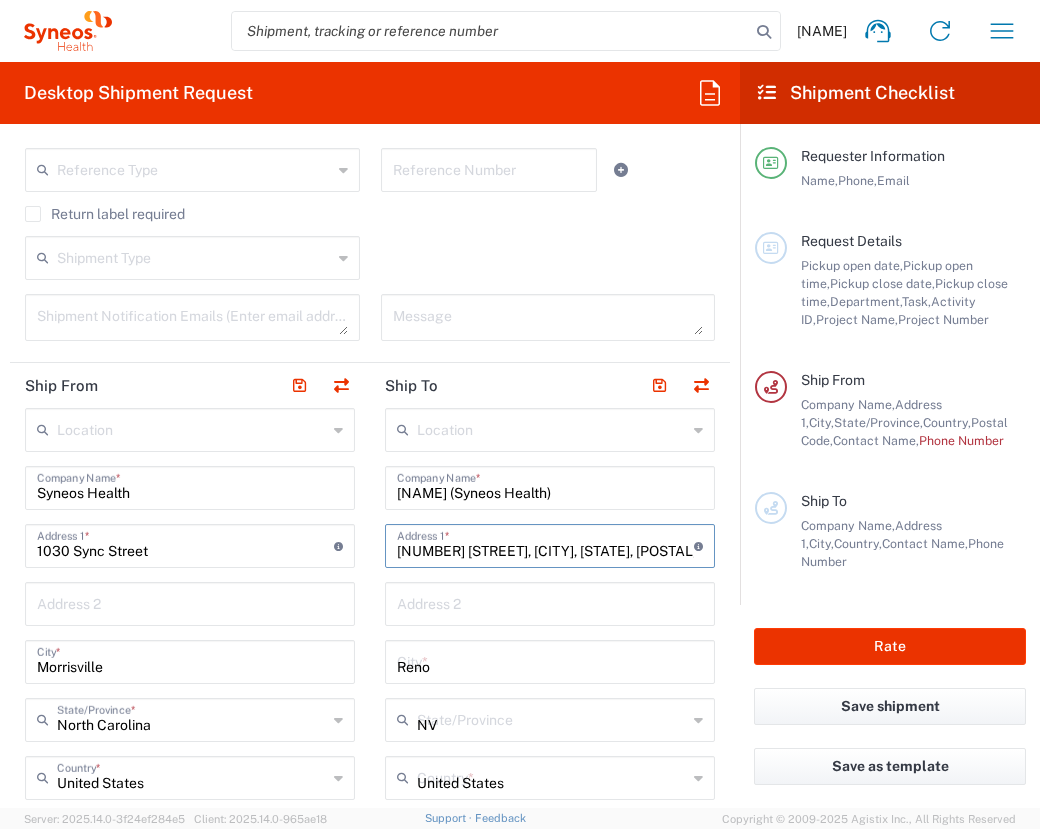 type on "89512" 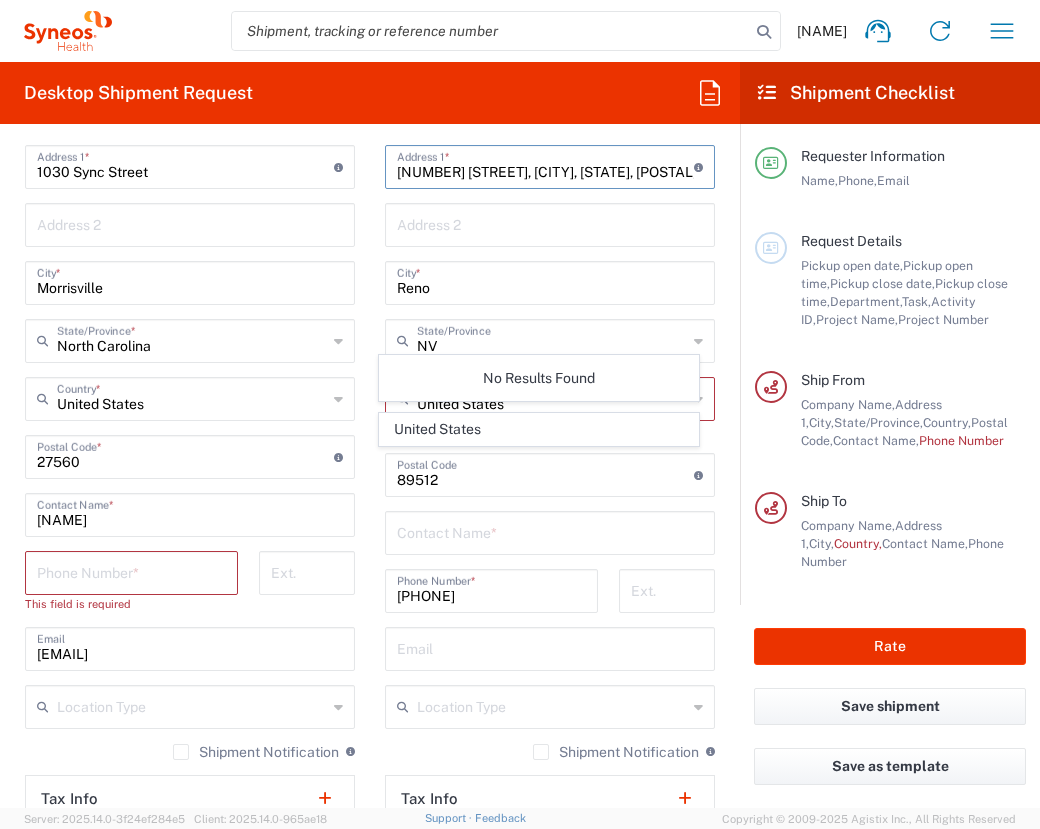 scroll, scrollTop: 957, scrollLeft: 0, axis: vertical 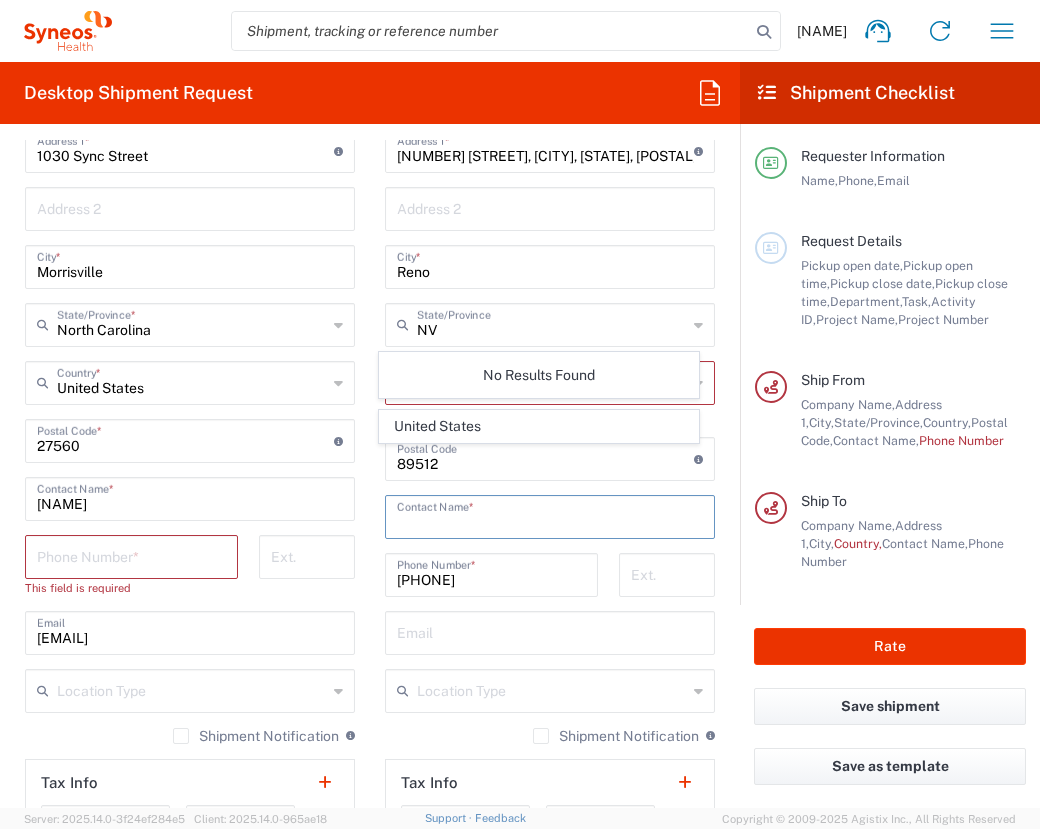 click at bounding box center (550, 515) 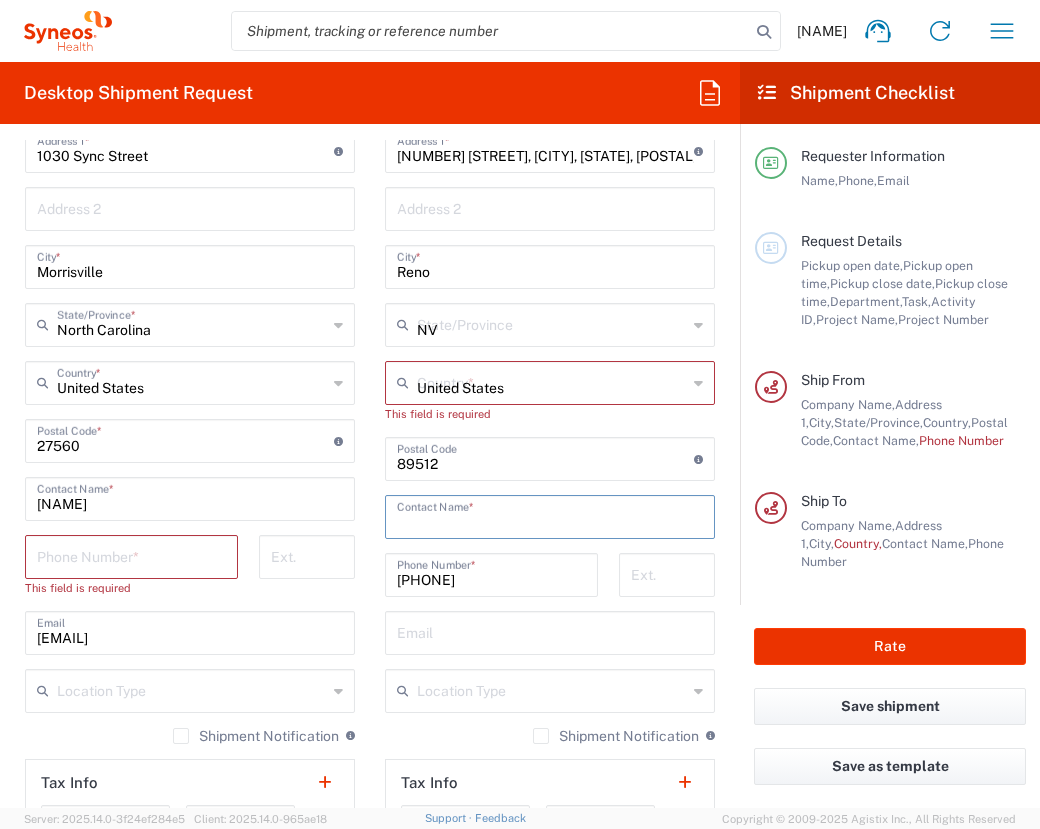 type 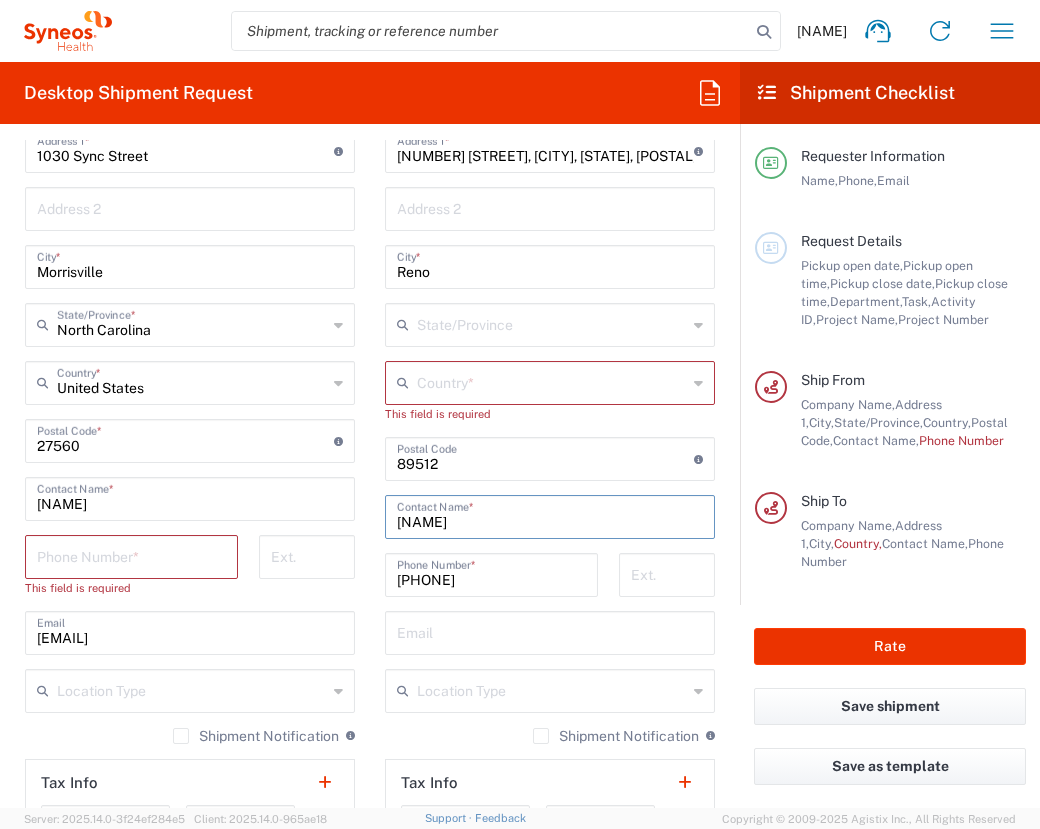 type on "[NAME]" 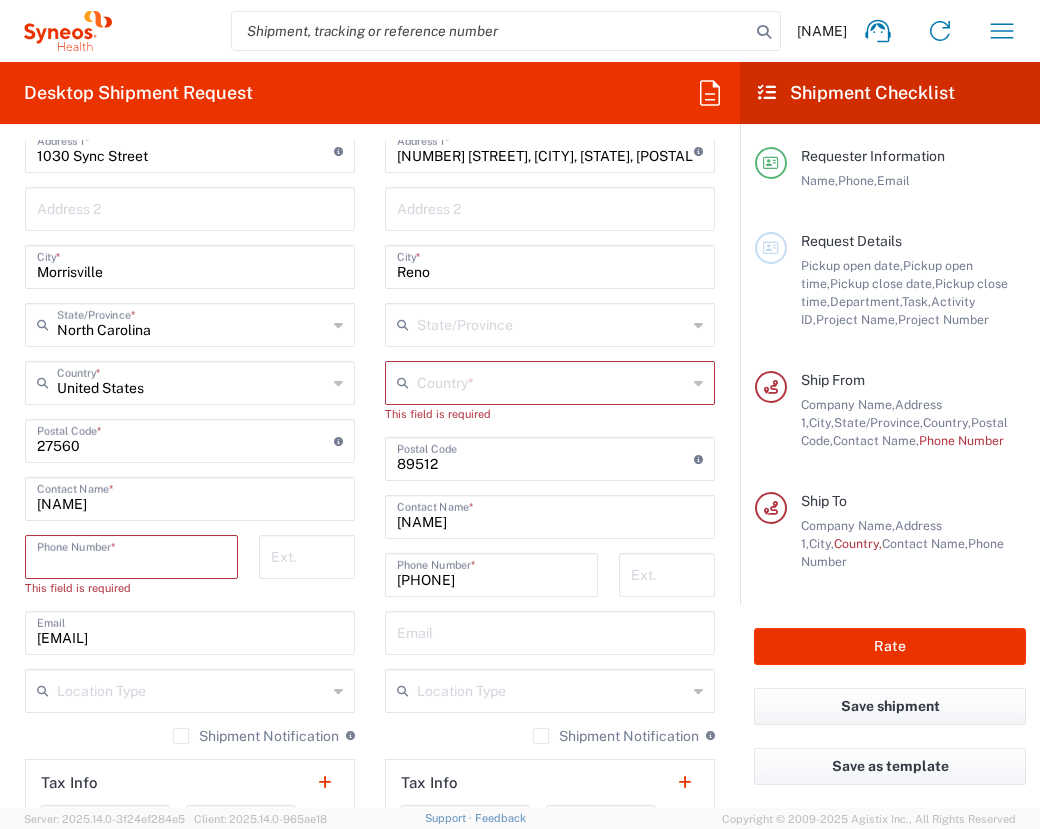 drag, startPoint x: 156, startPoint y: 569, endPoint x: 166, endPoint y: 548, distance: 23.259407 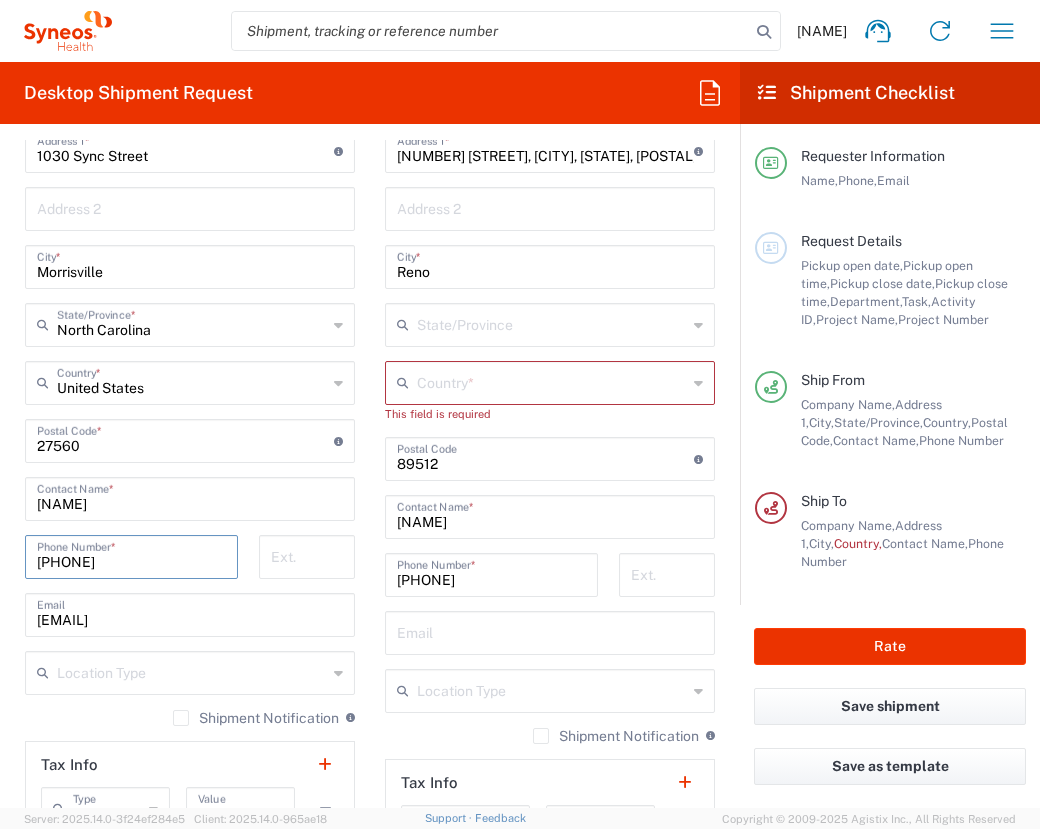 type on "[PHONE]" 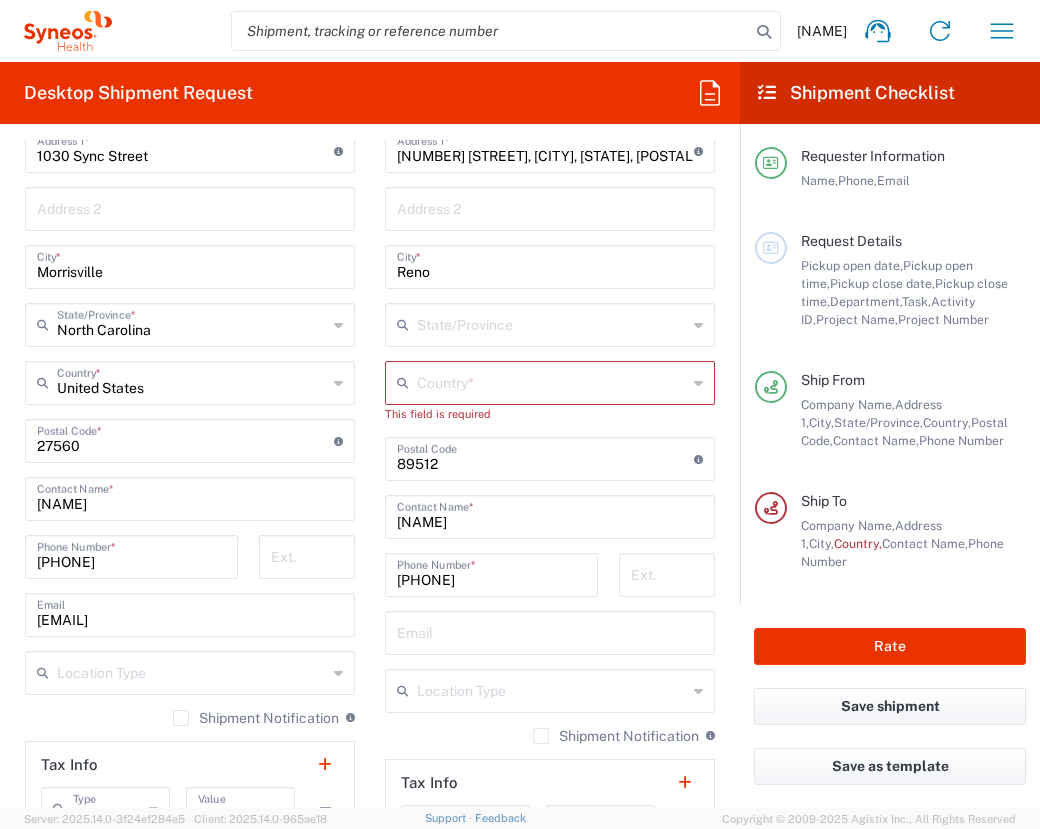 click on "Location  Addison Whitney LLC-[CITY] [STATE] US [CITY]-Syneos Health BioSector 2 LLC- [CITY] US Boco Digital Media Caerus Marketing Group LLC-[CITY] [STATE] US Chamberlain Communications LLC-[CITY] US Chandler Chicco Agency, LLC-[CITY] US Genico, LLC Gerbig Snell/Weisheimer Advert- [CITY] [STATE] Haas & Health Partner Public Relations GmbH Illingworth Research Group Ltd-[CITY] [STATE] Illingworth Rsrch Grp (France) Illingworth Rsrch Grp (Italy) Illingworth Rsrch Grp (Spain) Illingworth Rsrch Grp (USA) In Illingworth Rsrch Grp(Australi INC Research Clin Svcs Mexico inVentiv Health Philippines, Inc. IRG - [CITY] Warehouse IVH IPS Pvt Ltd- India IVH Mexico SA de CV NAVICOR GROUP, LLC-[CITY] US PALIO + IGNITE, LLC-[CITY] [STATE] US Pharmaceutical Institute LLC-[CITY] [STATE] US PT Syneos Health Indonesia Rx dataScience Inc-[CITY] [STATE] US RxDataScience India Private Lt Syneos Health (Beijing) Inc.Lt Syneos Health (Shanghai) Inc. Ltd. Syneos Health (Thailand) Limit Syneos Health Argentina SA" 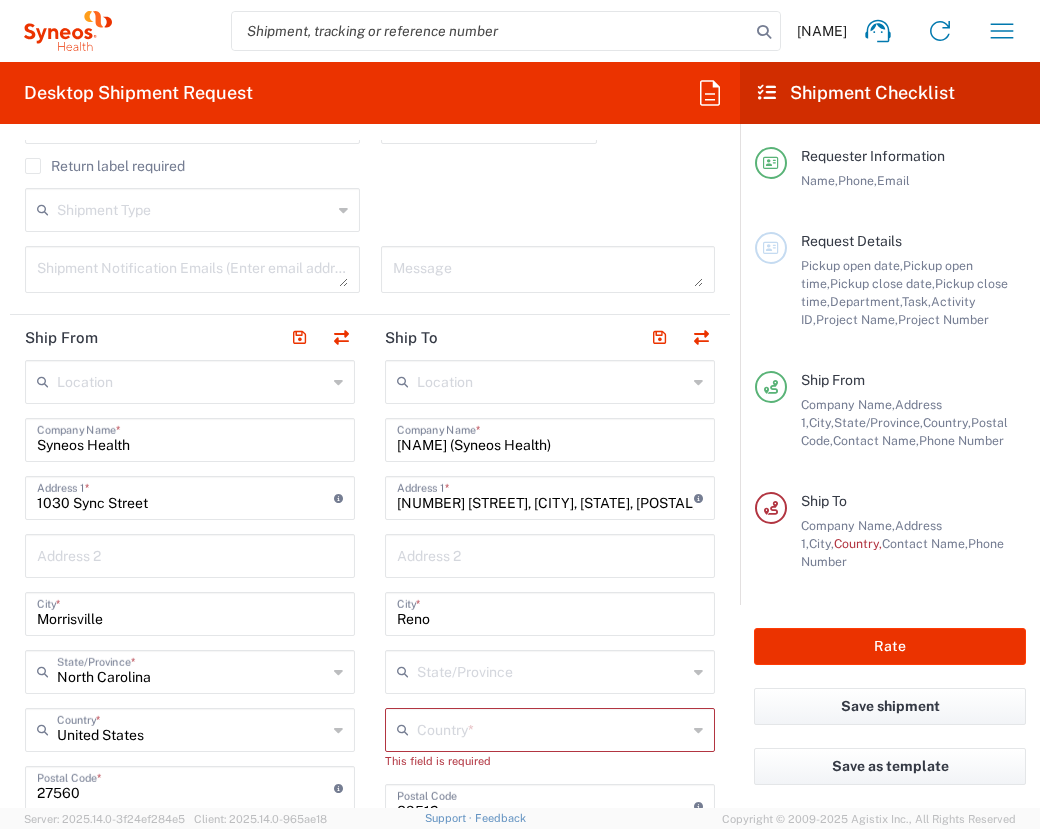 scroll, scrollTop: 586, scrollLeft: 0, axis: vertical 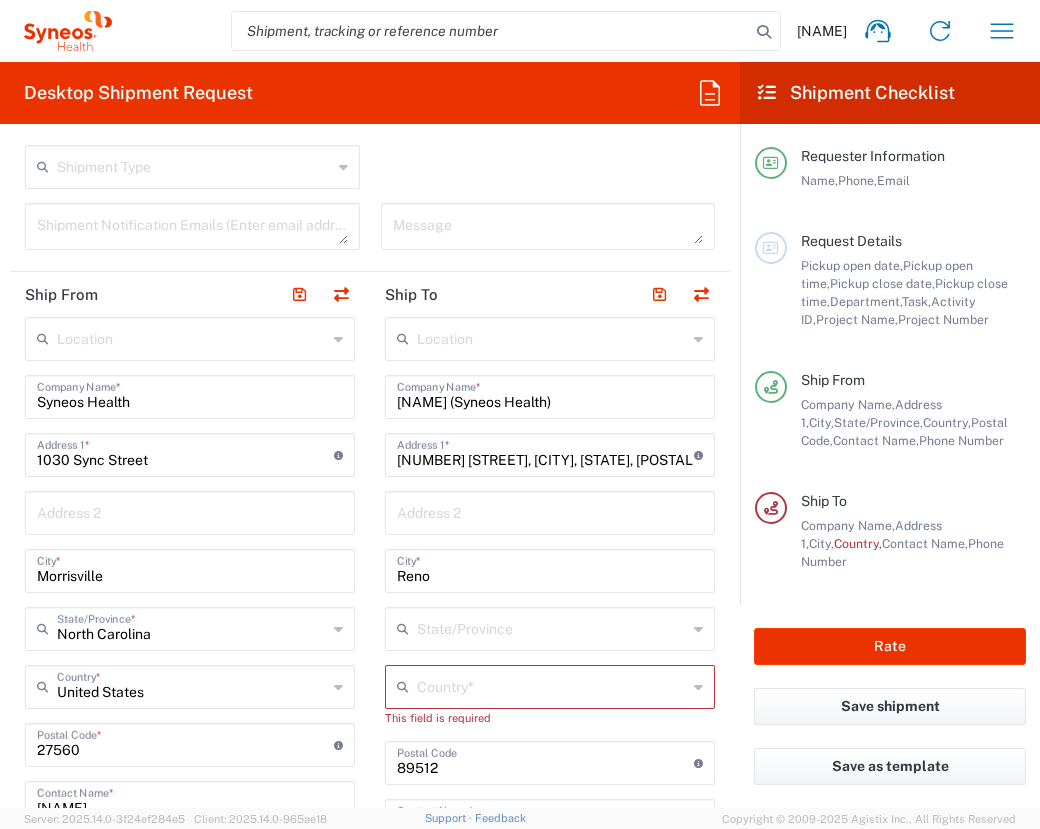 click on "Location  Addison Whitney LLC-[CITY] [STATE] US [CITY]-Syneos Health BioSector 2 LLC- [CITY] US Boco Digital Media Caerus Marketing Group LLC-[CITY] [STATE] US Chamberlain Communications LLC-[CITY] US Chandler Chicco Agency, LLC-[CITY] US Genico, LLC Gerbig Snell/Weisheimer Advert- [CITY] [STATE] Haas & Health Partner Public Relations GmbH Illingworth Research Group Ltd-[CITY] [STATE] Illingworth Rsrch Grp (France) Illingworth Rsrch Grp (Italy) Illingworth Rsrch Grp (Spain) Illingworth Rsrch Grp (USA) In Illingworth Rsrch Grp(Australi INC Research Clin Svcs Mexico inVentiv Health Philippines, Inc. IRG - [CITY] Warehouse IVH IPS Pvt Ltd- India IVH Mexico SA de CV NAVICOR GROUP, LLC-[CITY] US PALIO + IGNITE, LLC-[CITY] [STATE] US Pharmaceutical Institute LLC-[CITY] [STATE] US PT Syneos Health Indonesia Rx dataScience Inc-[CITY] [STATE] US RxDataScience India Private Lt Syneos Health (Beijing) Inc.Lt Syneos Health (Shanghai) Inc. Ltd. Syneos Health (Thailand) Limit Syneos Health Argentina SA" 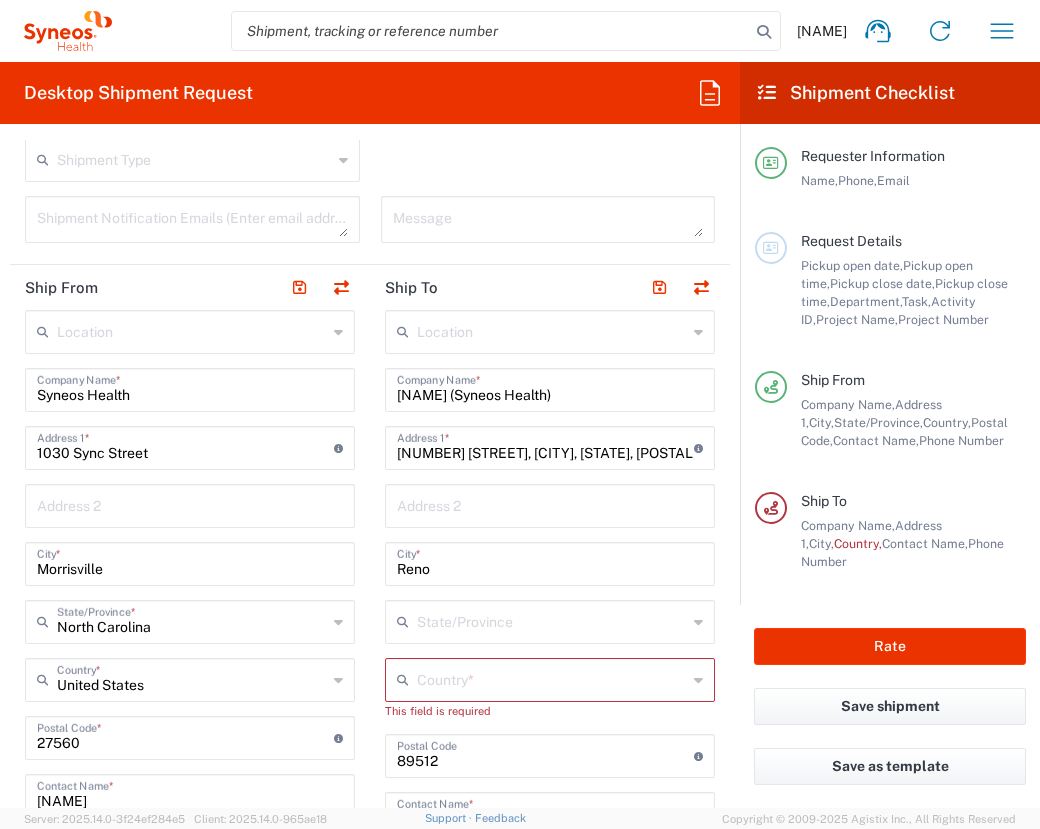click on "[NAME] (Syneos Health)" at bounding box center (550, 388) 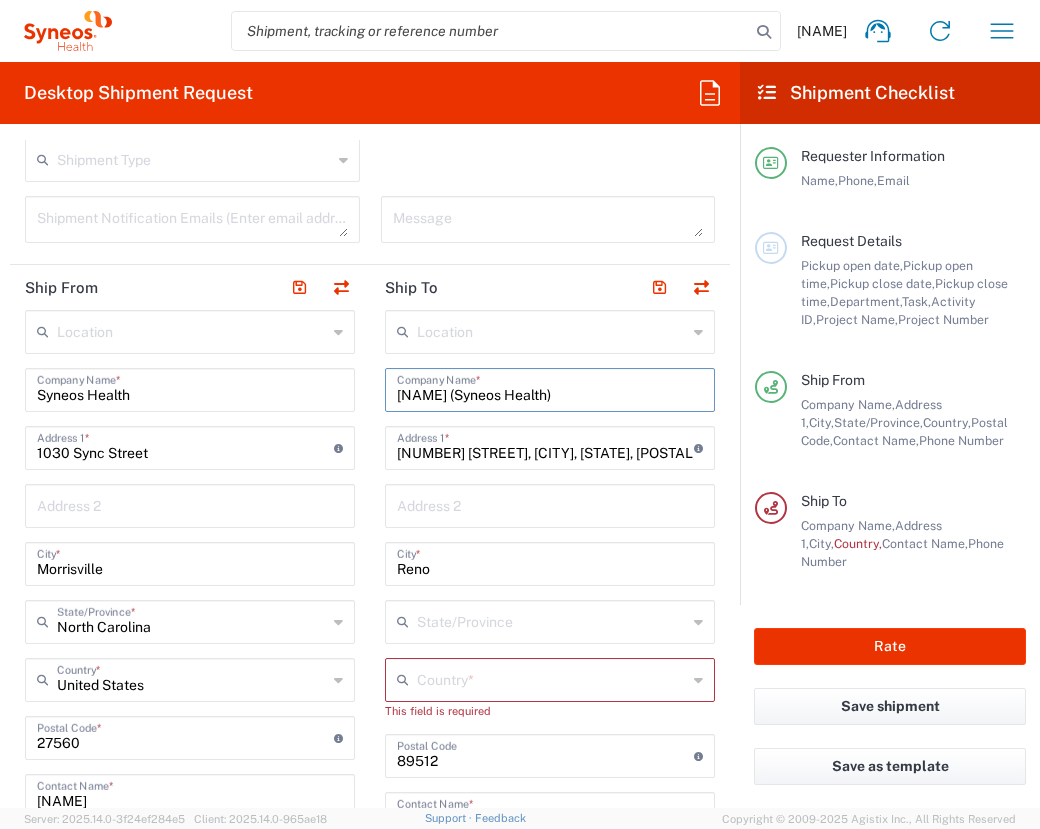 click on "[NAME] (Syneos Health)" at bounding box center (550, 388) 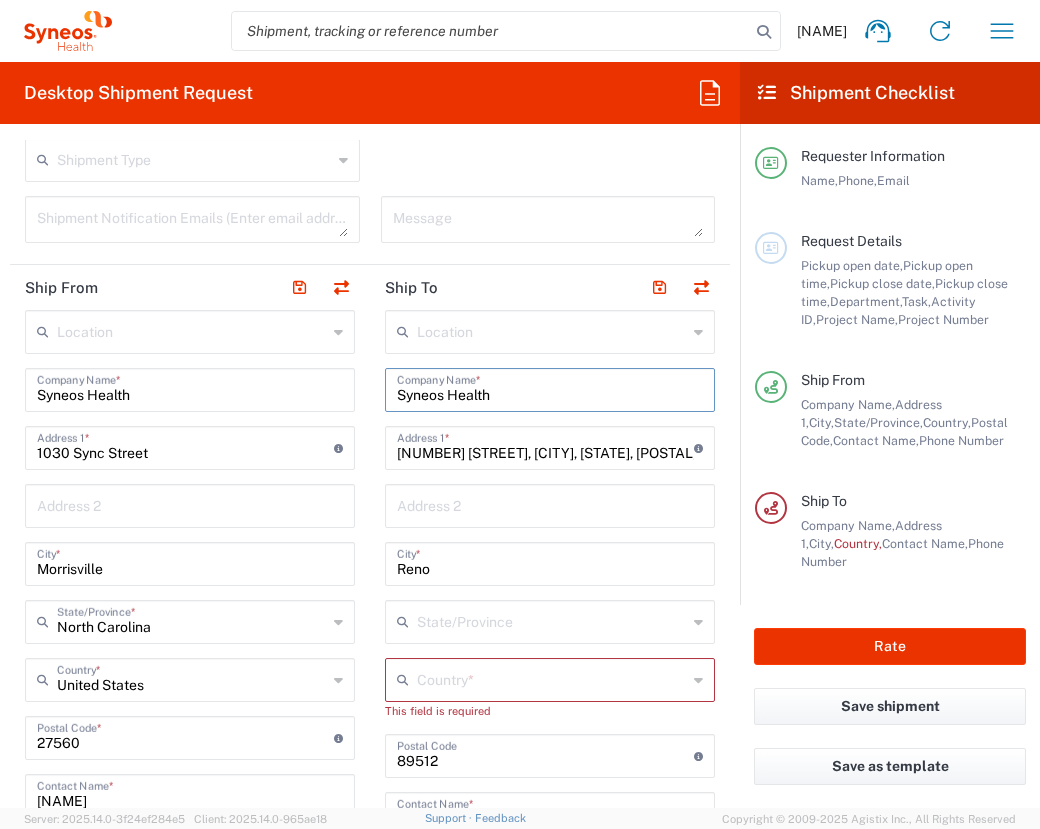 click on "Syneos Health" at bounding box center [550, 388] 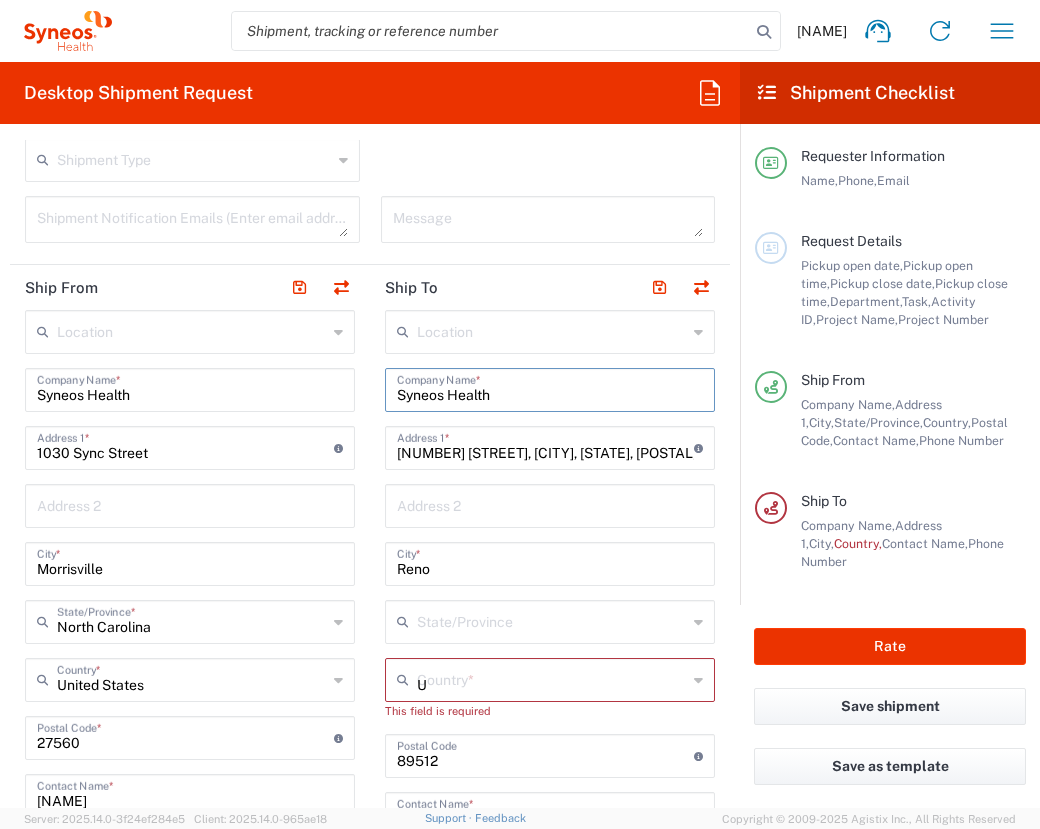 type on "U" 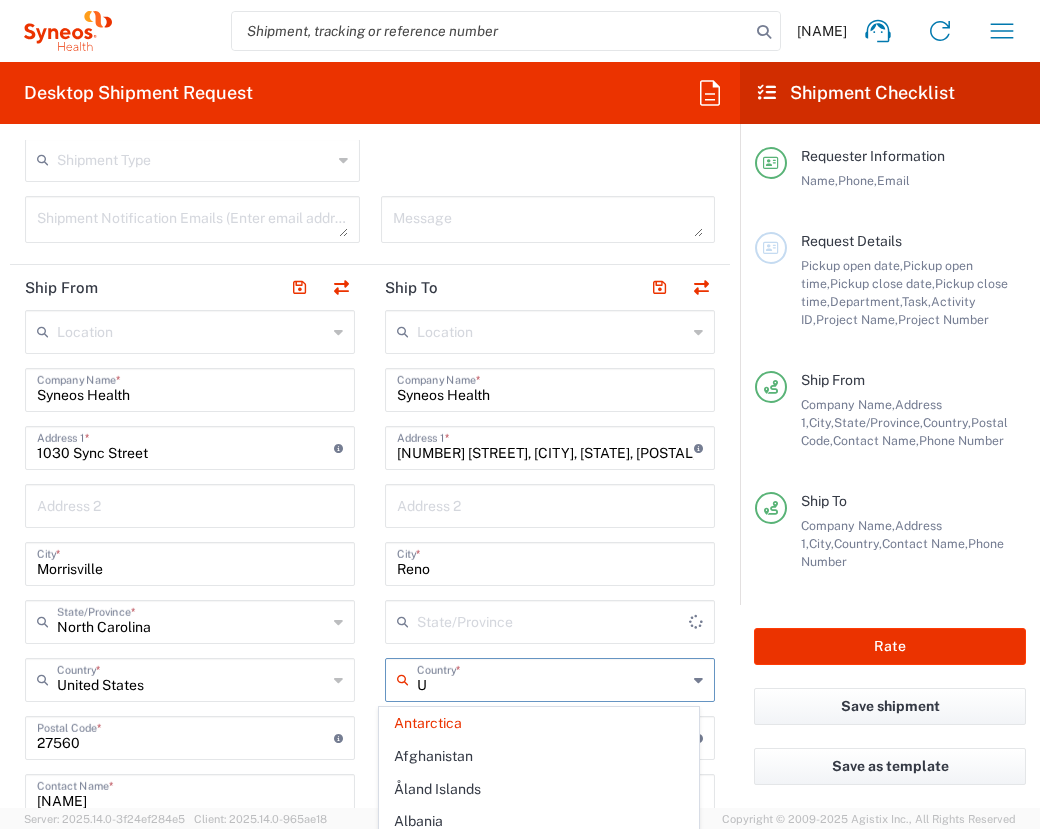 type 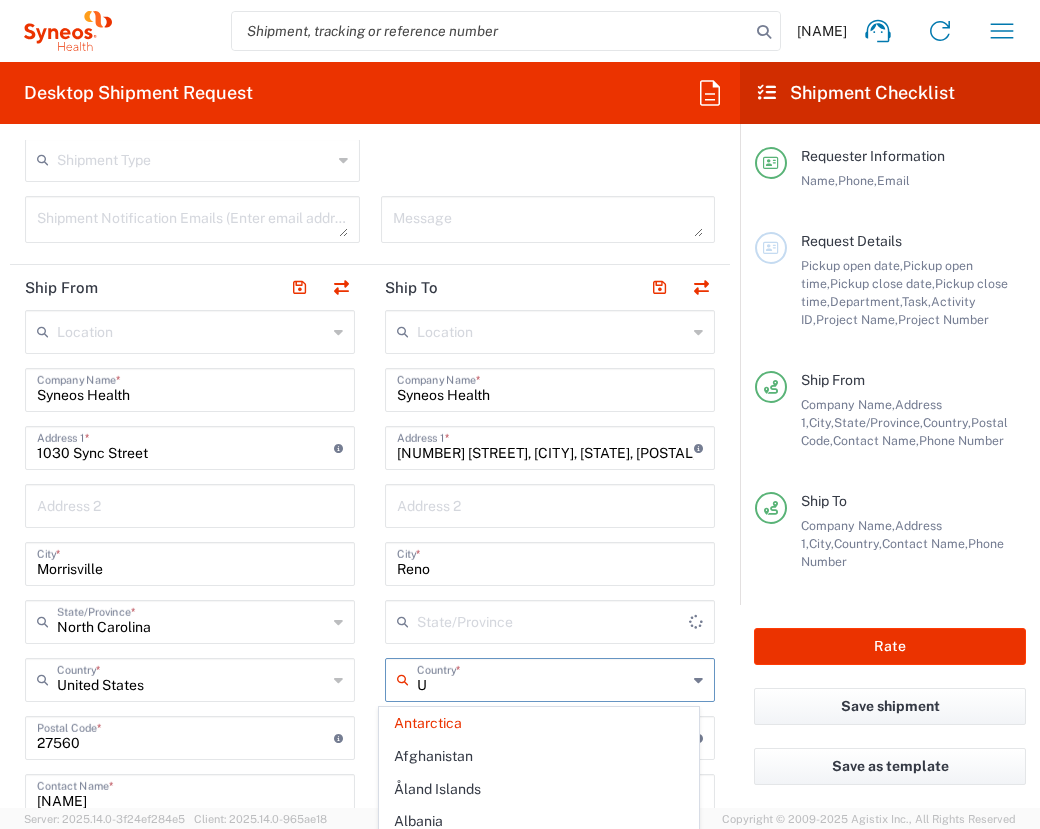 type on "Sender/Shipper" 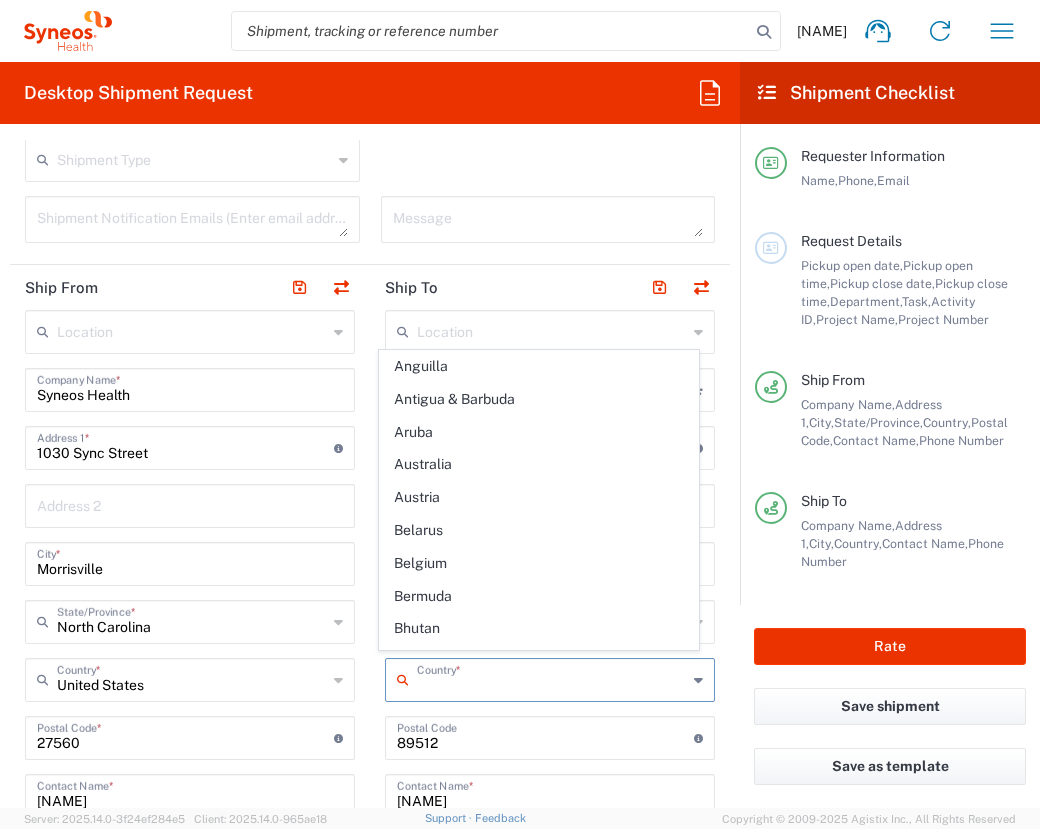 scroll, scrollTop: 1017, scrollLeft: 0, axis: vertical 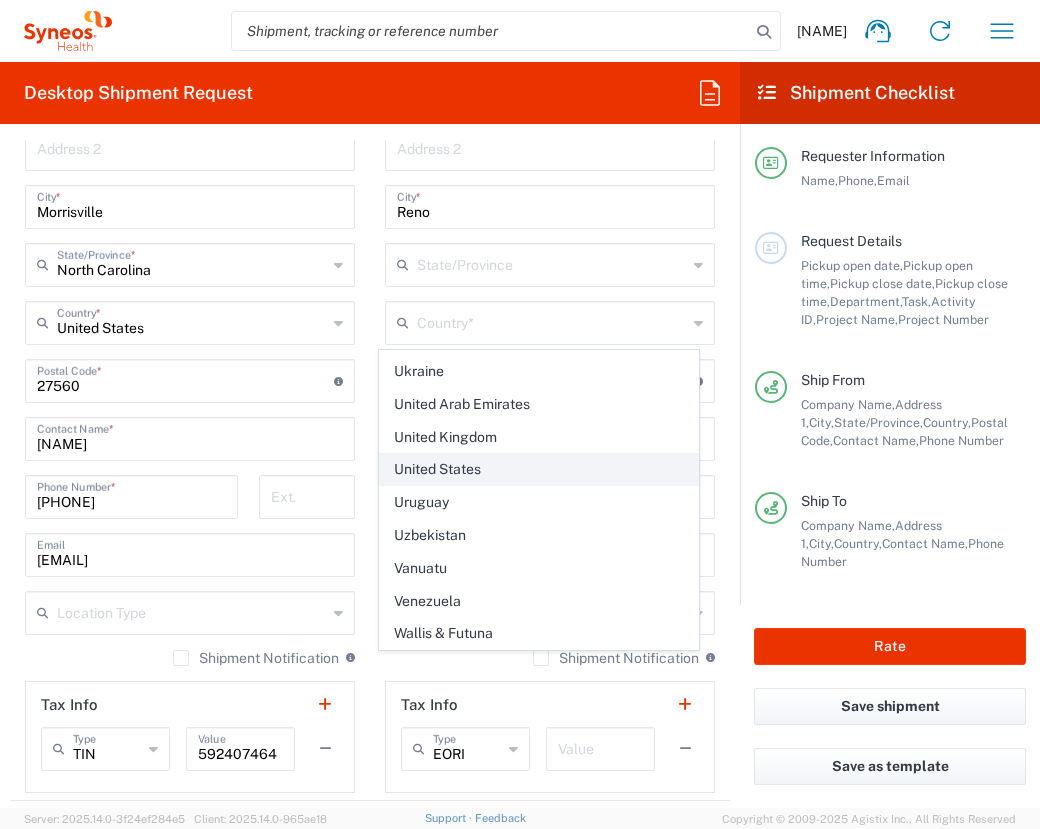 click on "United States" 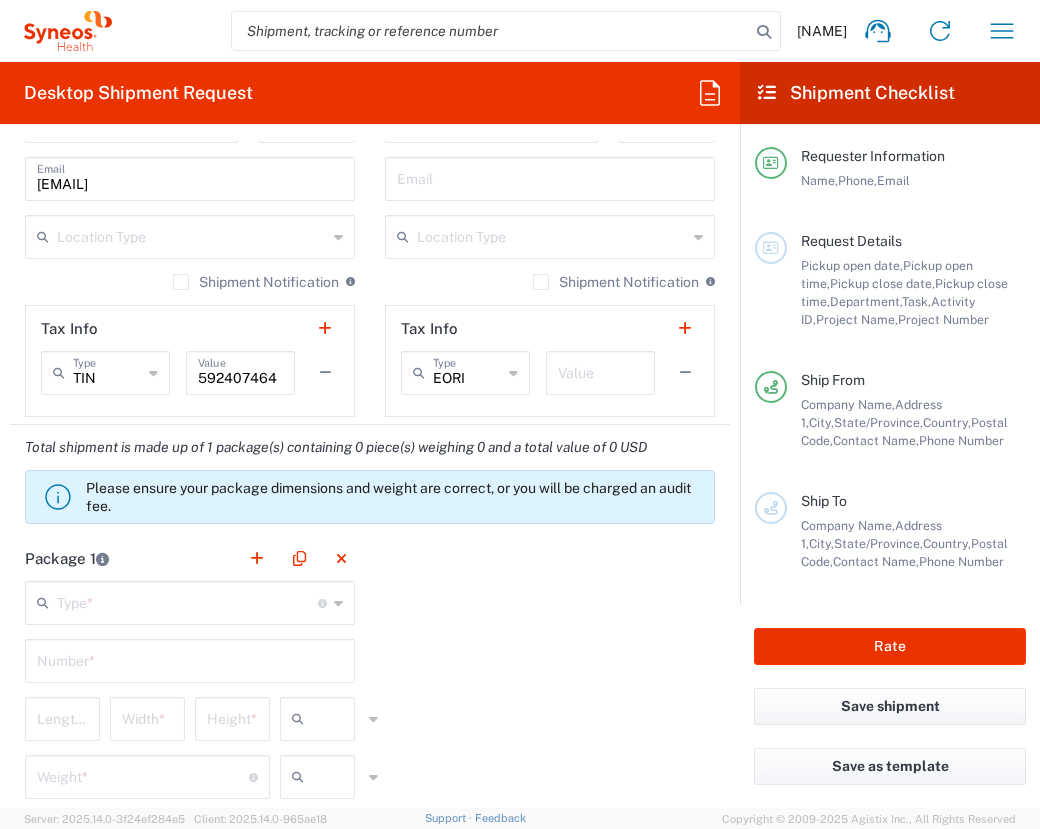 scroll, scrollTop: 1392, scrollLeft: 0, axis: vertical 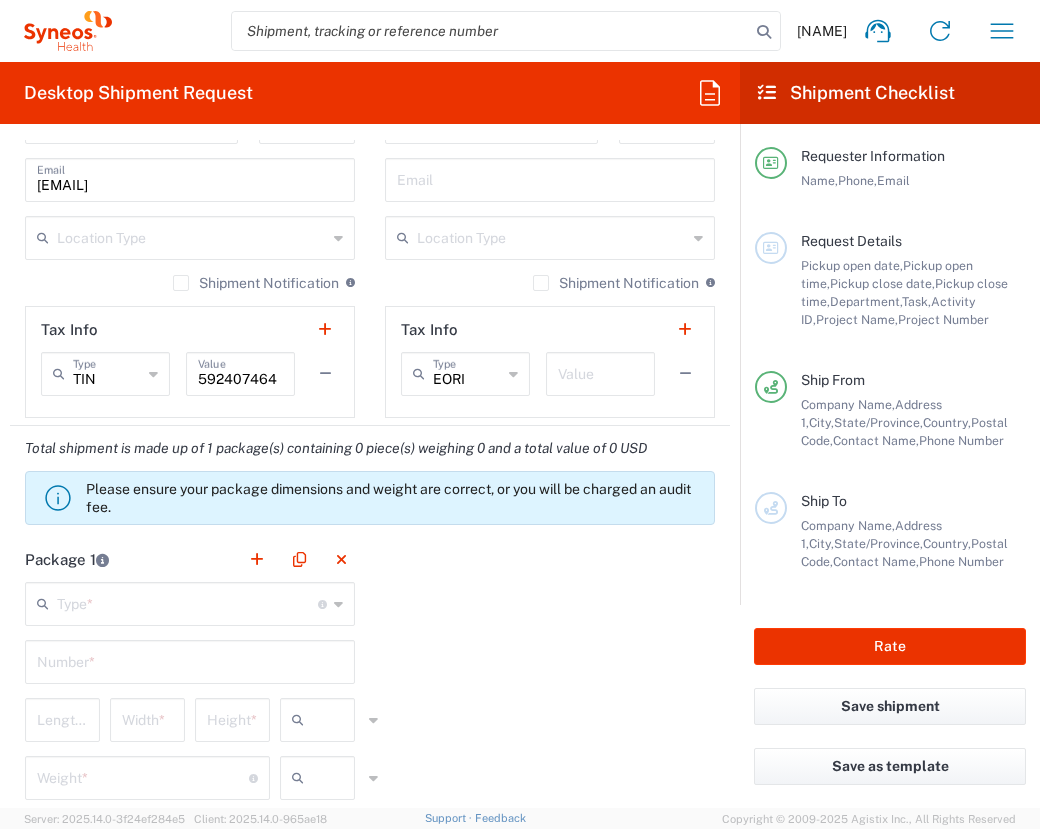 click on "Type  * Material used to package goods" 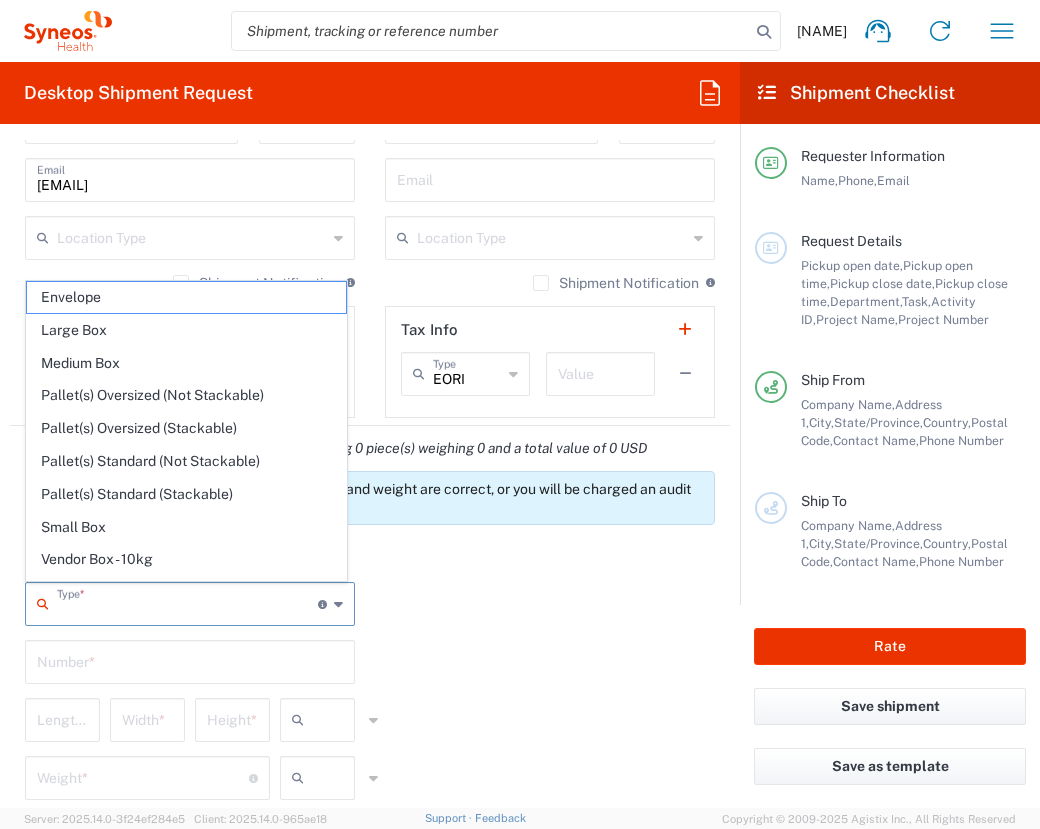 scroll, scrollTop: 25, scrollLeft: 0, axis: vertical 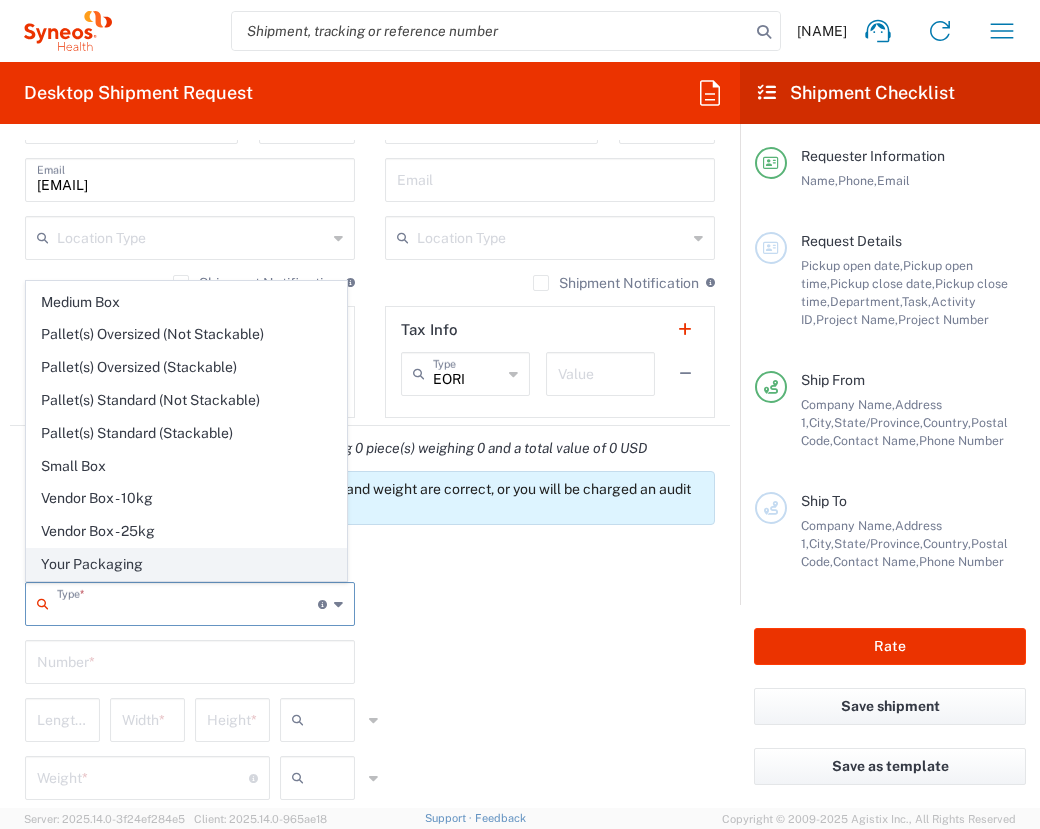 click on "Your Packaging" 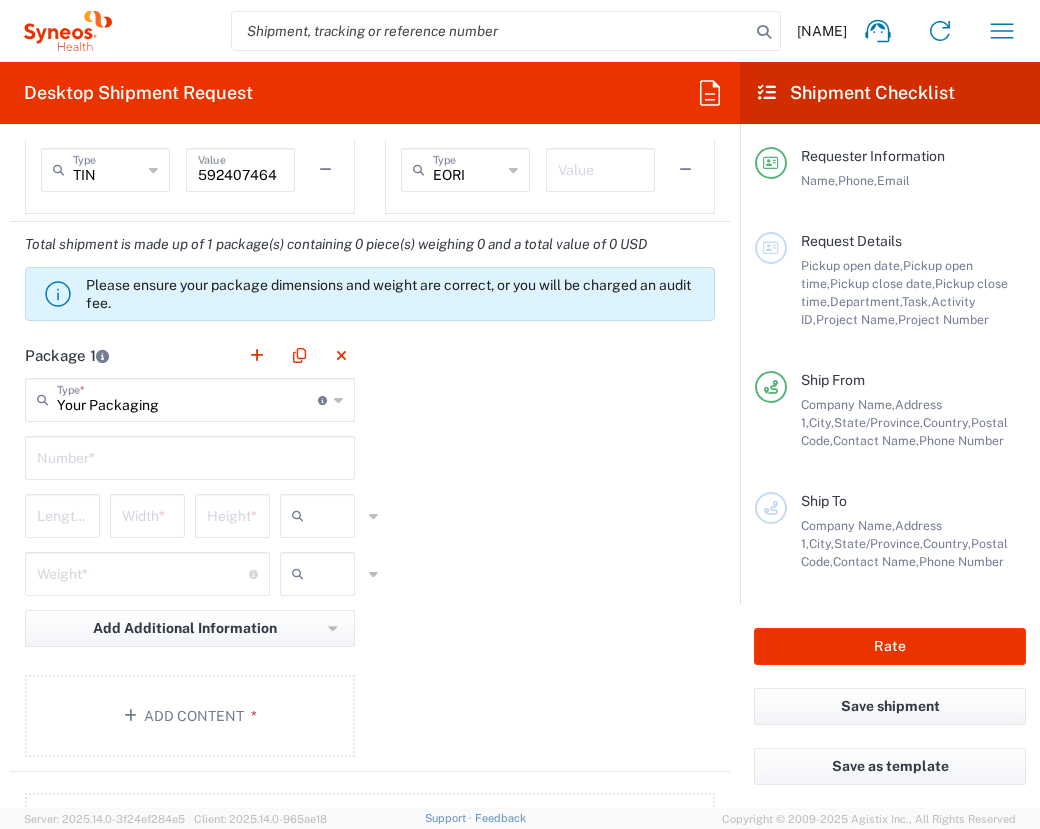 scroll, scrollTop: 1613, scrollLeft: 0, axis: vertical 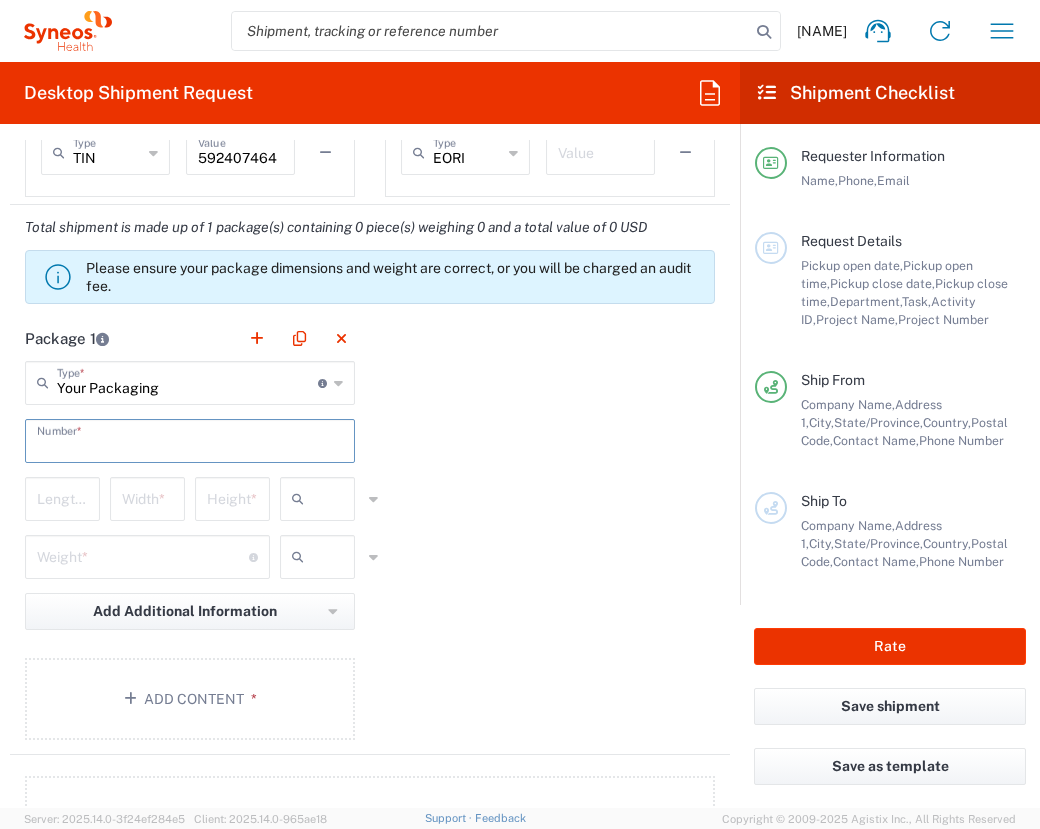 click at bounding box center (190, 439) 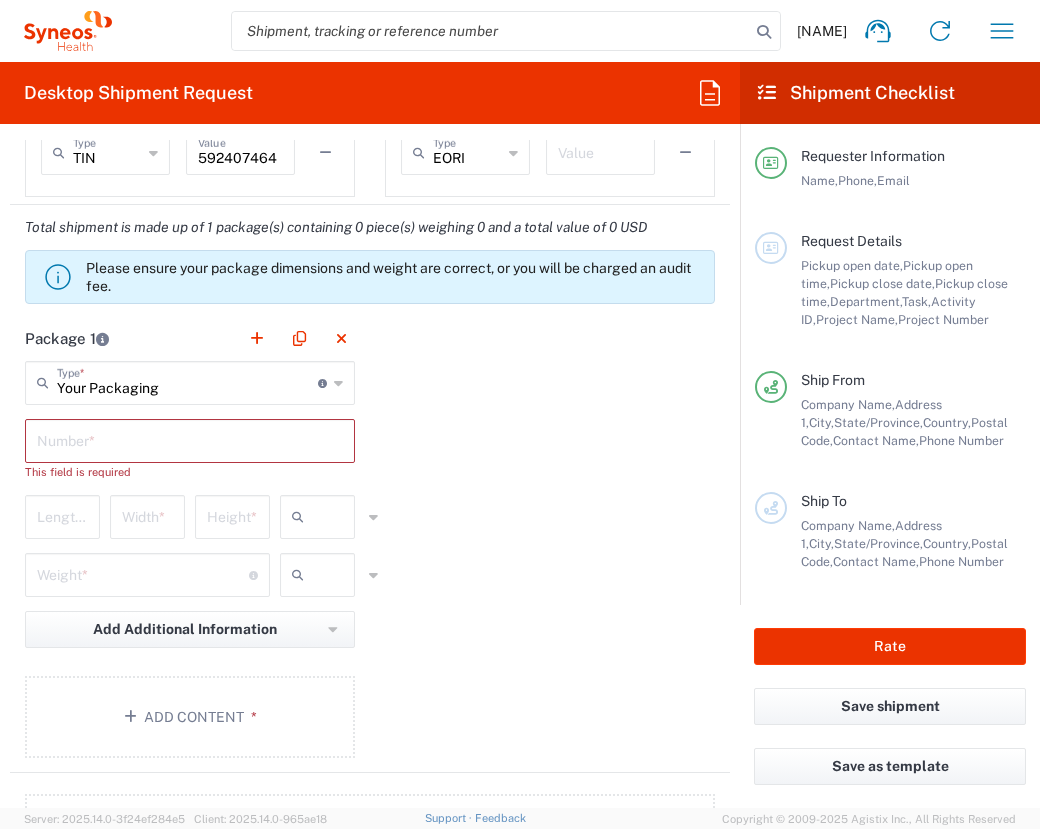 click 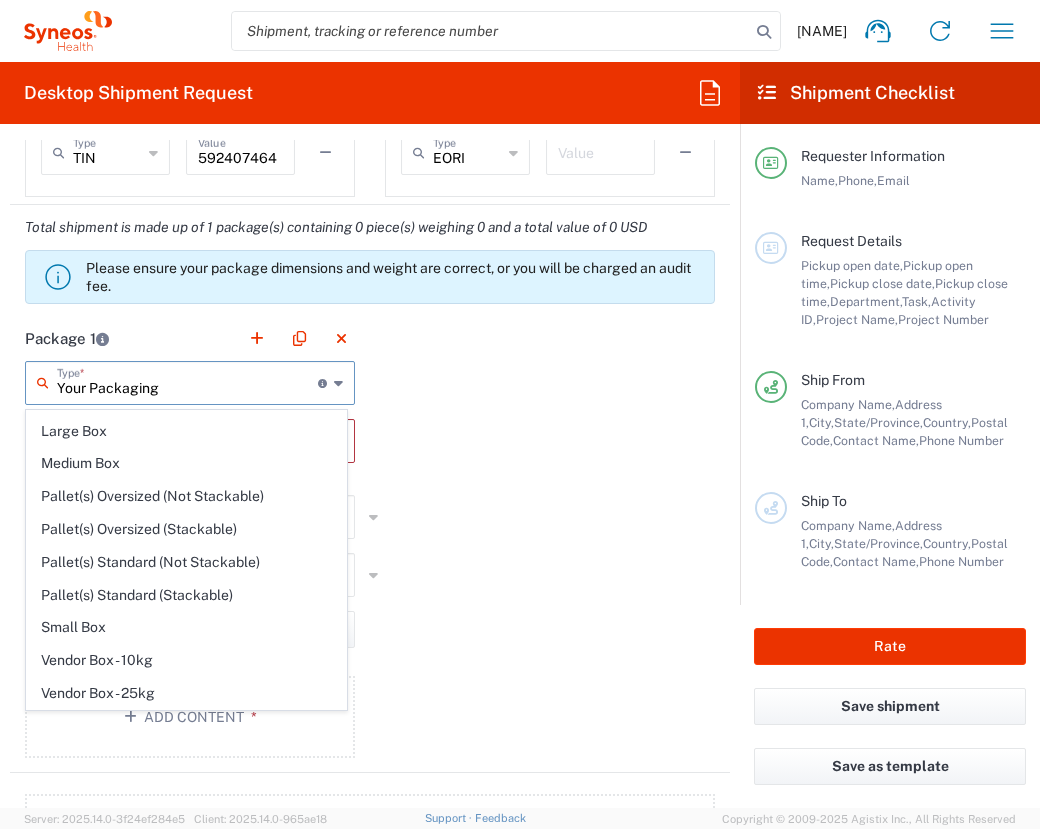 scroll, scrollTop: 0, scrollLeft: 0, axis: both 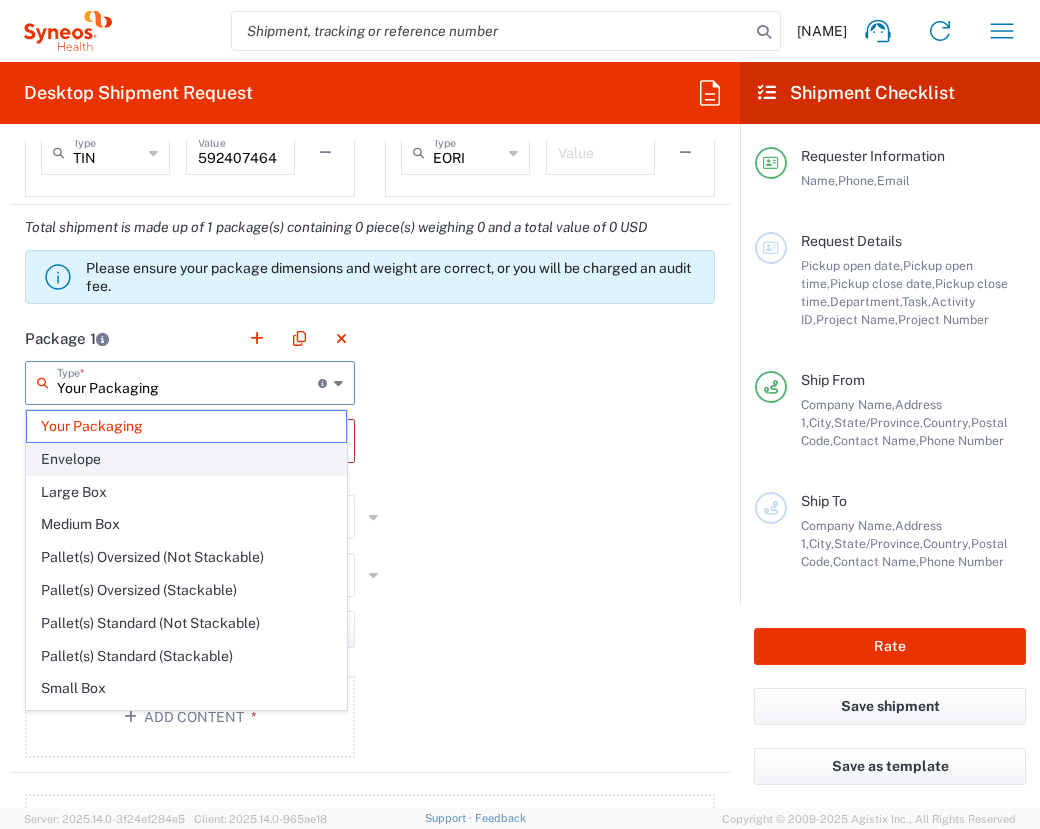 click on "Envelope" 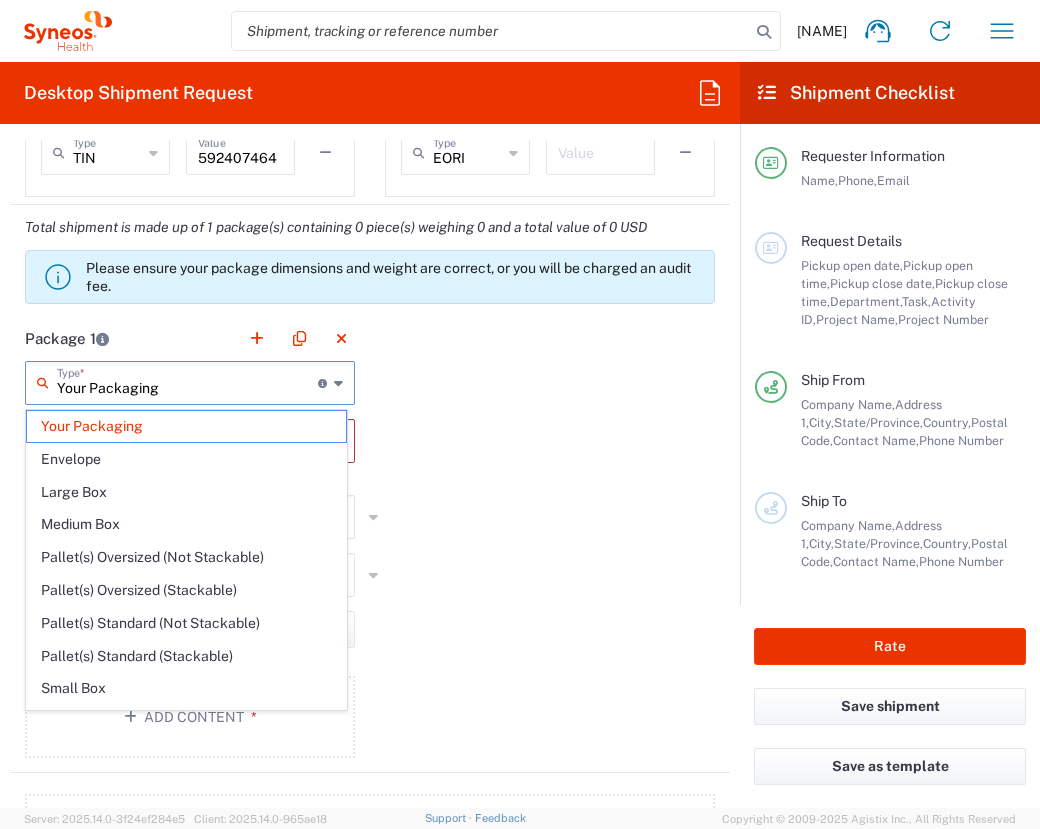 type on "Envelope" 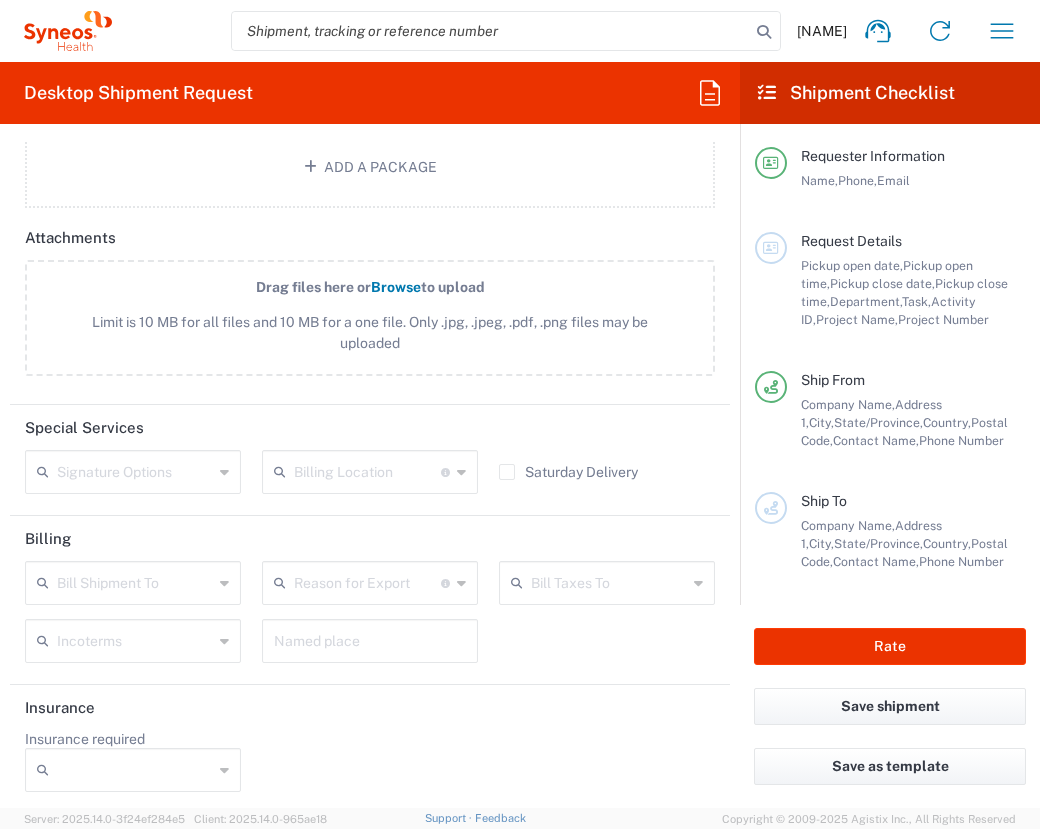 scroll, scrollTop: 2269, scrollLeft: 0, axis: vertical 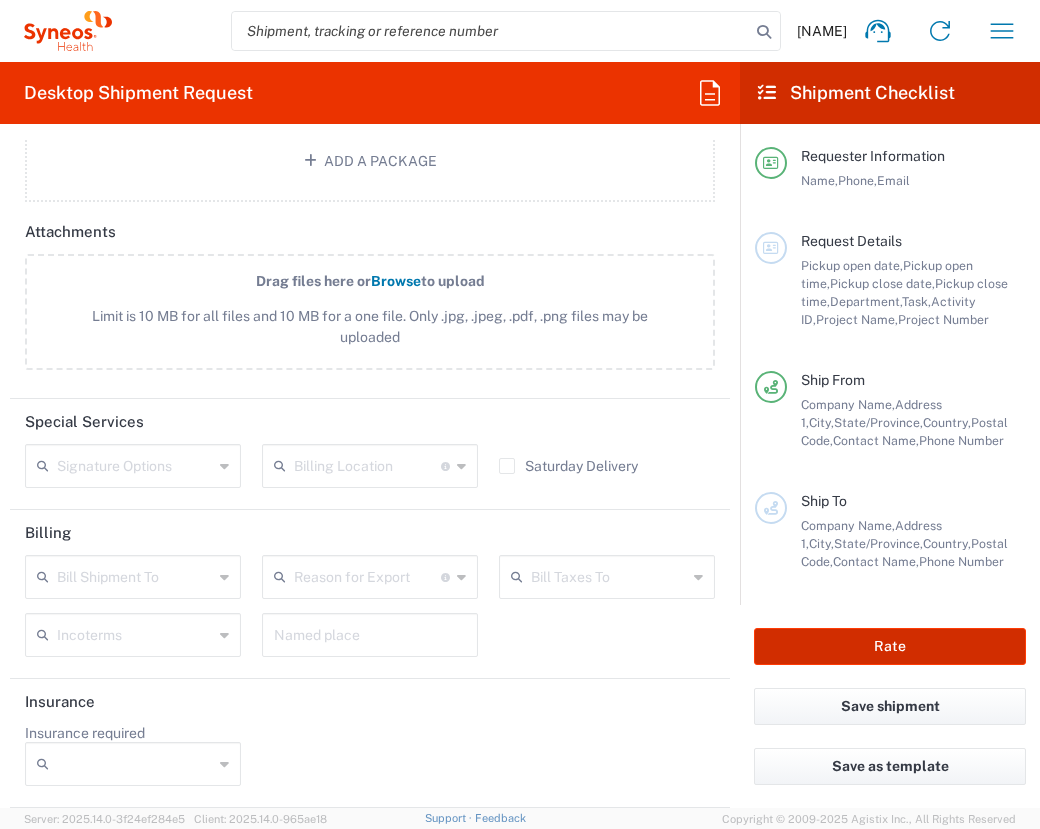 click on "Rate" 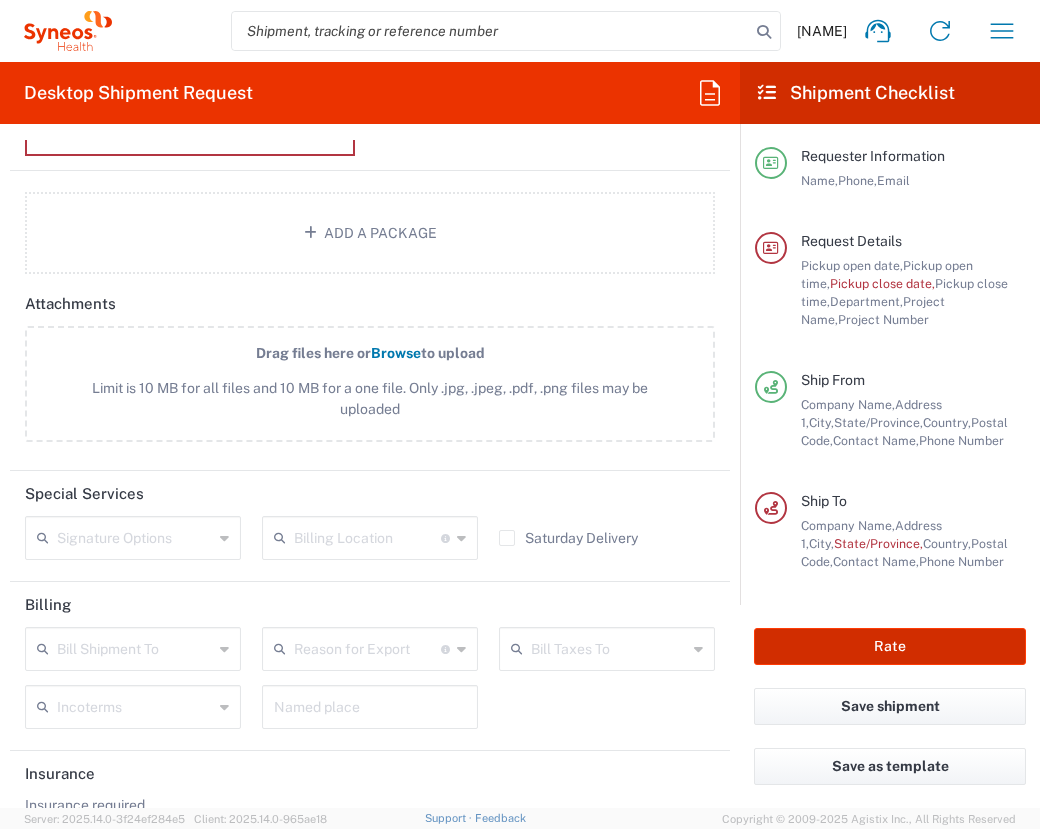 scroll, scrollTop: 2341, scrollLeft: 0, axis: vertical 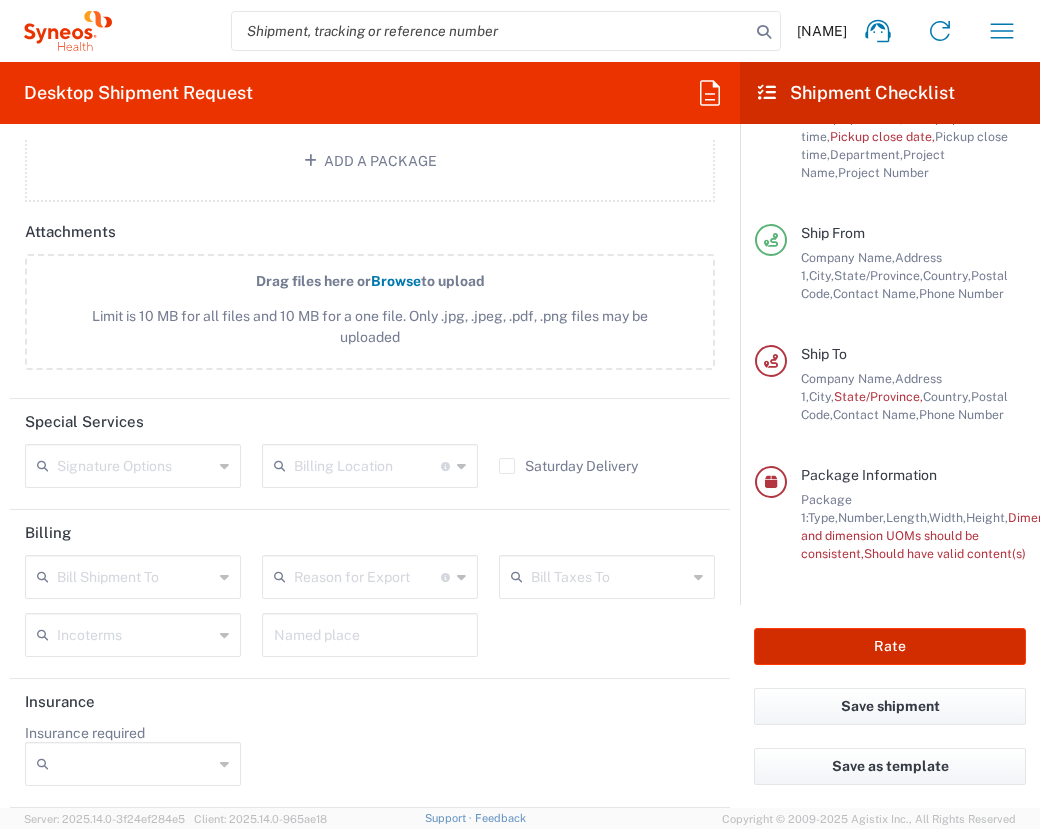 type on "3212 DEPARTMENTAL EXPENSE" 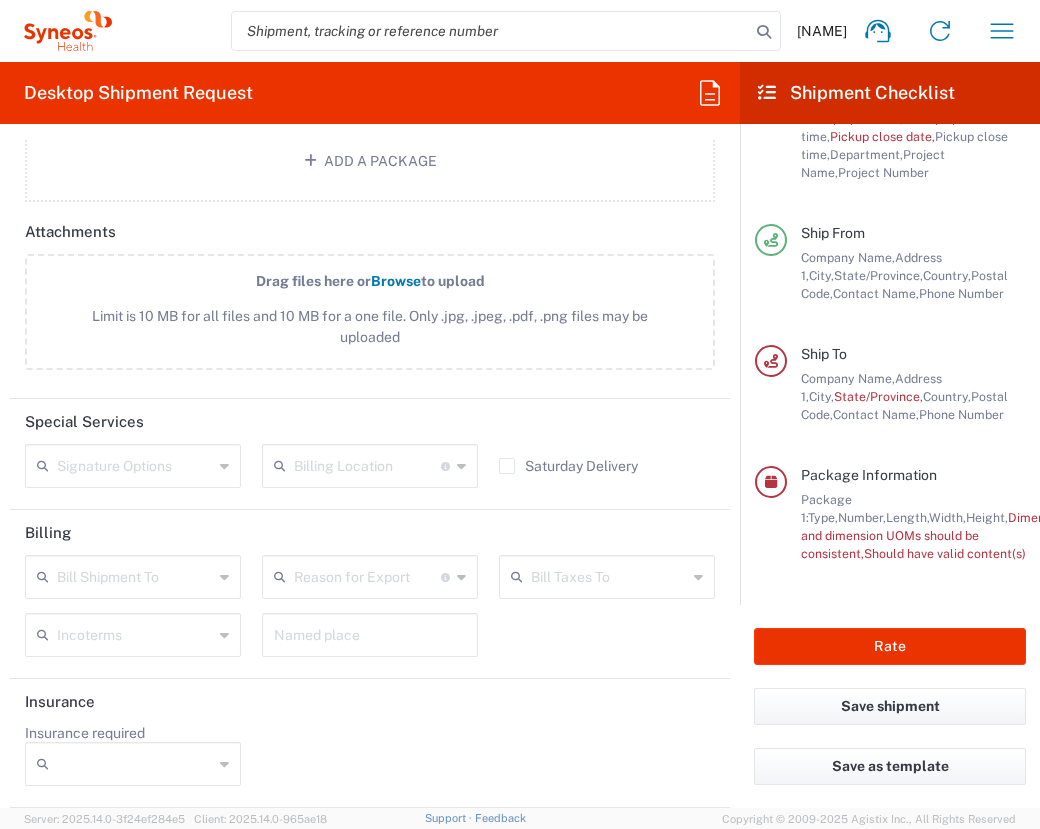 click on "Insurance" 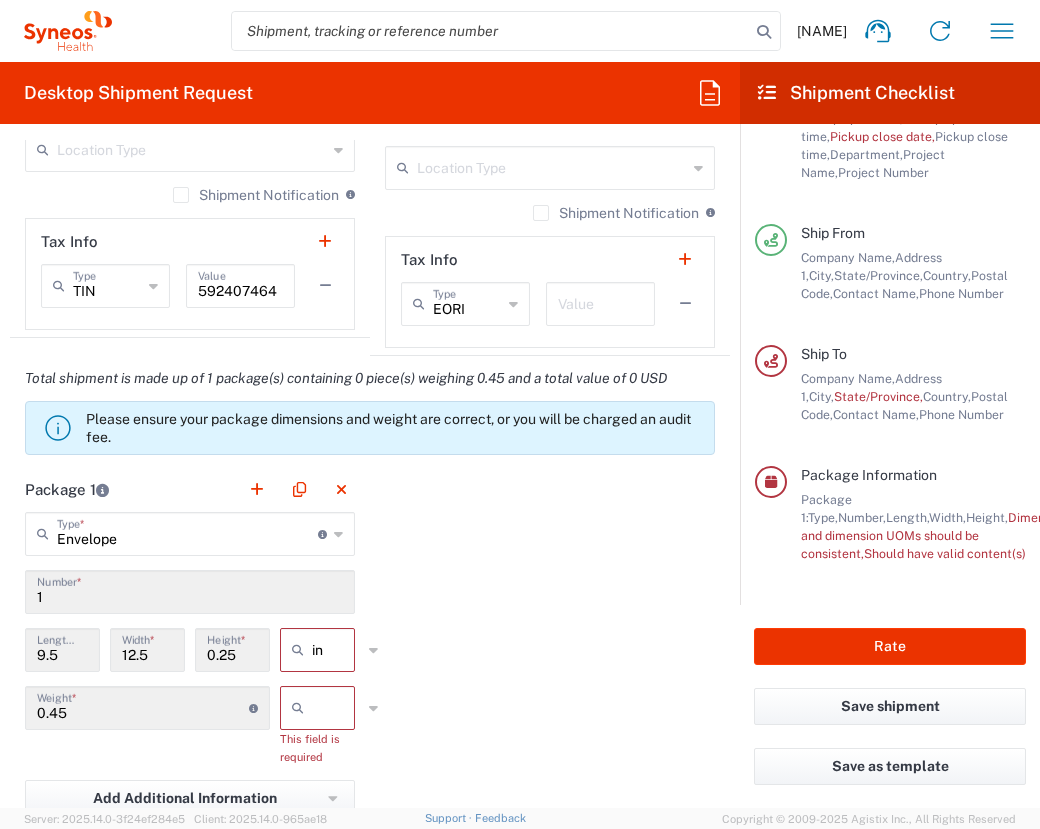 scroll, scrollTop: 1654, scrollLeft: 0, axis: vertical 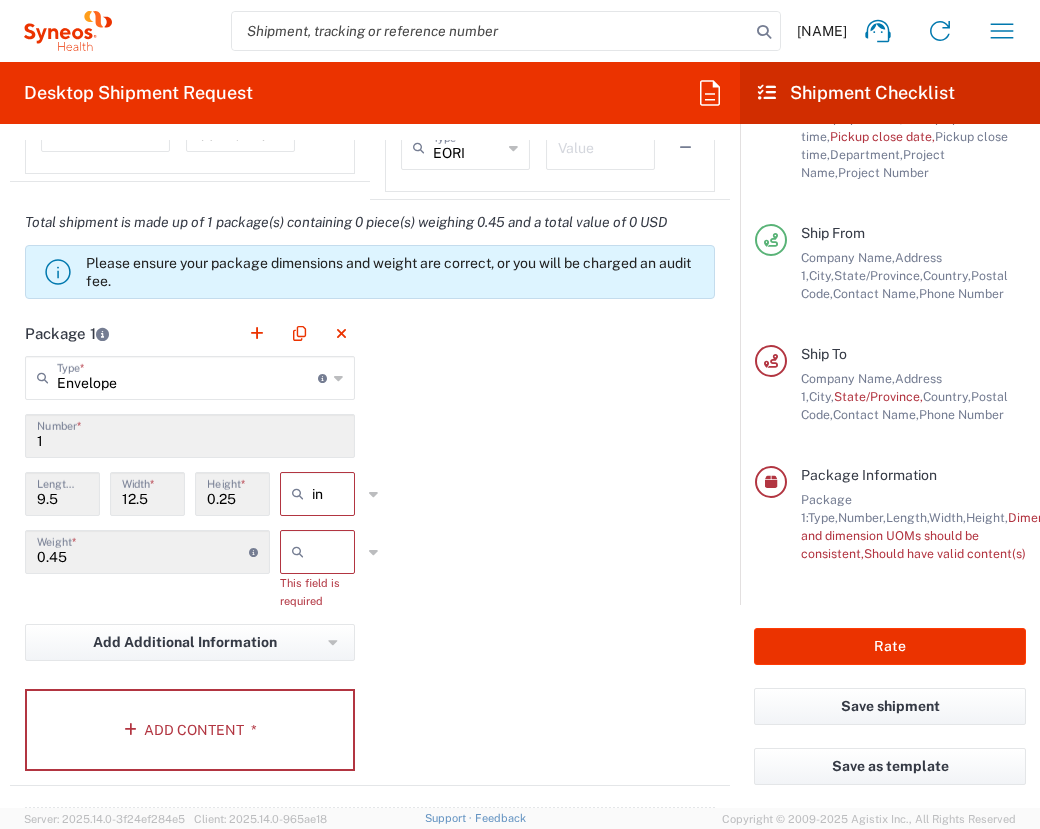 click on "9.5" at bounding box center (62, 492) 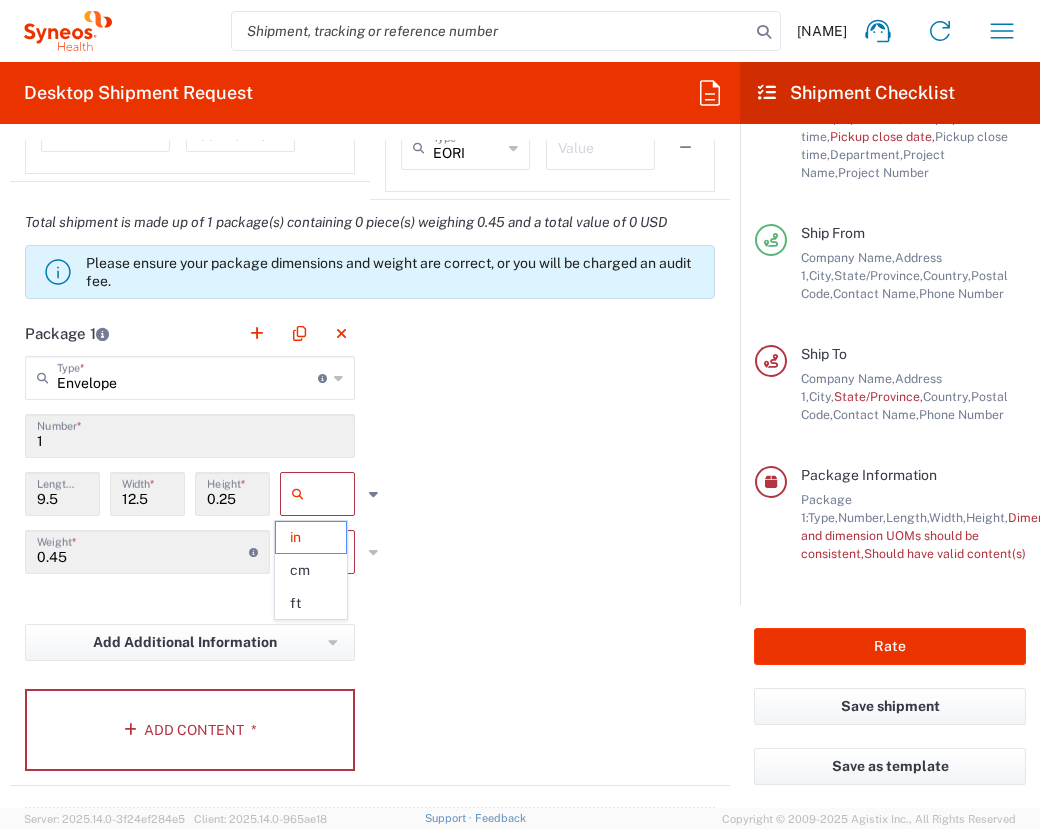 click at bounding box center [337, 494] 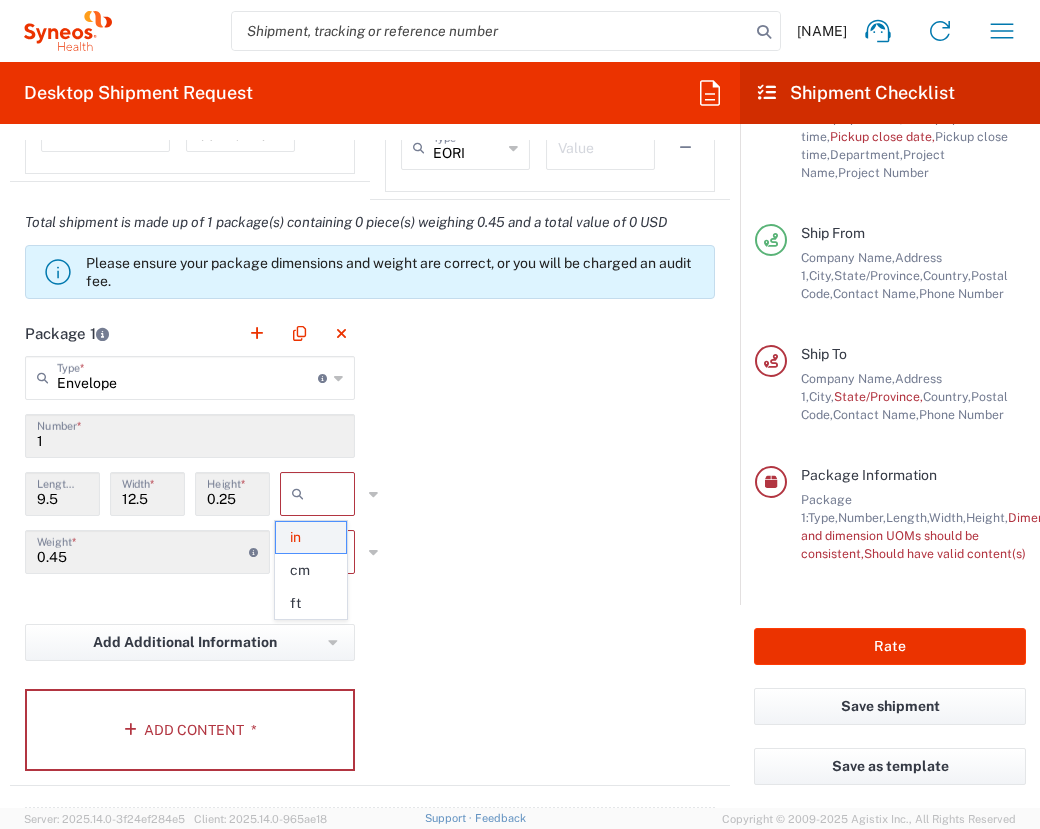 click on "in" 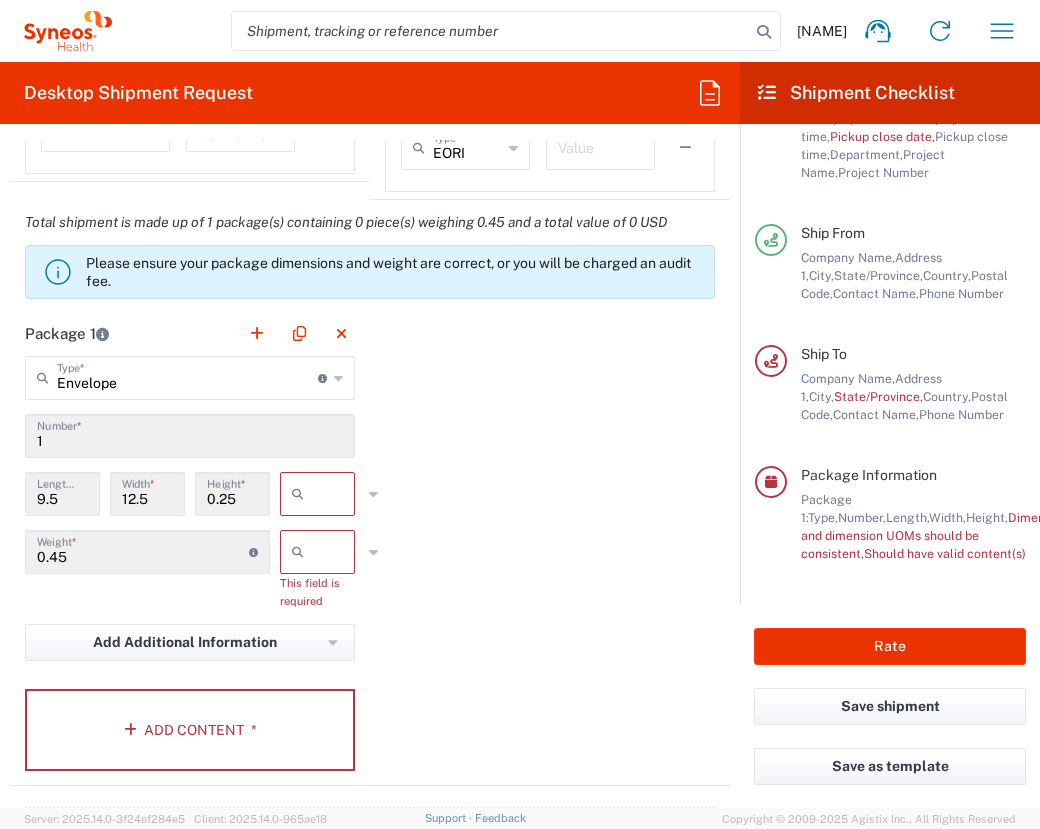 click on "0.25" at bounding box center [232, 492] 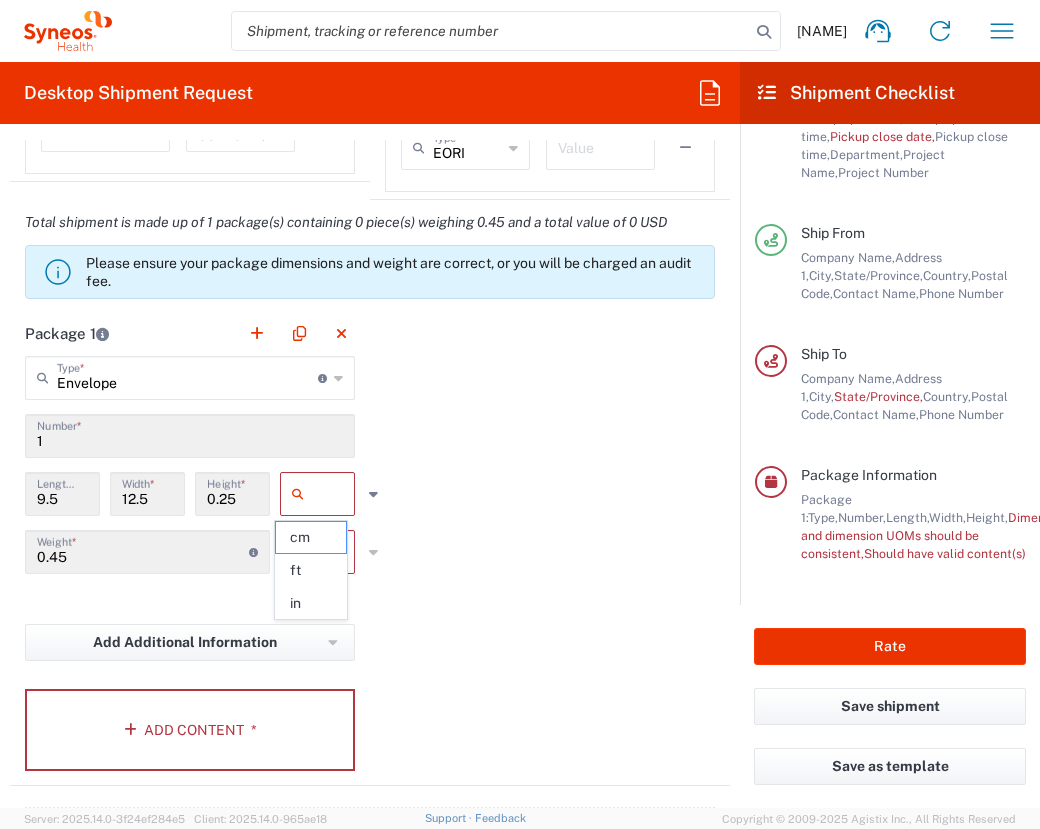 click on "in" 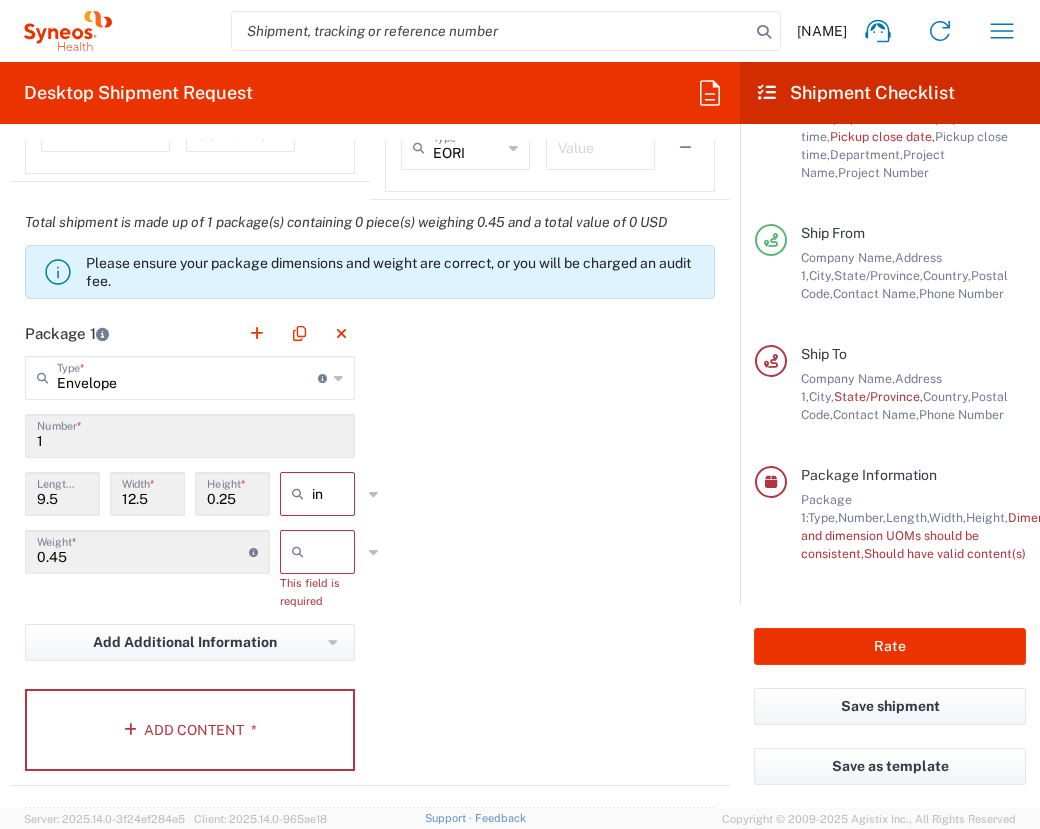 click at bounding box center [337, 552] 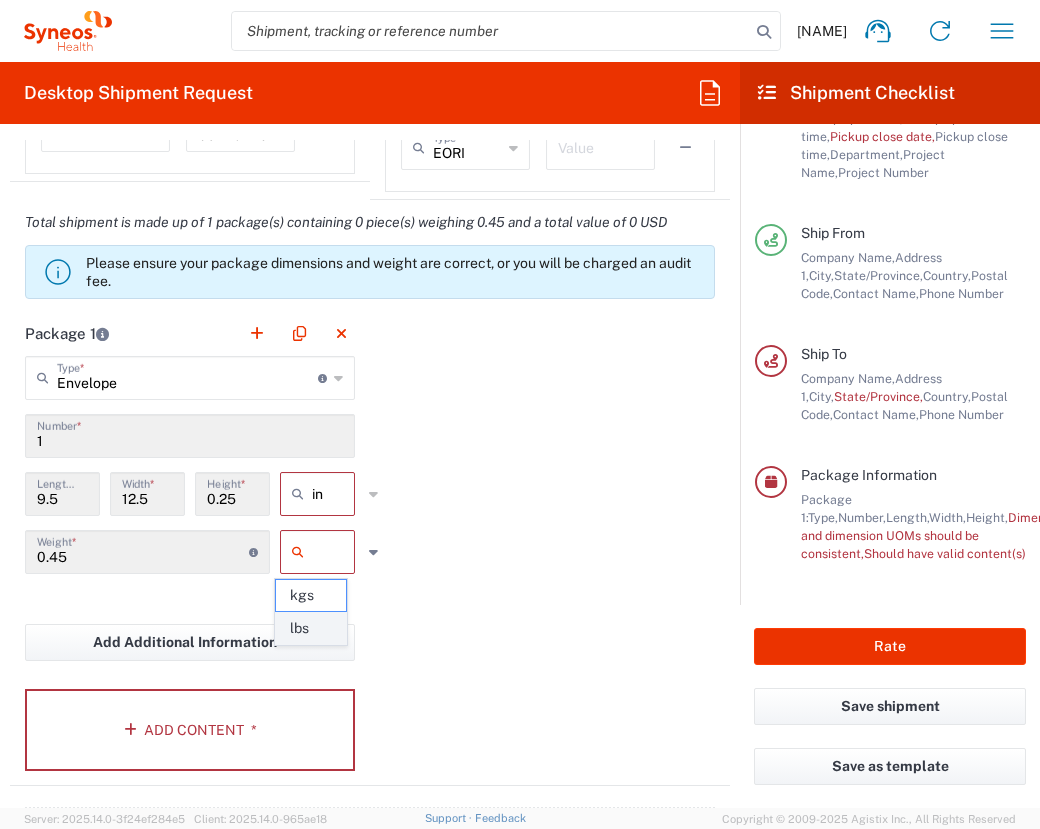 click on "lbs" 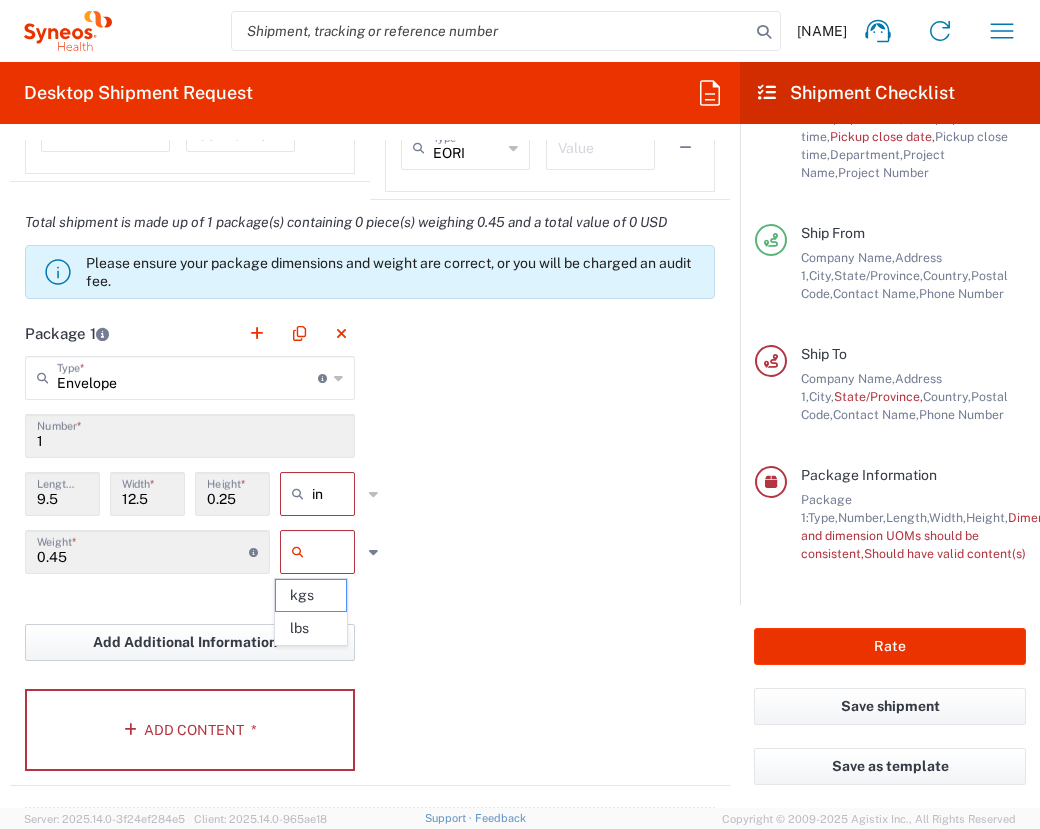 type on "lbs" 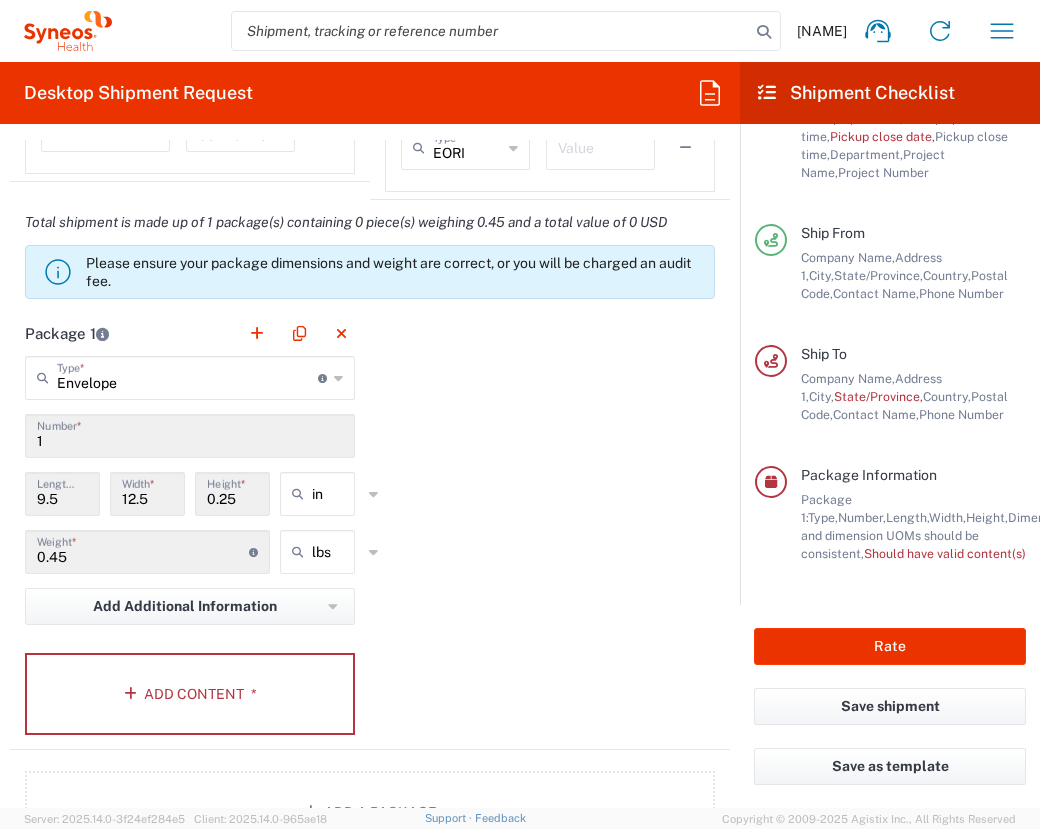click on "Package 1  Envelope  Type  * Material used to package goods Your Packaging Envelope Large Box Medium Box Pallet(s) Oversized (Not Stackable) Pallet(s) Oversized (Stackable) Pallet(s) Standard (Not Stackable) Pallet(s) Standard (Stackable) Small Box Vendor Box - 10kg Vendor Box - 25kg 1  Number  * 9.5  Length  * 12.5  Width  * 0.25  Height  * in cm ft 0.45  Weight  * Total weight of package(s) in pounds or kilograms lbs kgs lbs Add Additional Information  Package material   Package temperature   Temperature device  Add Content *" 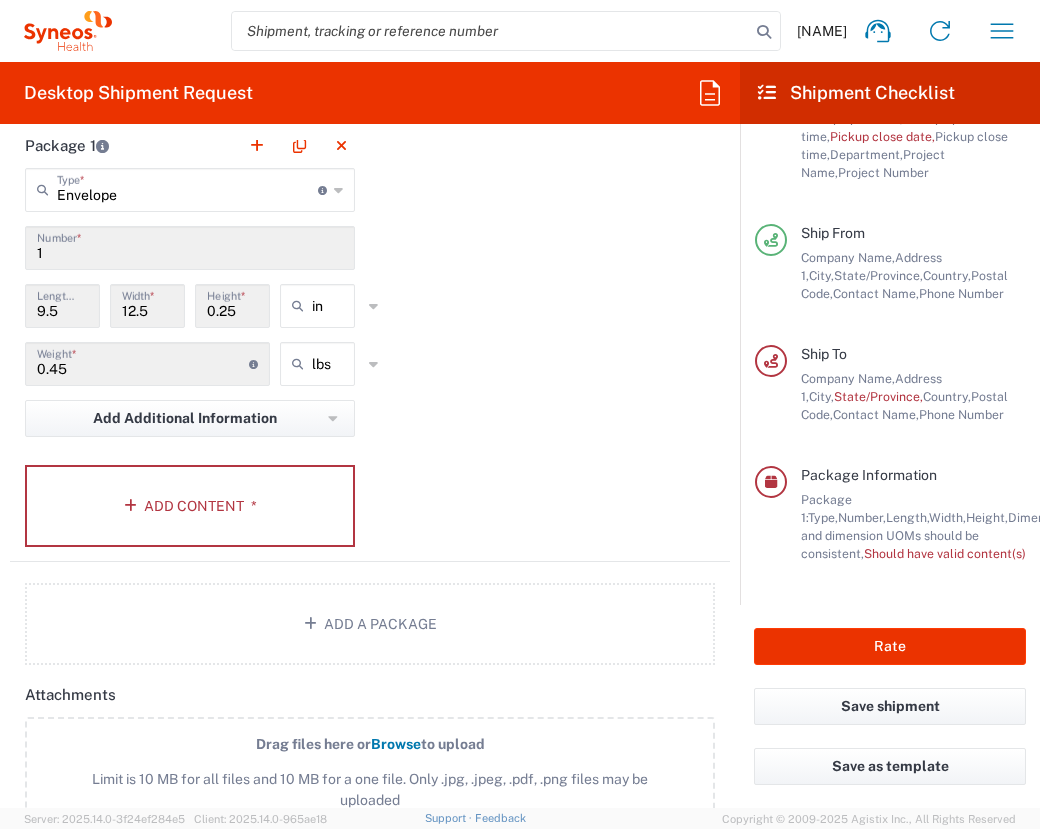 scroll, scrollTop: 1764, scrollLeft: 0, axis: vertical 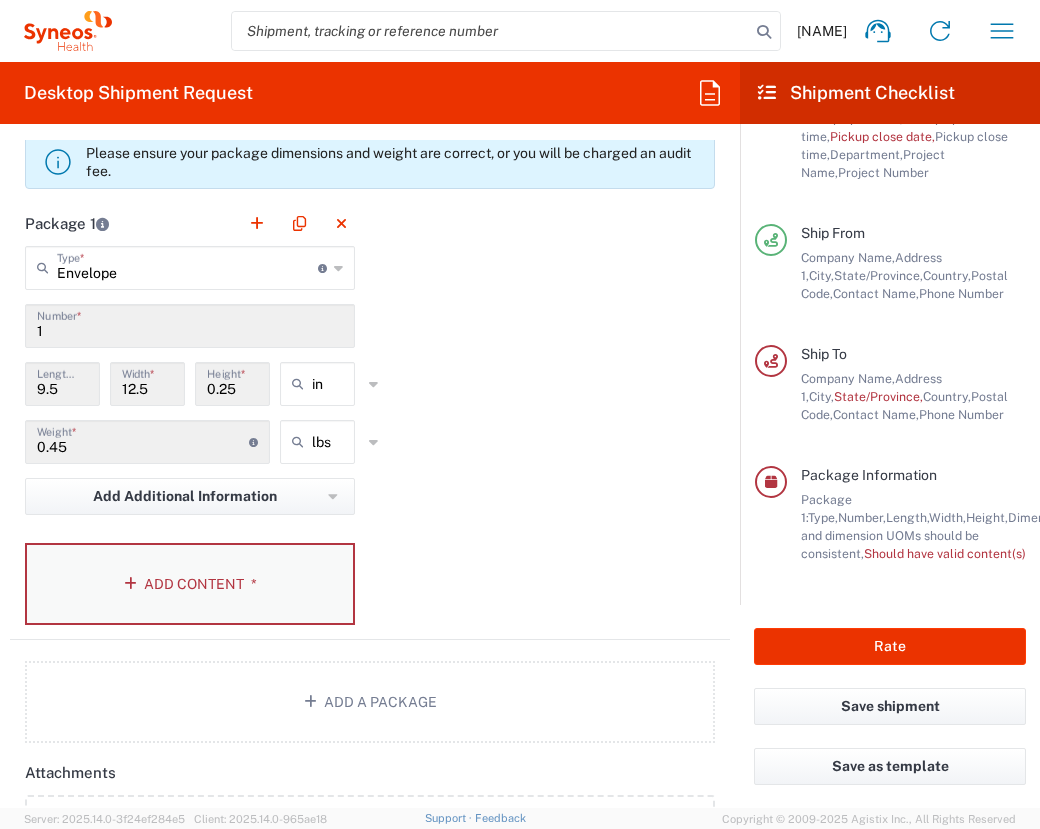 click on "Add Content *" 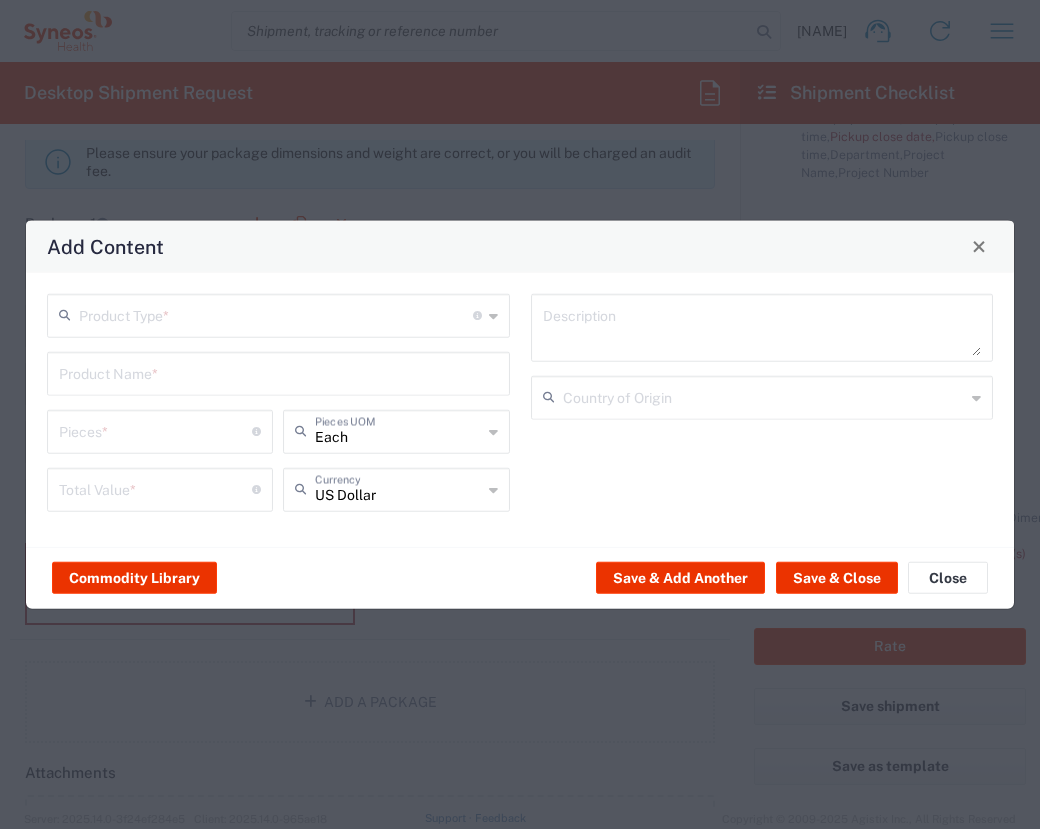 click at bounding box center [155, 429] 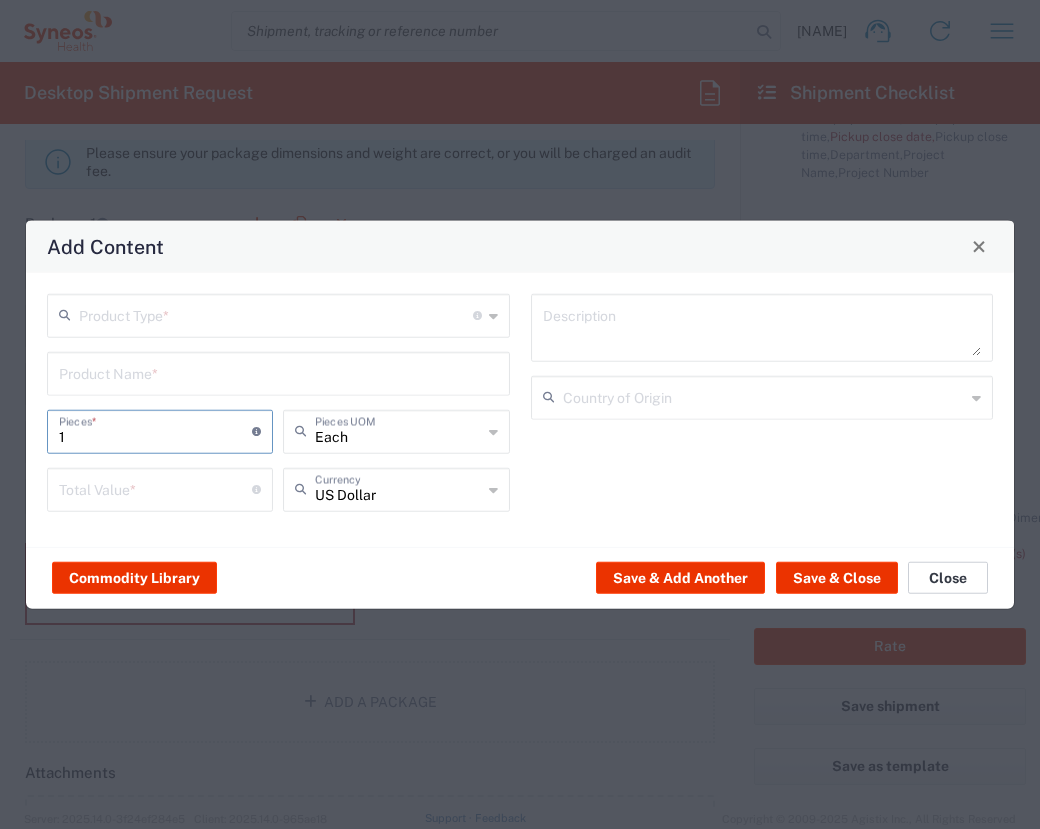 type on "1" 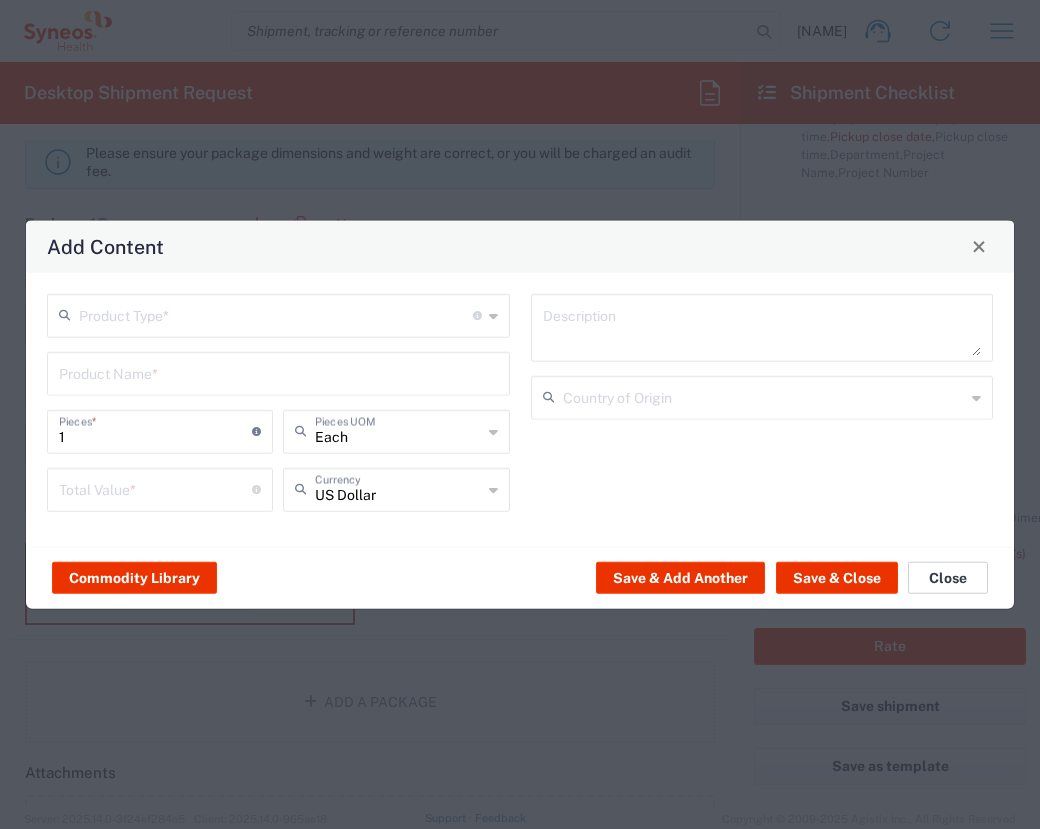 click on "Close" 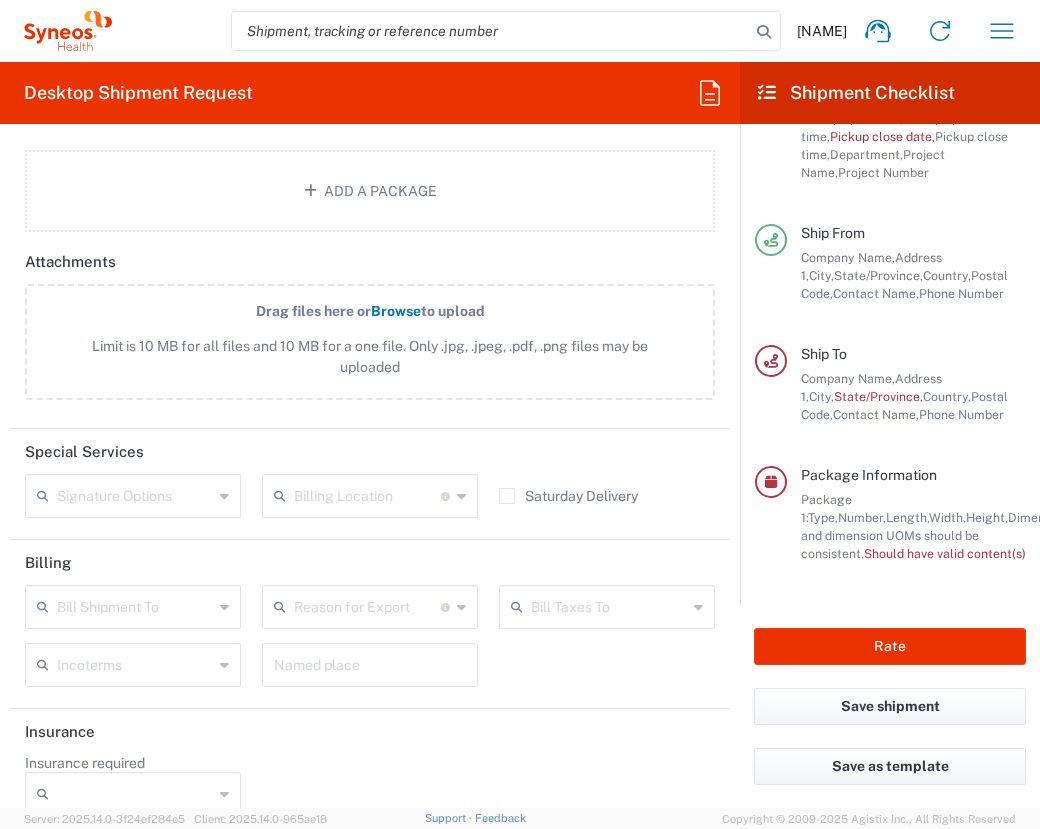 scroll, scrollTop: 2305, scrollLeft: 0, axis: vertical 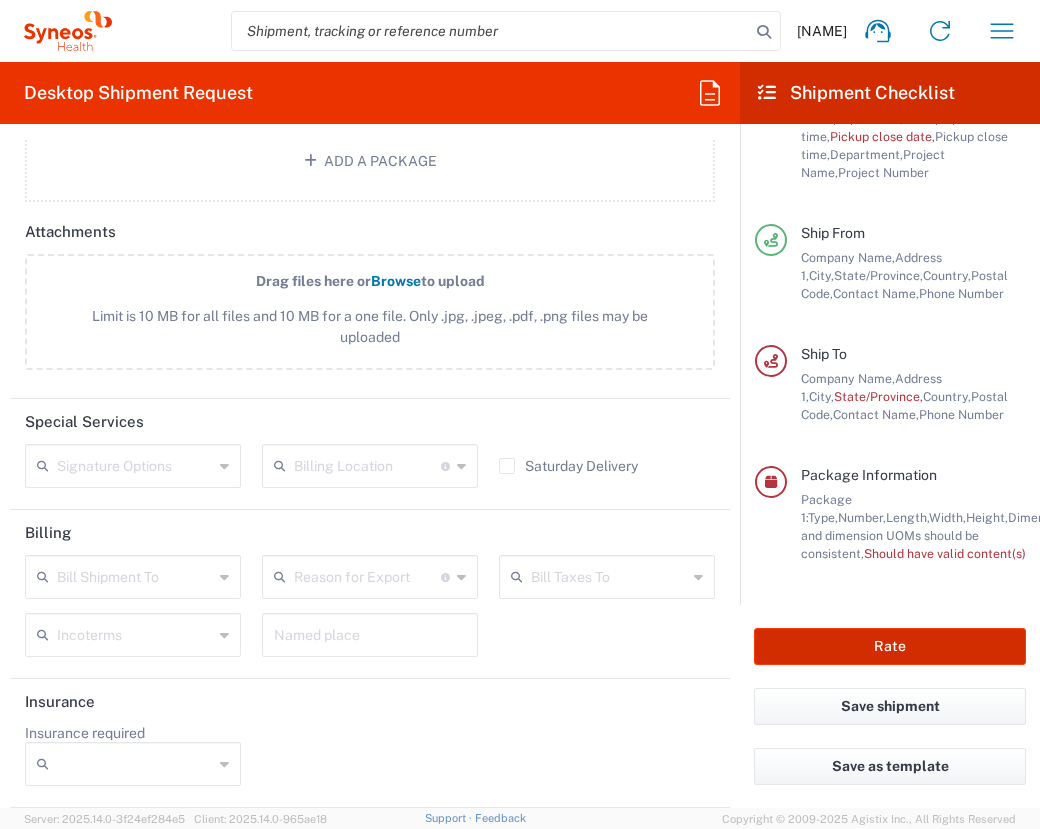 click on "Rate" 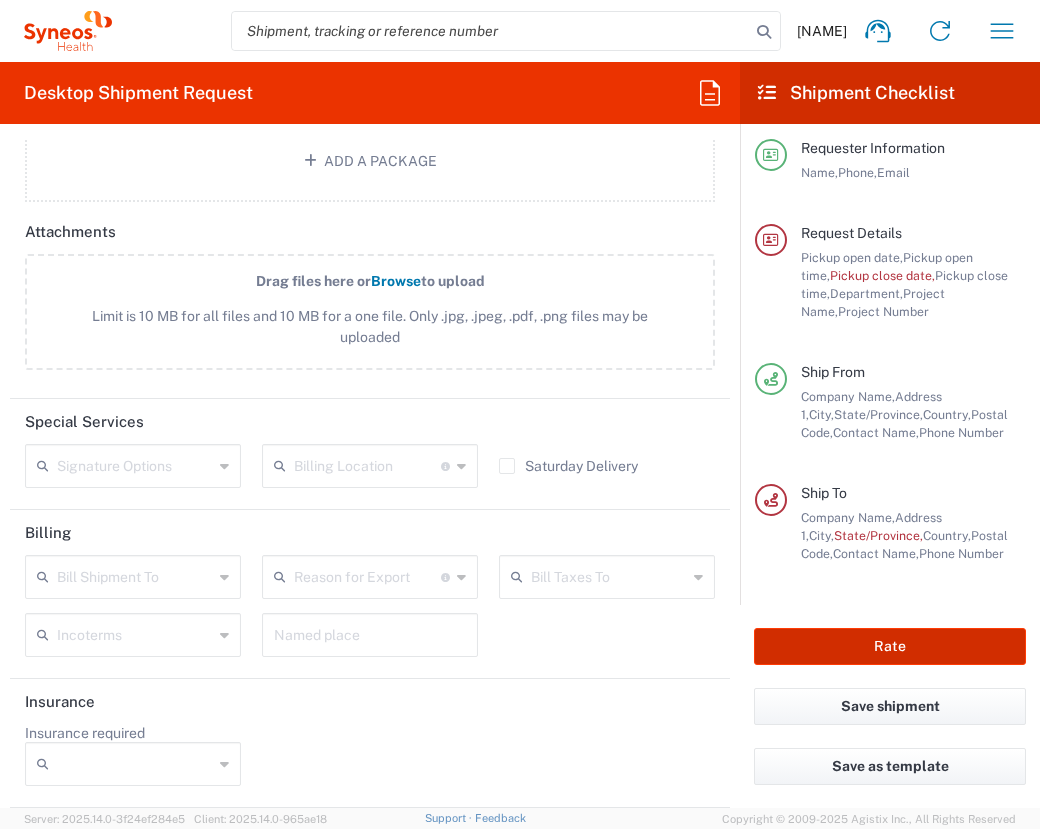 scroll, scrollTop: 0, scrollLeft: 0, axis: both 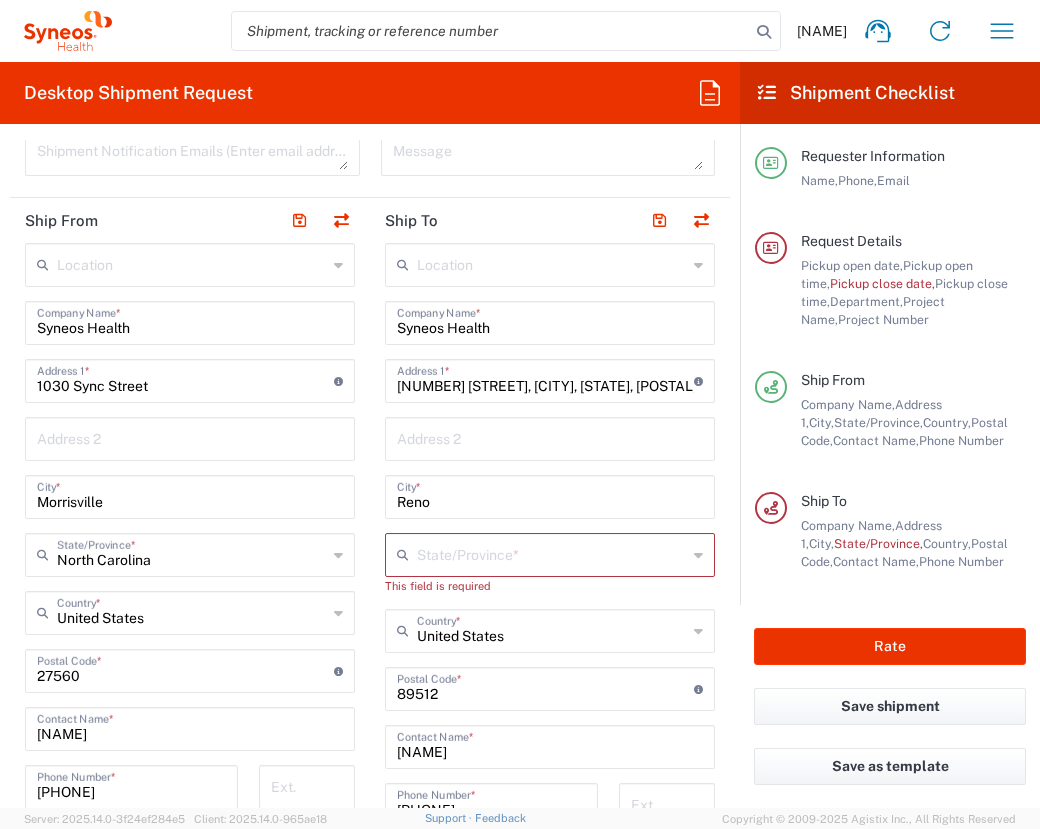 click 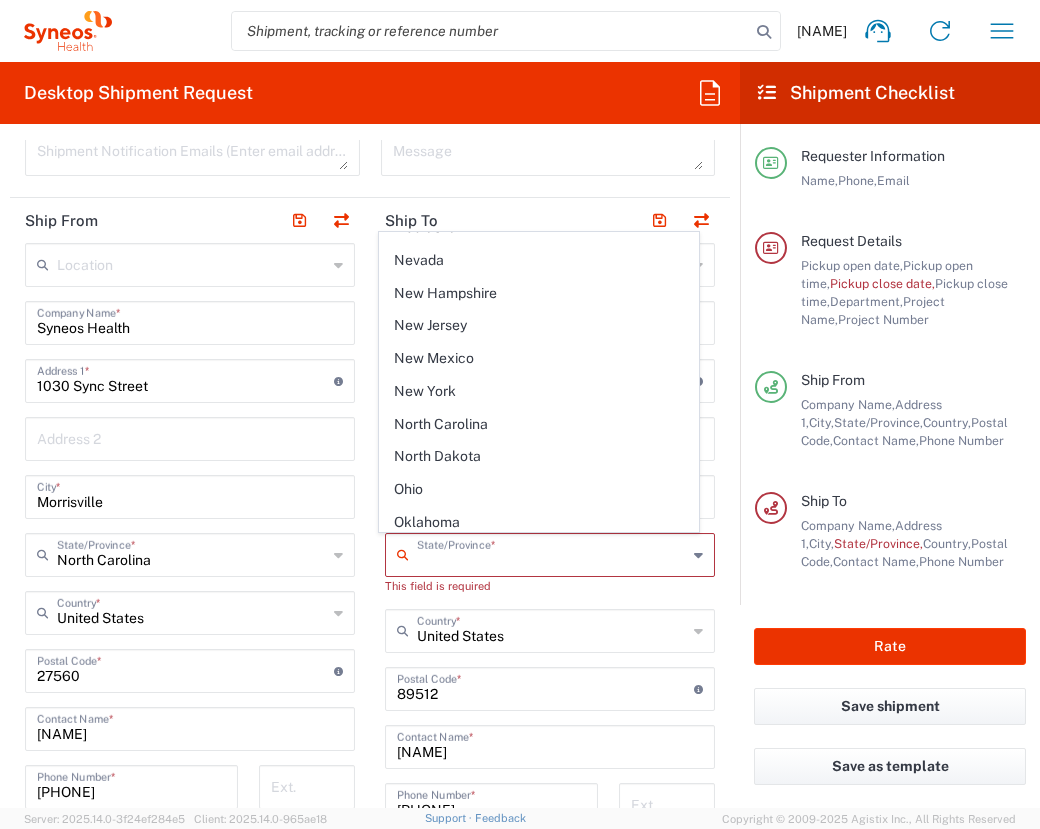 scroll, scrollTop: 934, scrollLeft: 0, axis: vertical 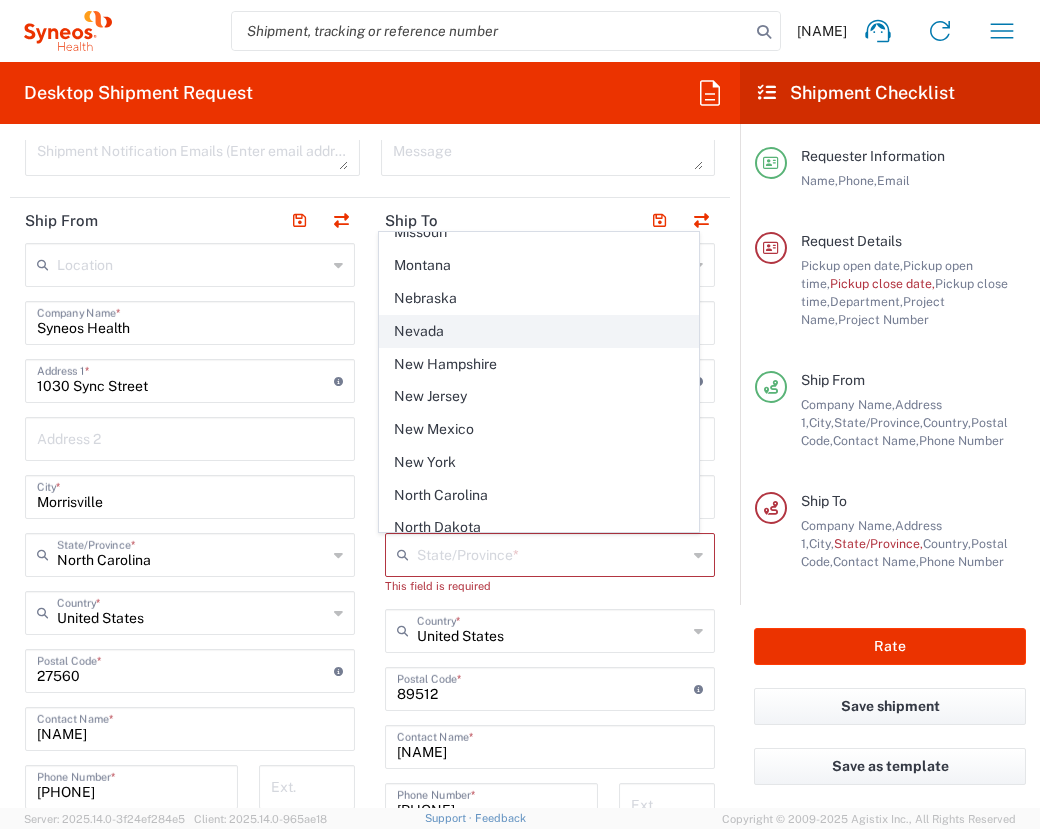 click on "Nevada" 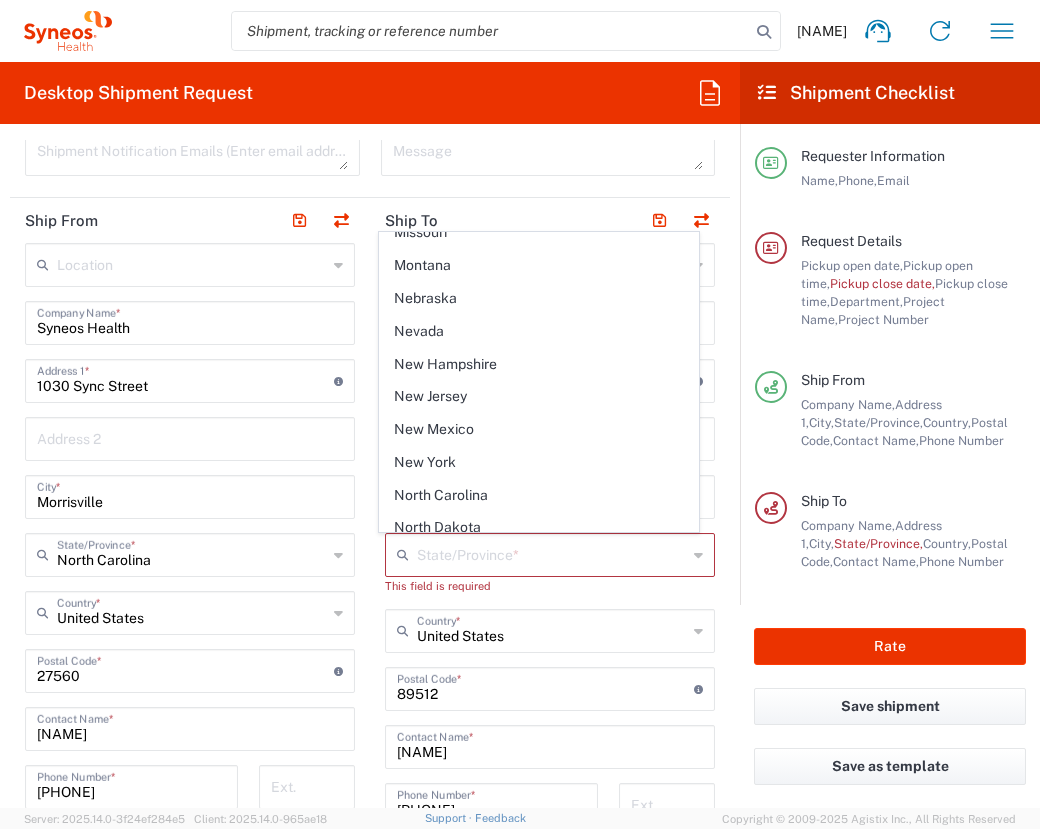 type on "Nevada" 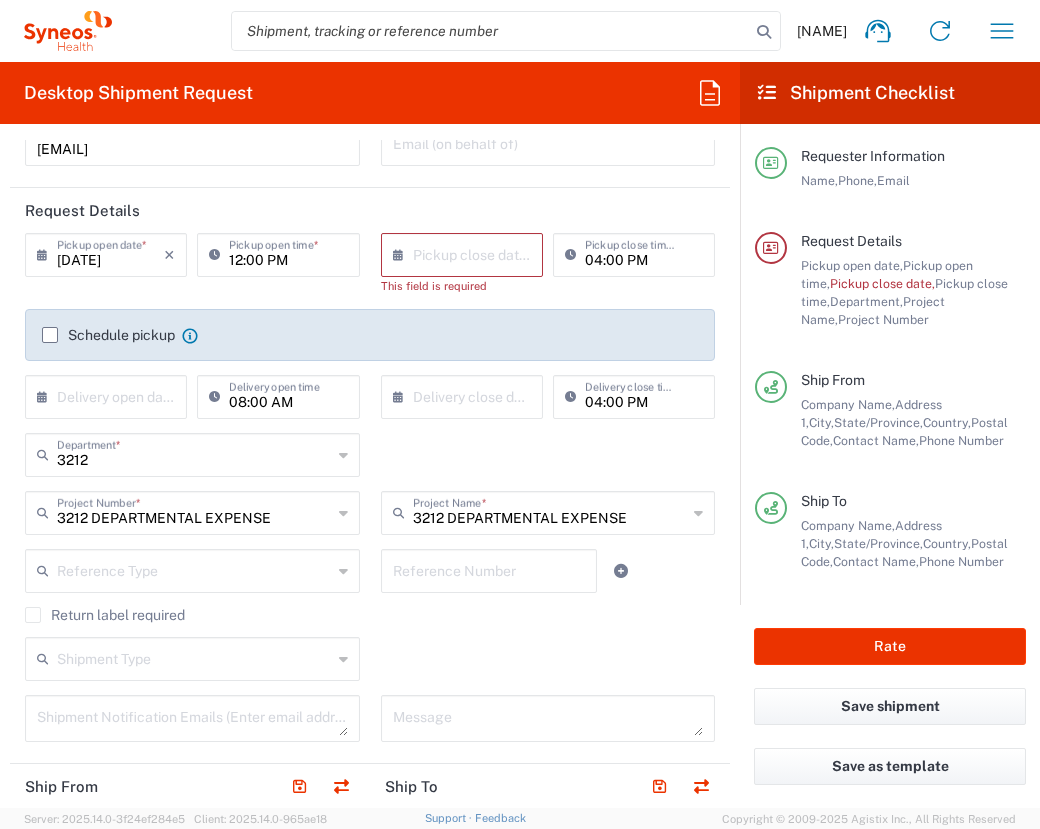 scroll, scrollTop: 117, scrollLeft: 0, axis: vertical 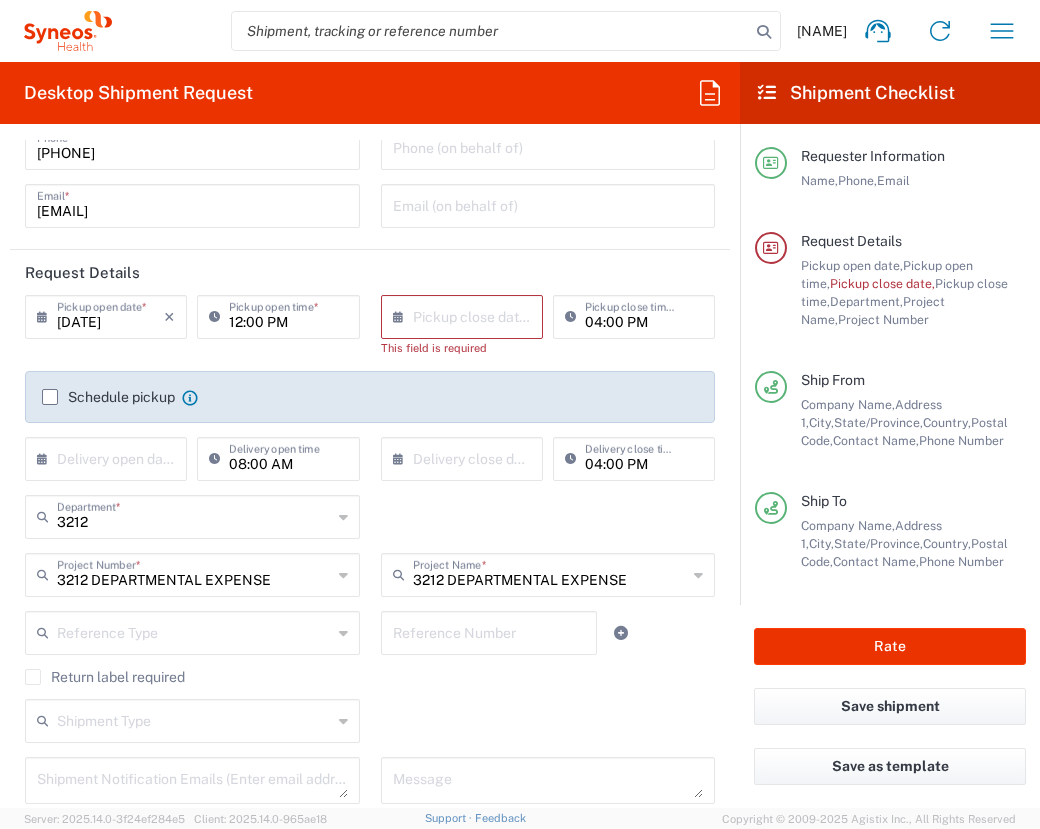 click at bounding box center (466, 315) 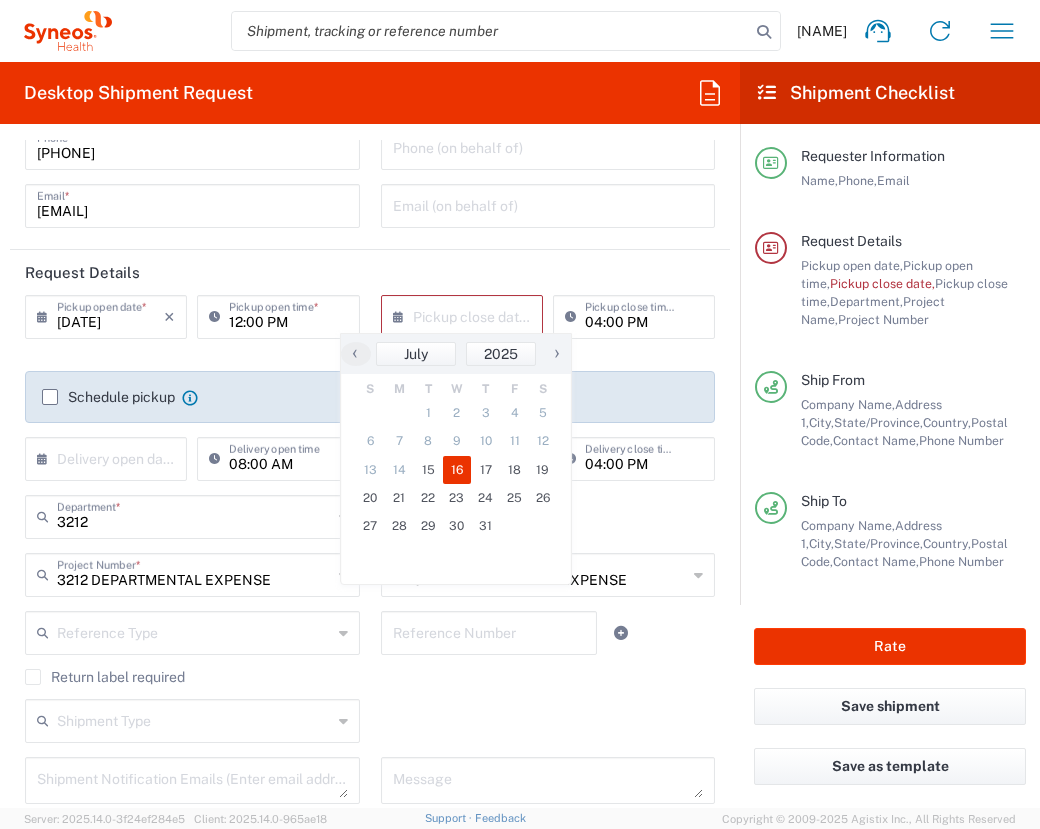 click on "16" 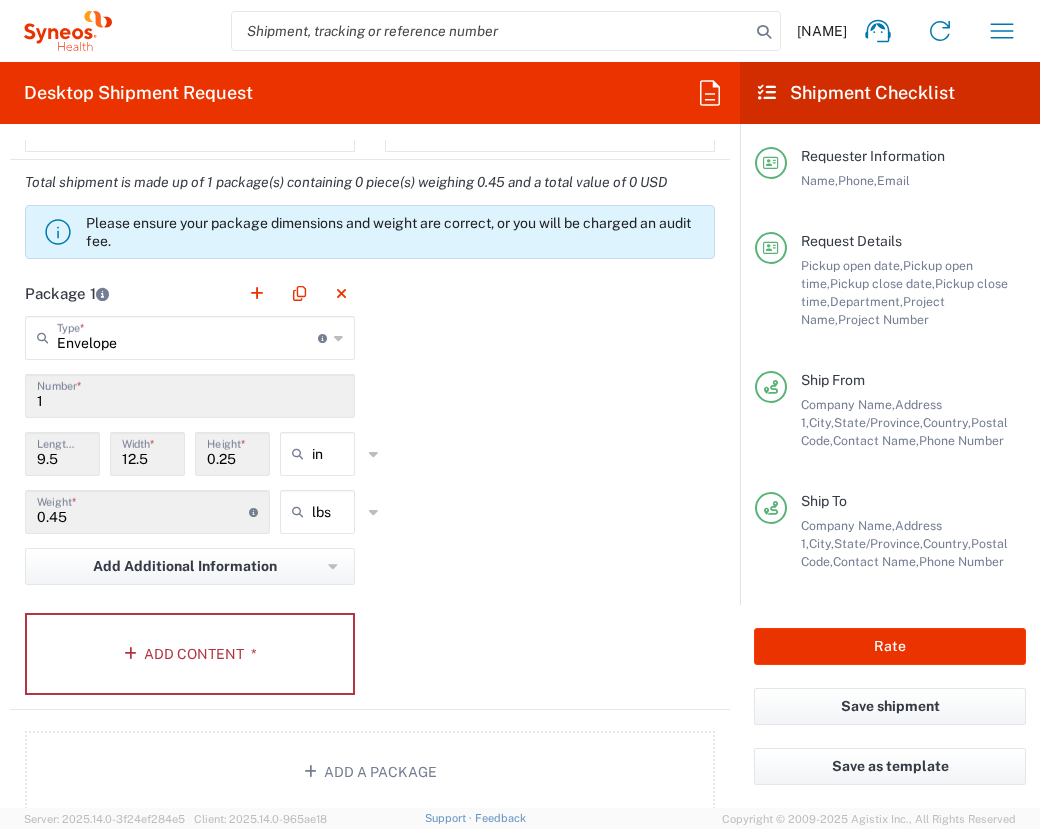 scroll, scrollTop: 1792, scrollLeft: 0, axis: vertical 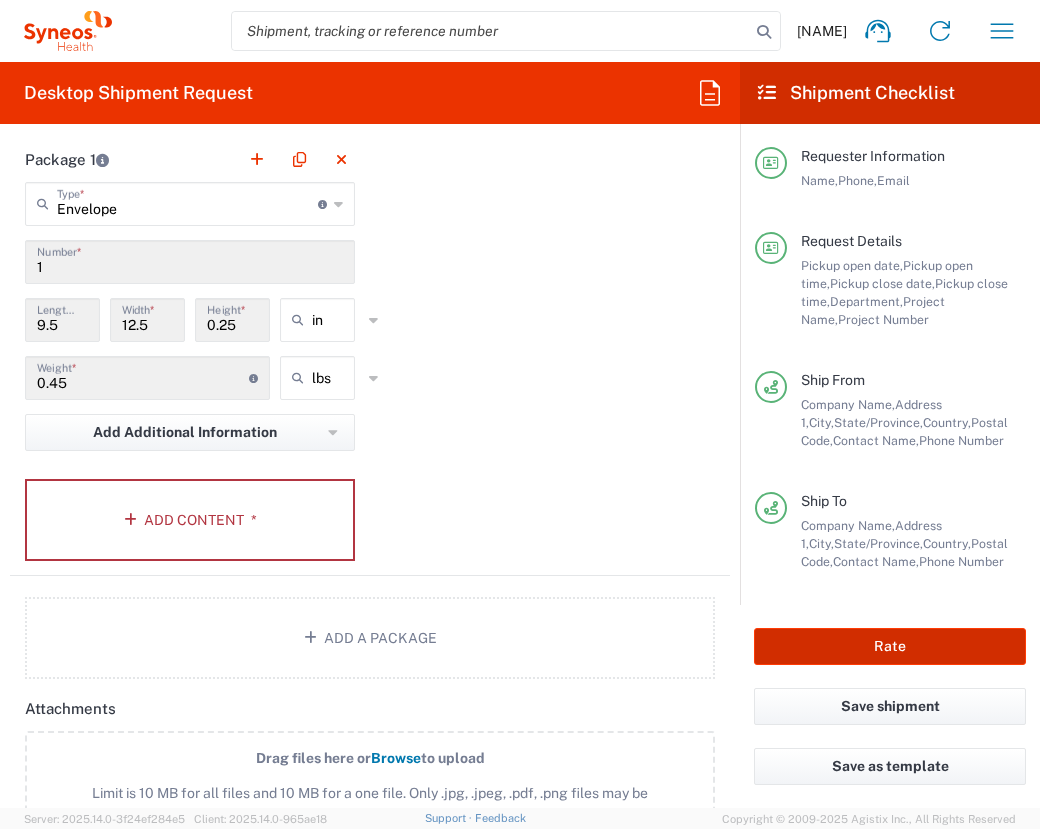 click on "Rate" 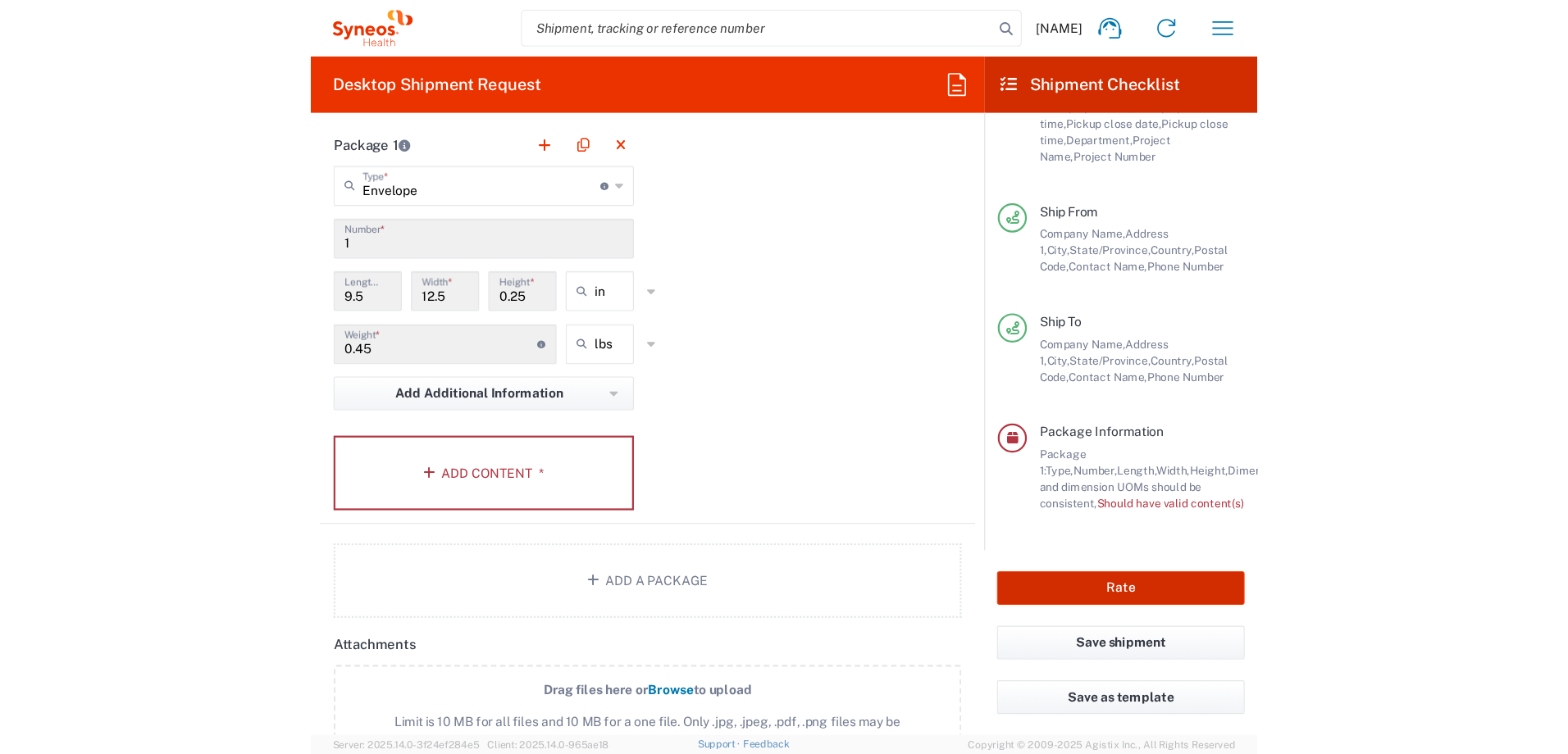 scroll, scrollTop: 135, scrollLeft: 0, axis: vertical 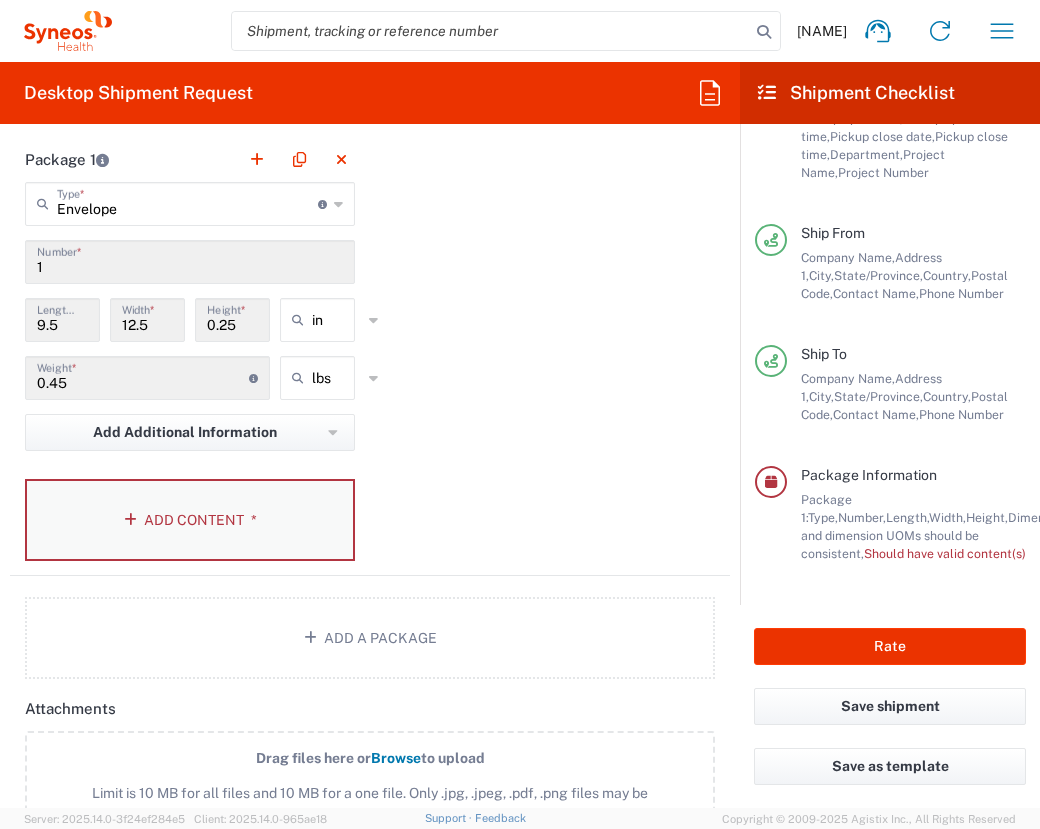 click on "Add Content *" 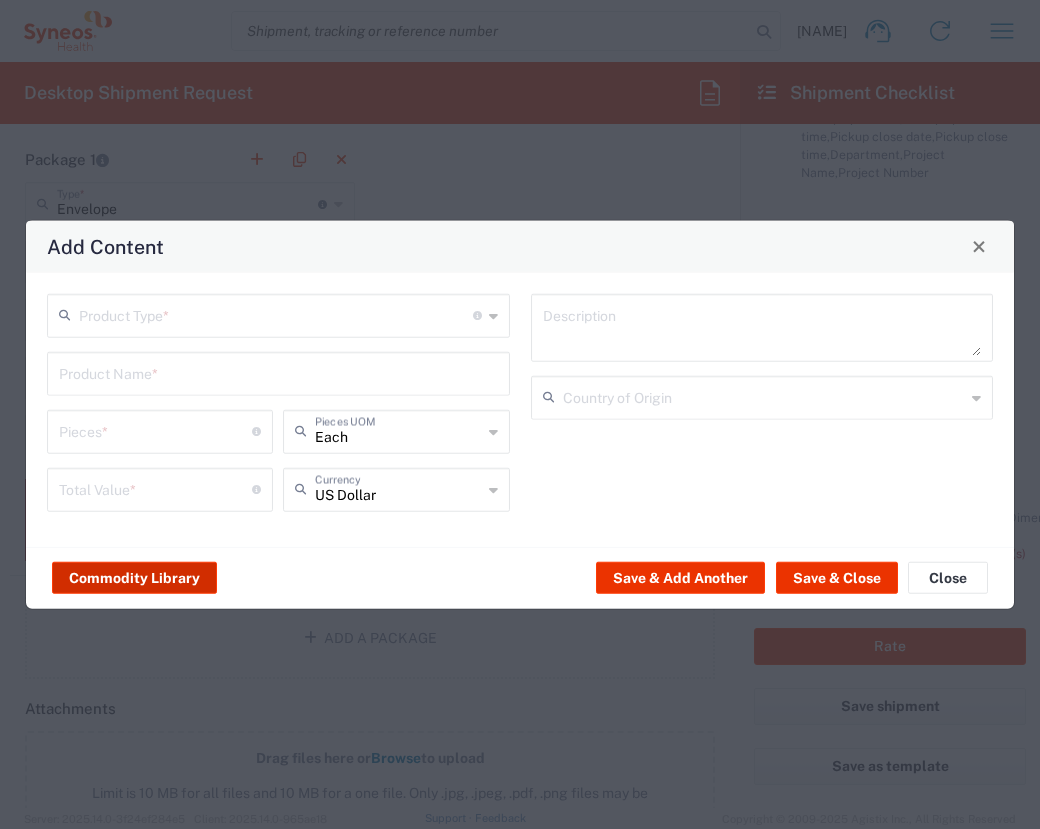 click on "Commodity Library" 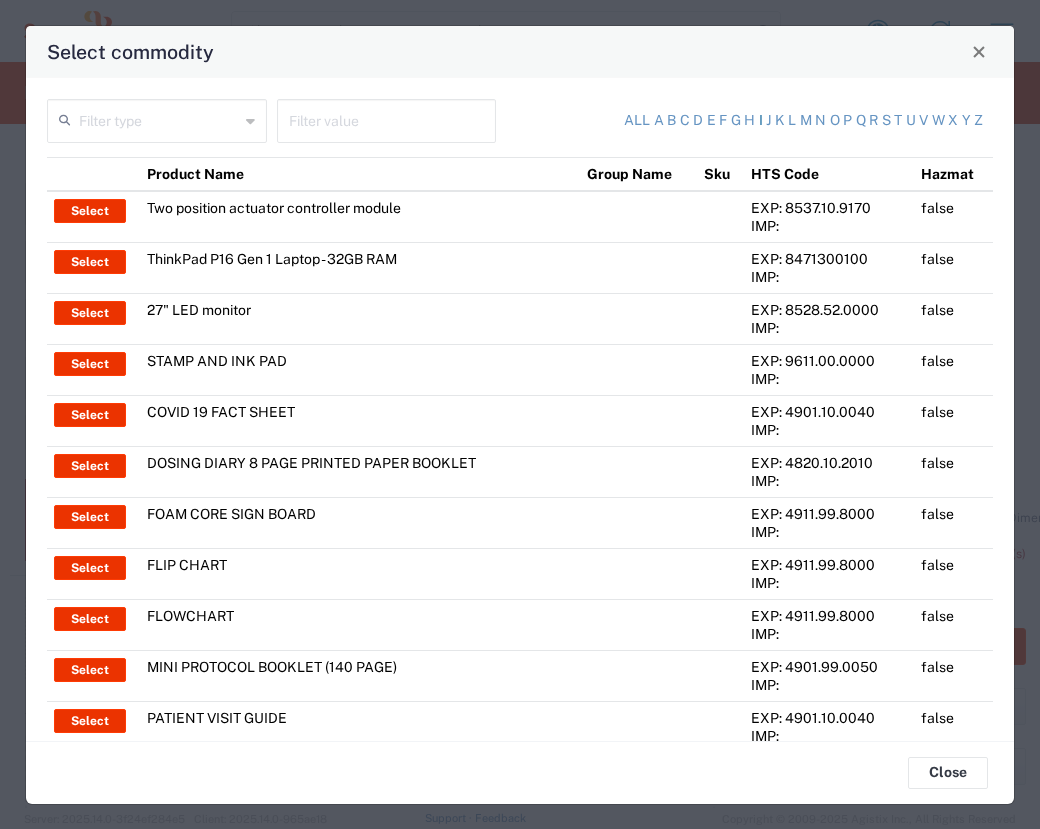 click on "i" 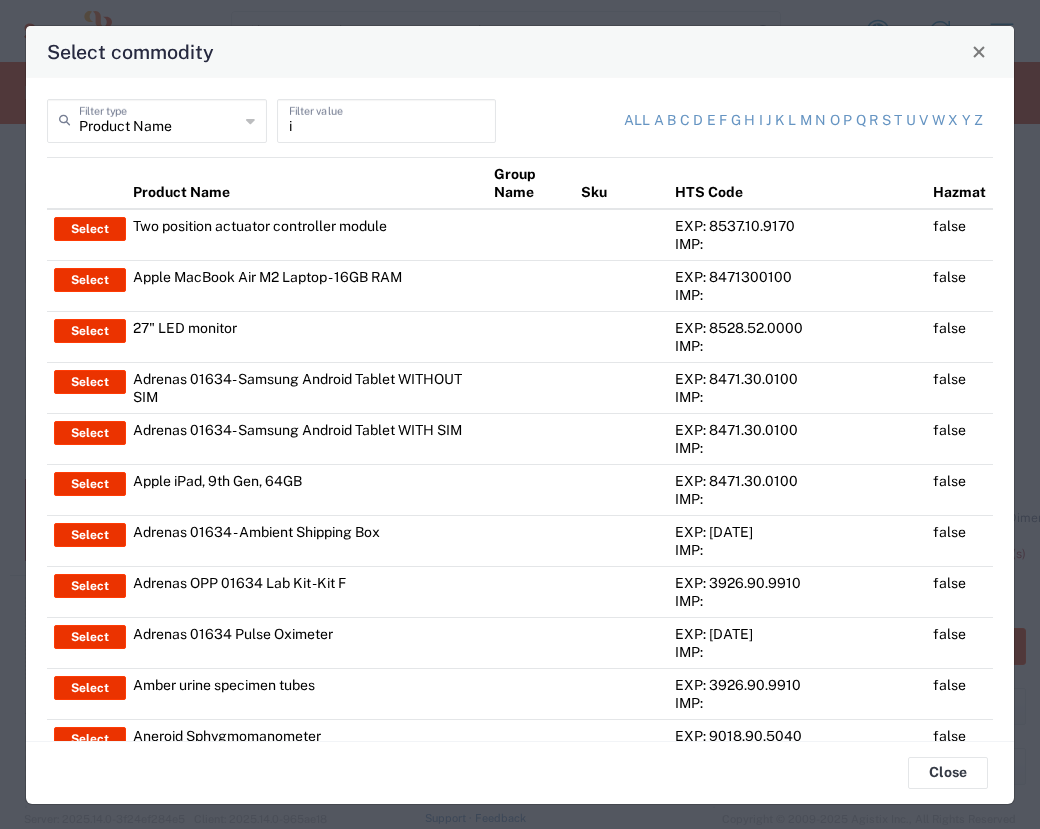 click on "i" at bounding box center [387, 119] 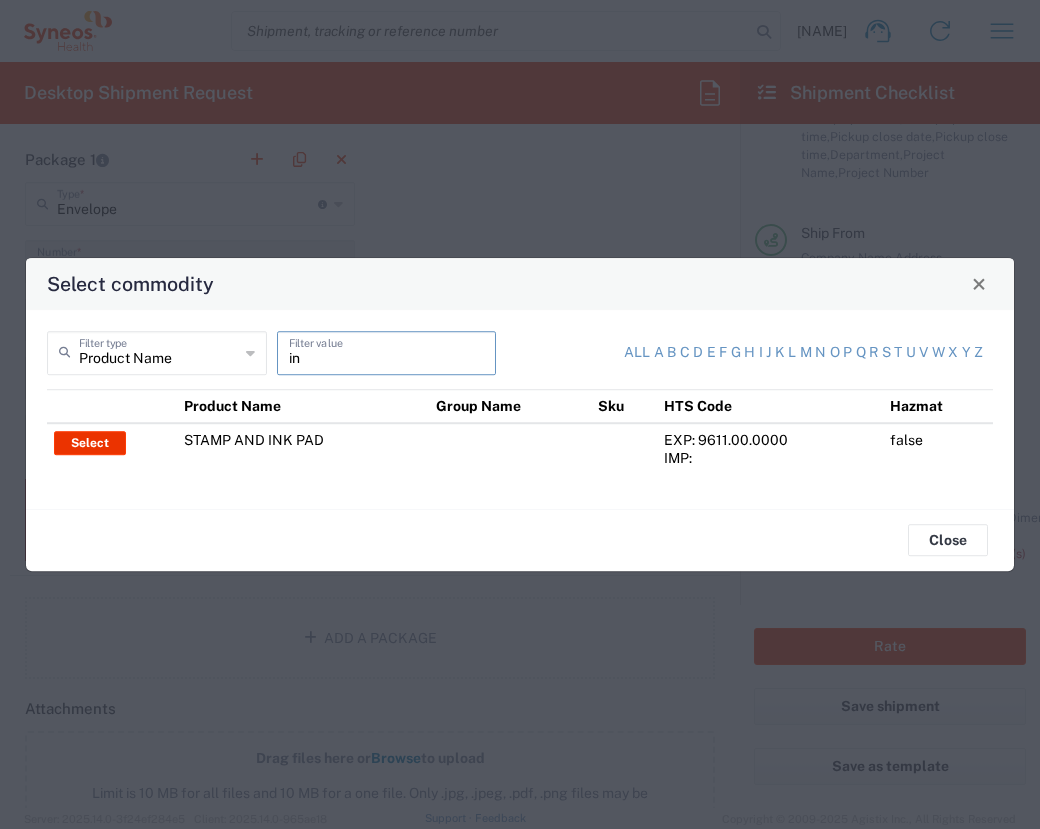 type on "i" 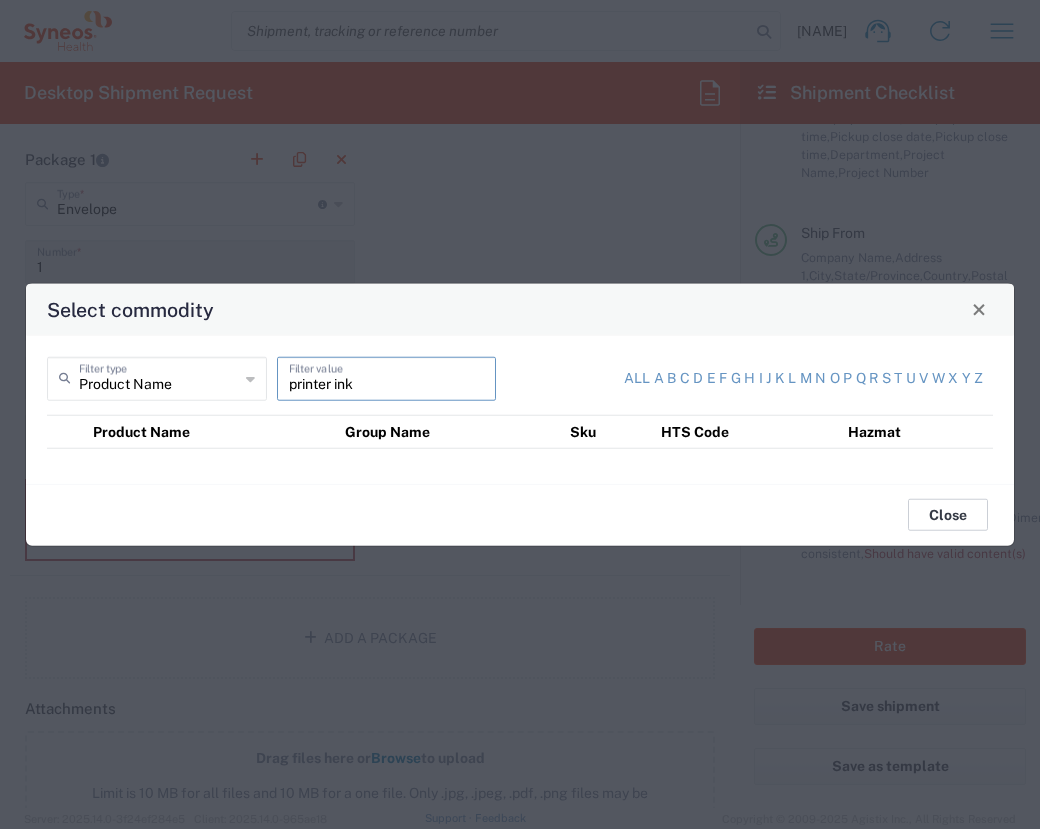 type on "printer ink" 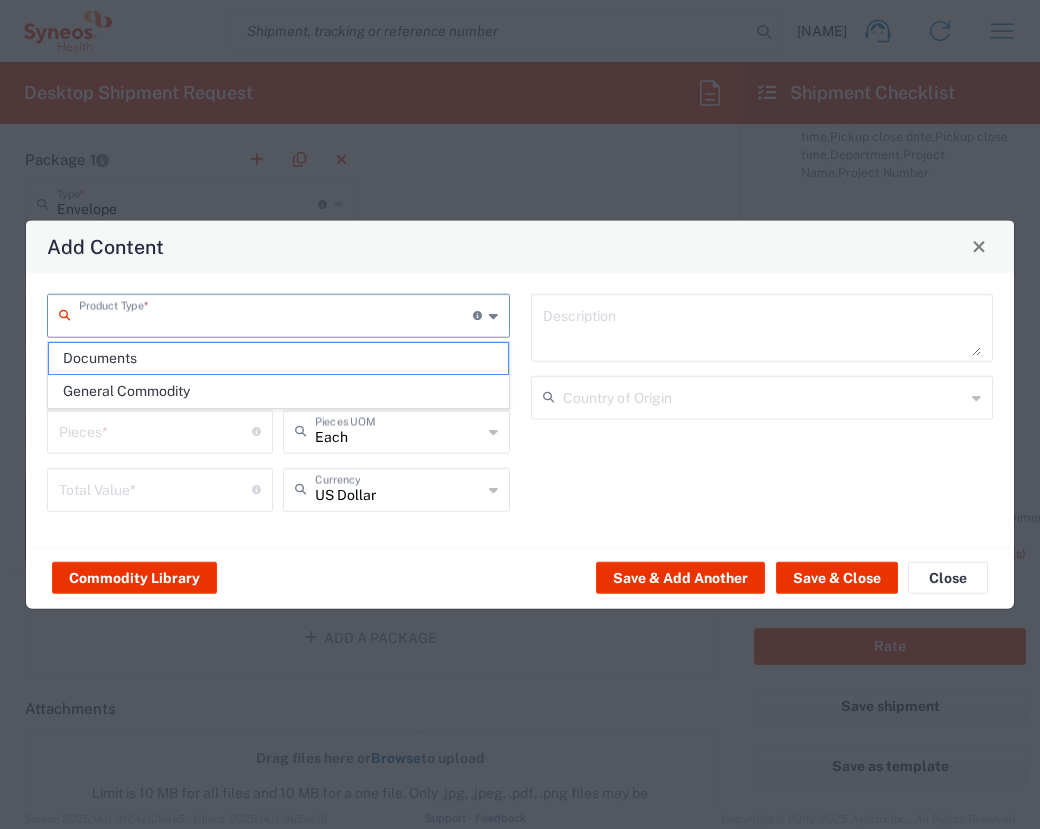 click at bounding box center [276, 313] 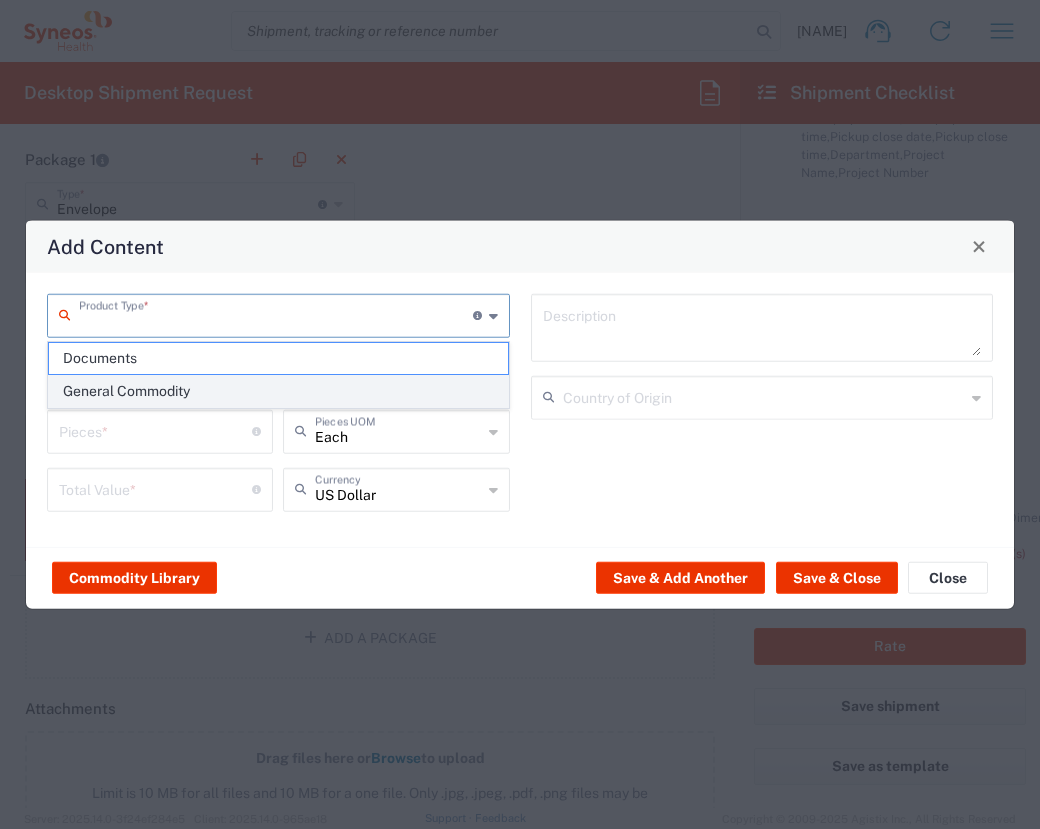 click on "General Commodity" 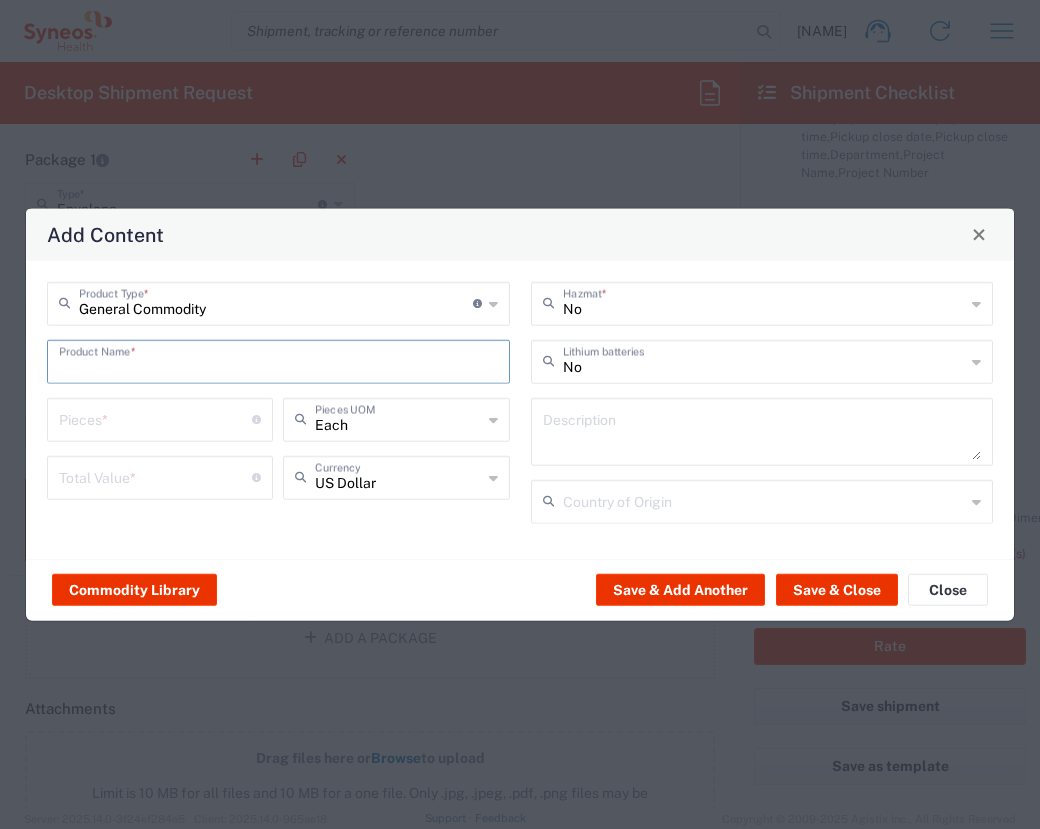 click at bounding box center [278, 359] 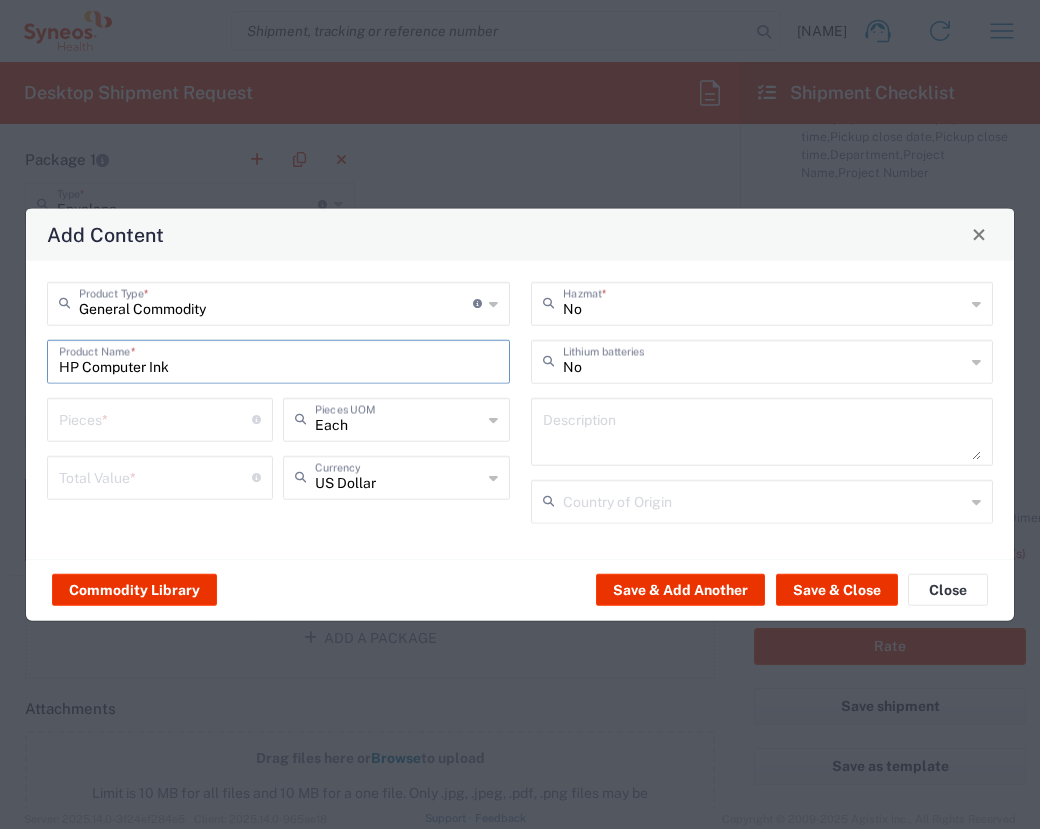 type on "HP Computer Ink" 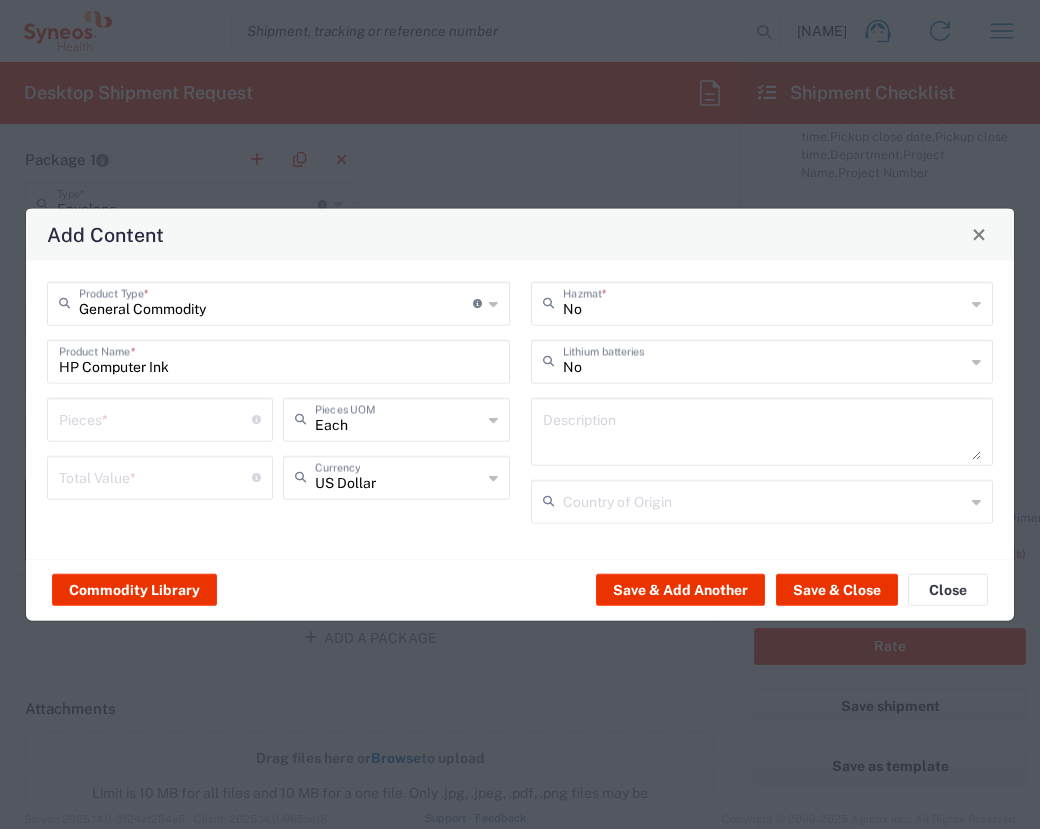 click on "General Commodity  Product Type  * Document: Paper document generated internally by Syneos, a client, or third-party partner for business purposes.  For example, a contract, agreement, procedure, policy, project documentation, legal document, purchase order, invoice, or other documentation or record.  Items such as study leaflets/brochures, posters, instruction booklets, patient guides, flowcharts, checklists, consent cards, reminder cards and other similar printed materials which will be used in a client project/trial are general commodities, not documents. HP Computer Ink  Product Name  *  Pieces  * Number of pieces inside all the packages Each  Pieces UOM   Total Value  * Total value of all the pieces US Dollar  Currency" 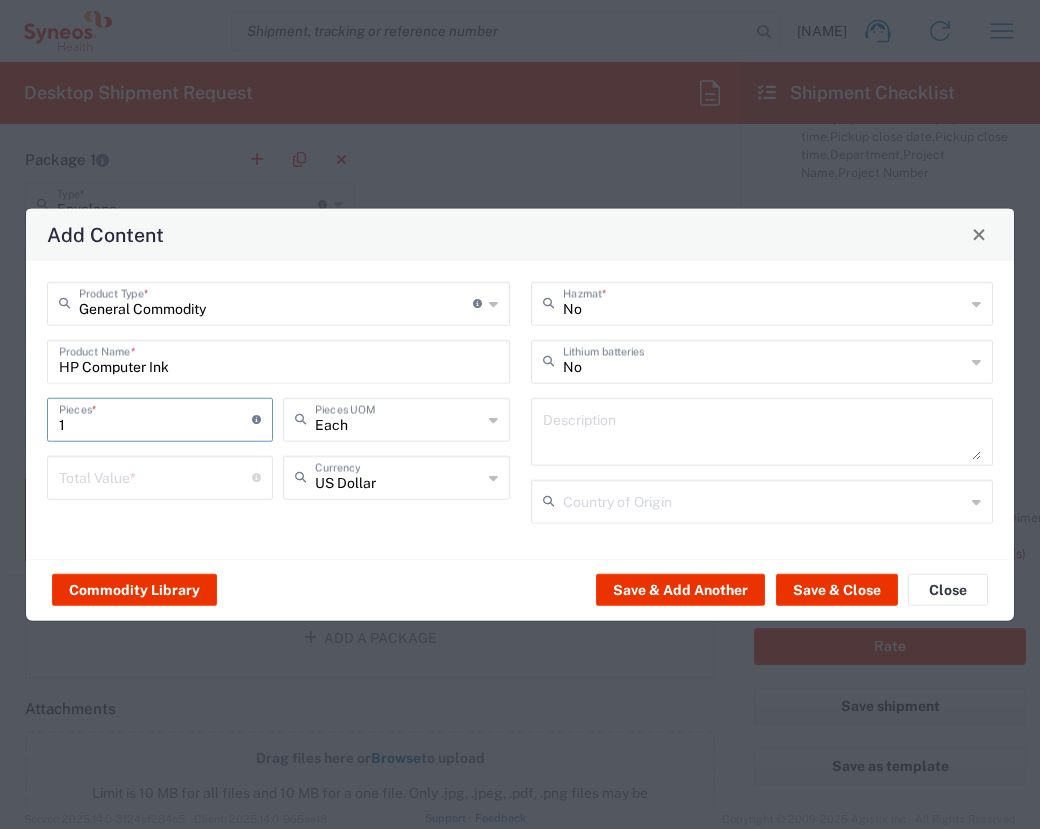 type on "1" 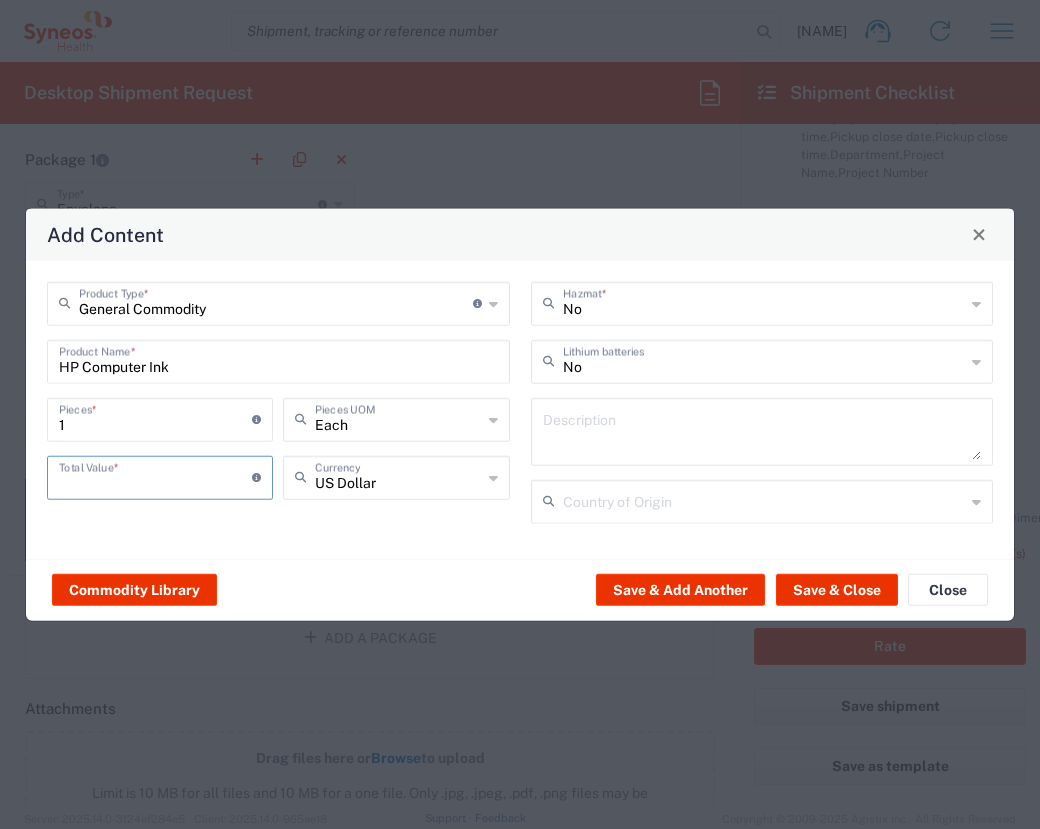 click at bounding box center (155, 475) 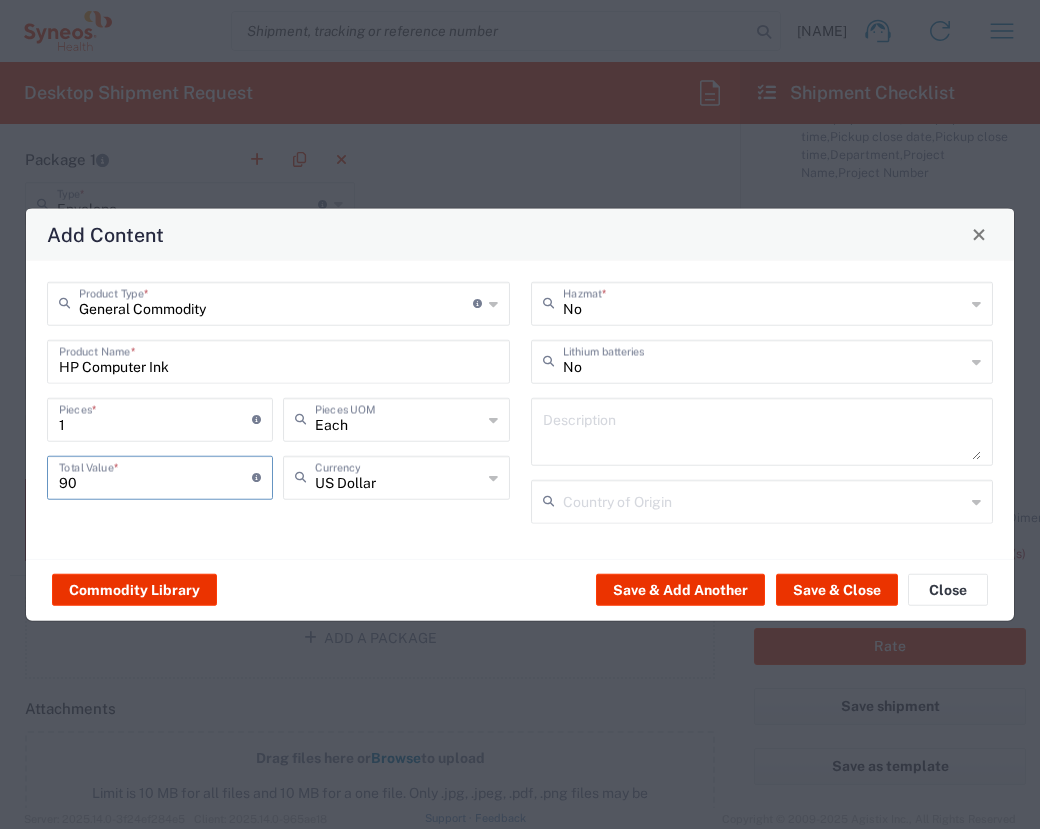 type on "9" 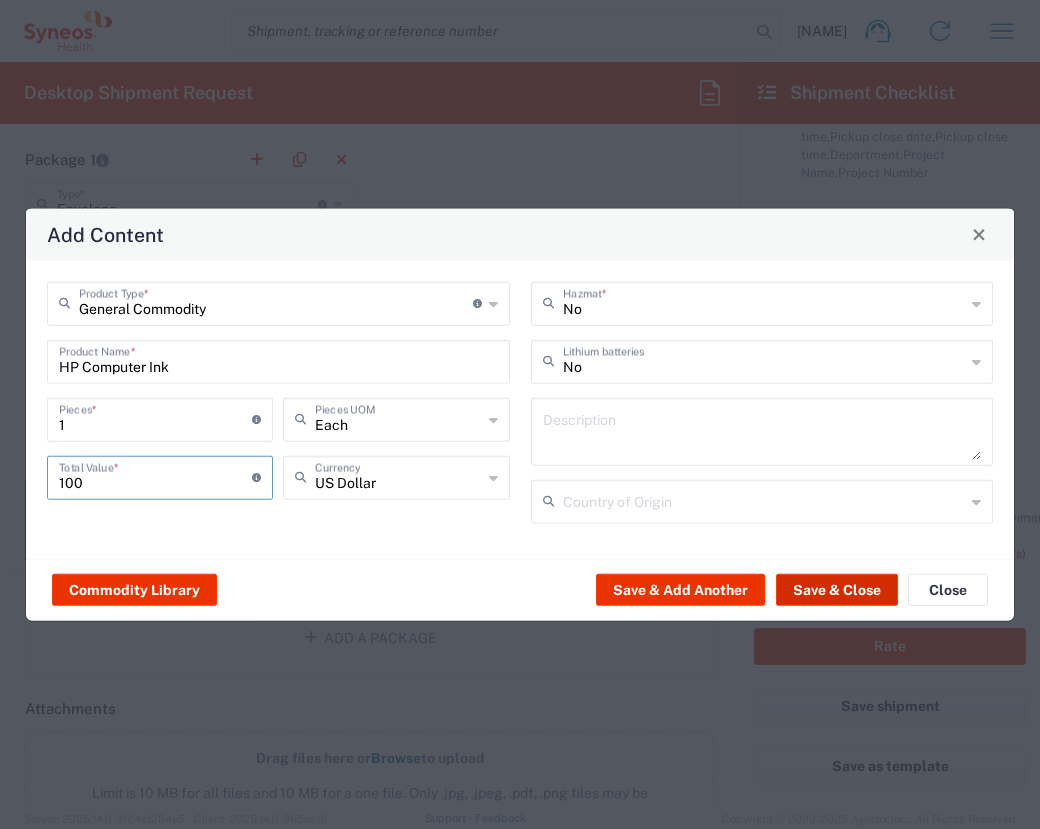 type on "100" 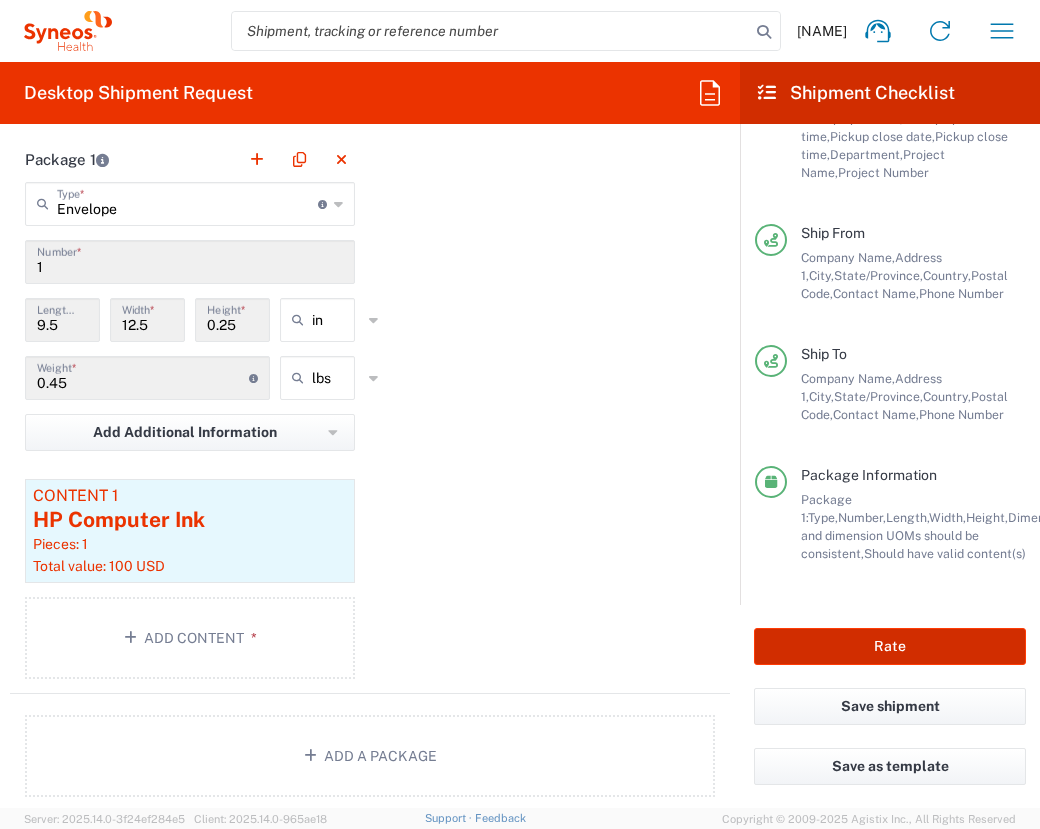 click on "Rate" 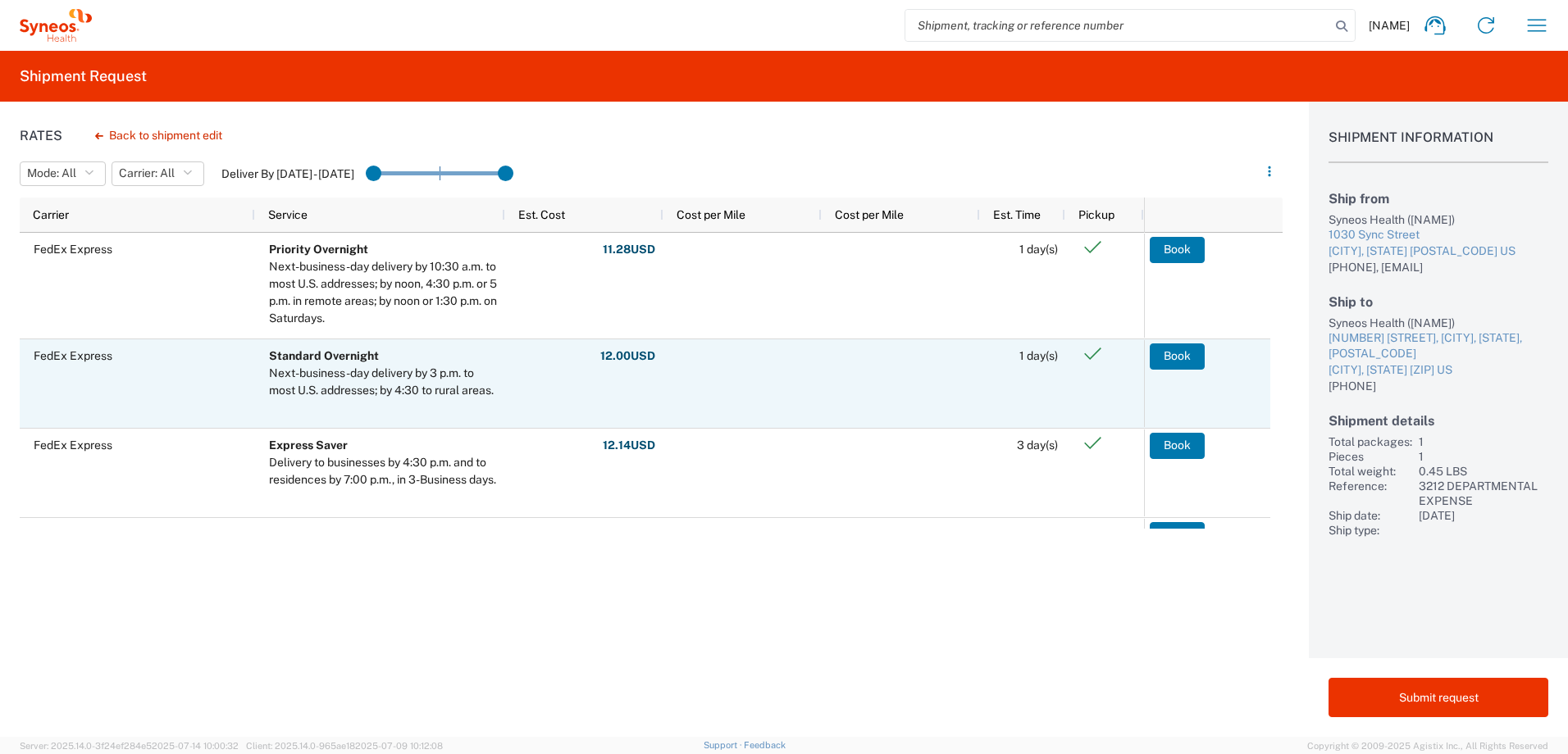 scroll, scrollTop: 33, scrollLeft: 0, axis: vertical 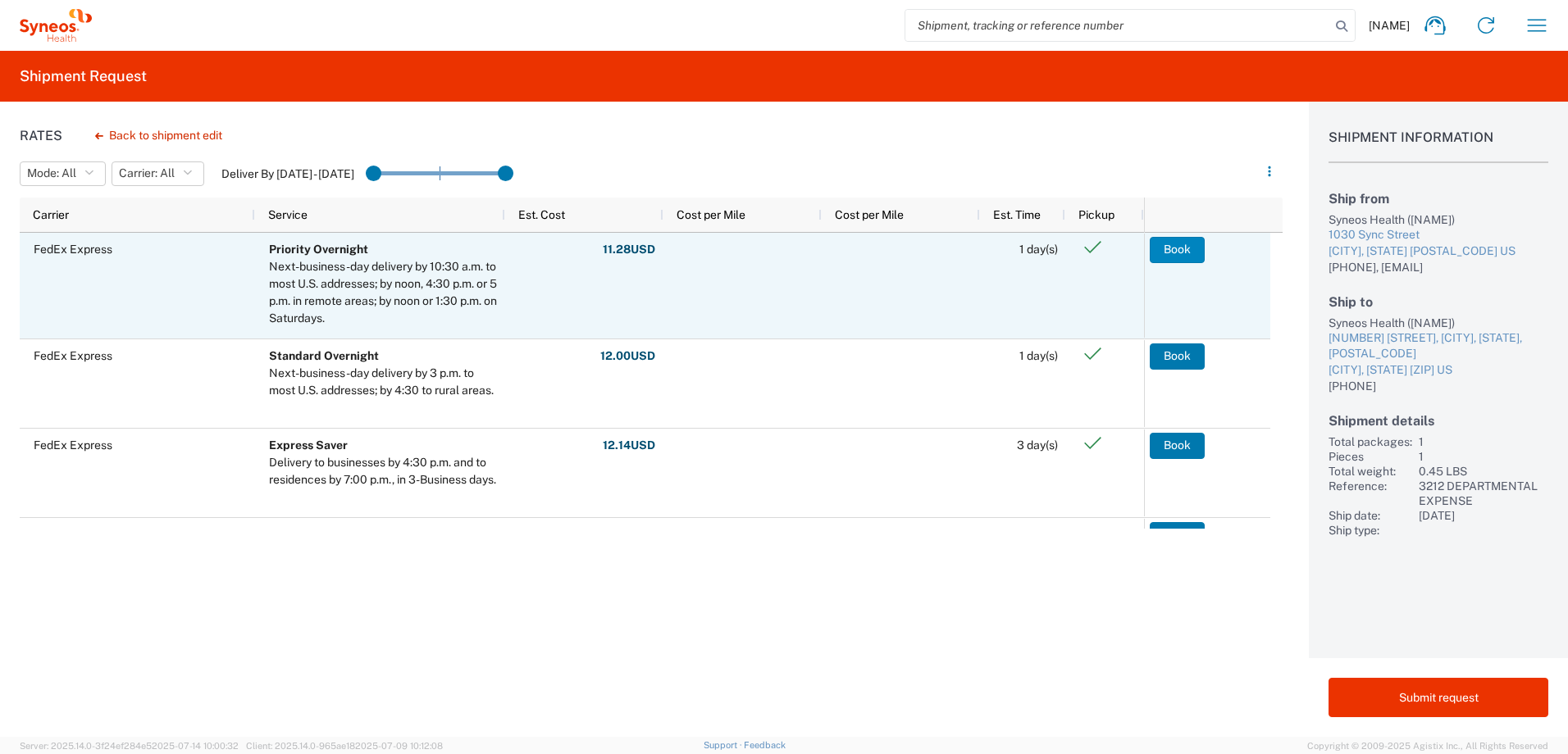 click on "Book" 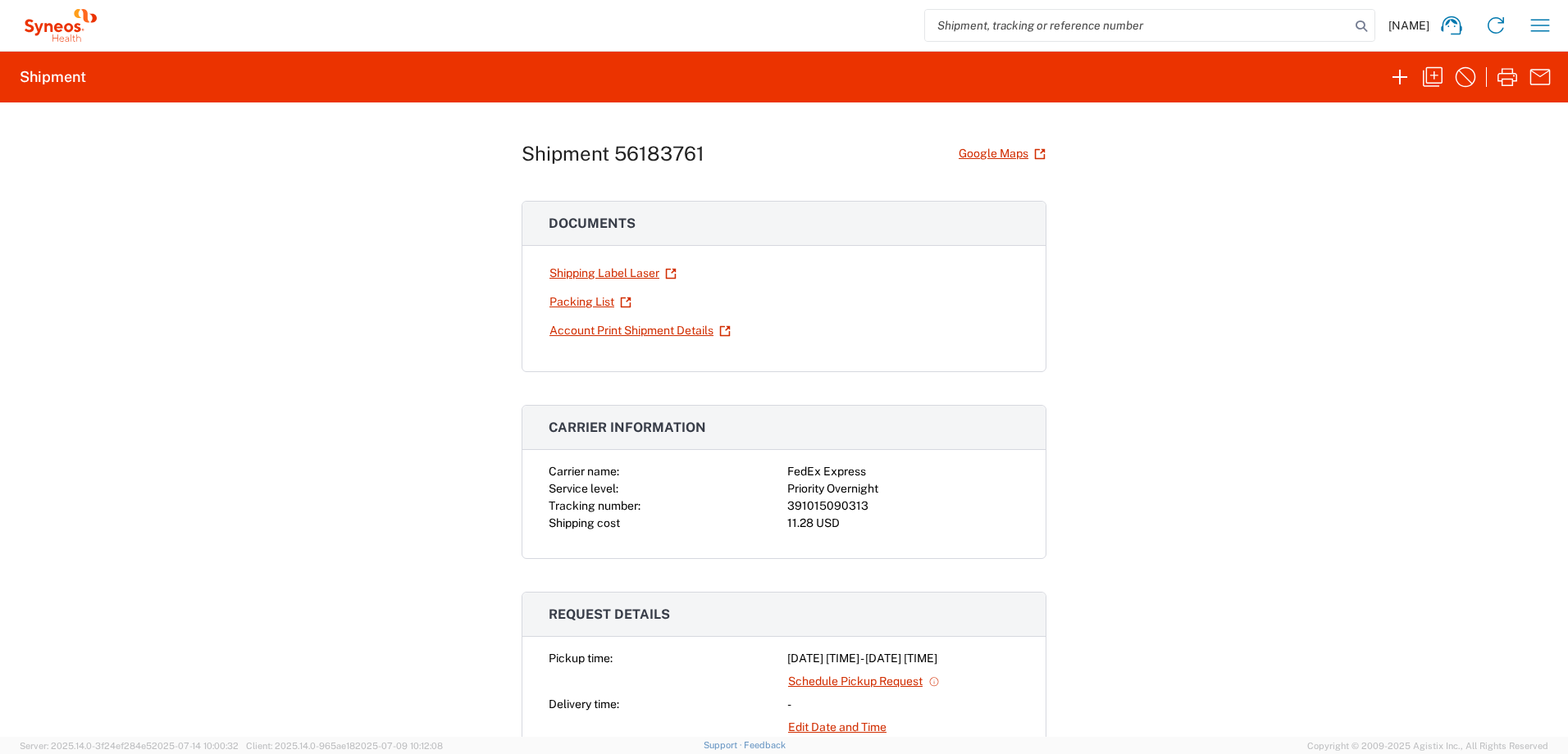 scroll, scrollTop: 0, scrollLeft: 0, axis: both 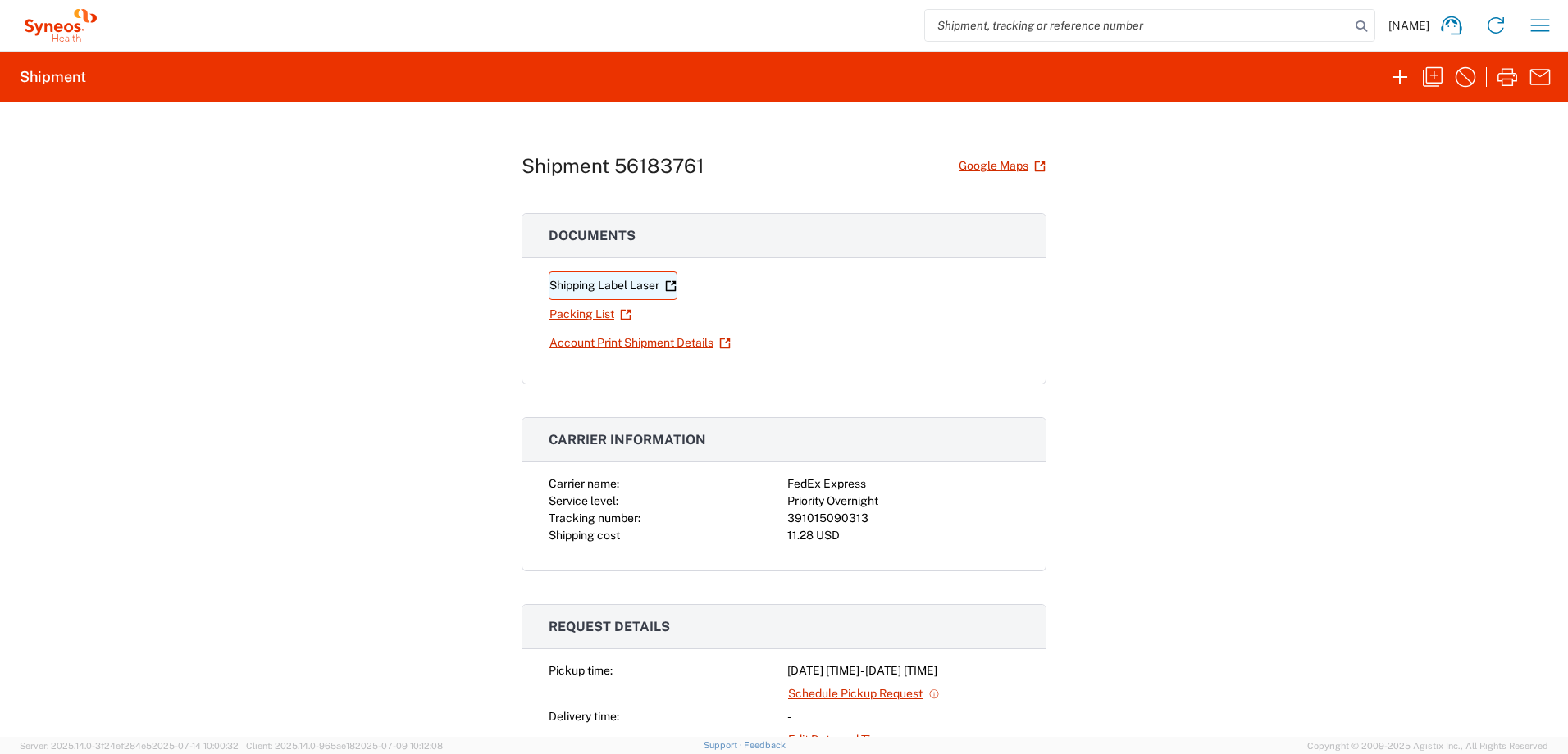 click on "Shipping Label Laser" 